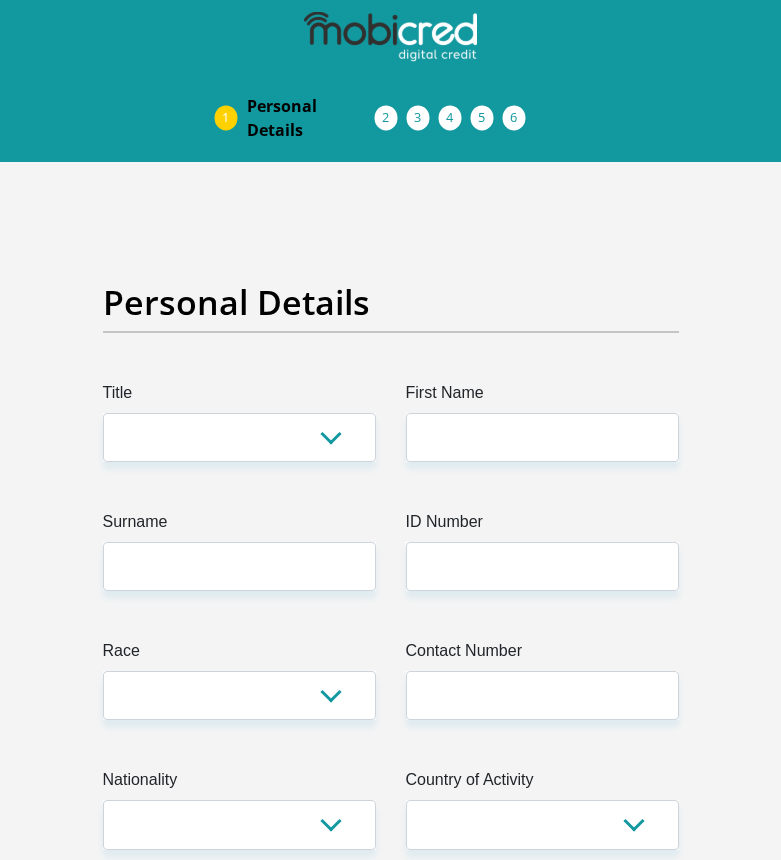 scroll, scrollTop: 0, scrollLeft: 0, axis: both 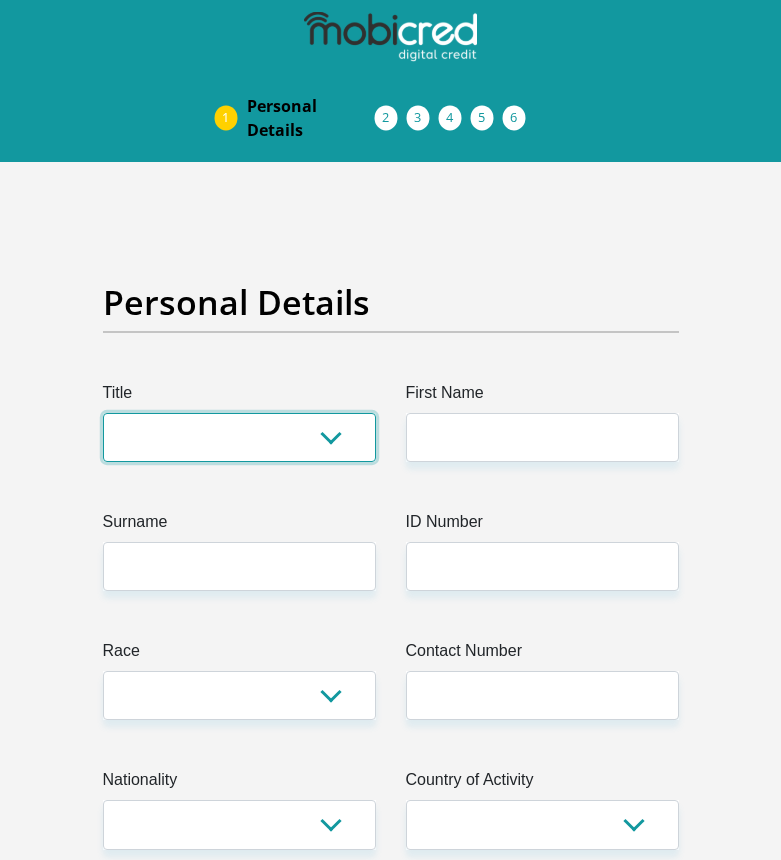 click on "Mr
Ms
Mrs
Dr
Other" at bounding box center [239, 437] 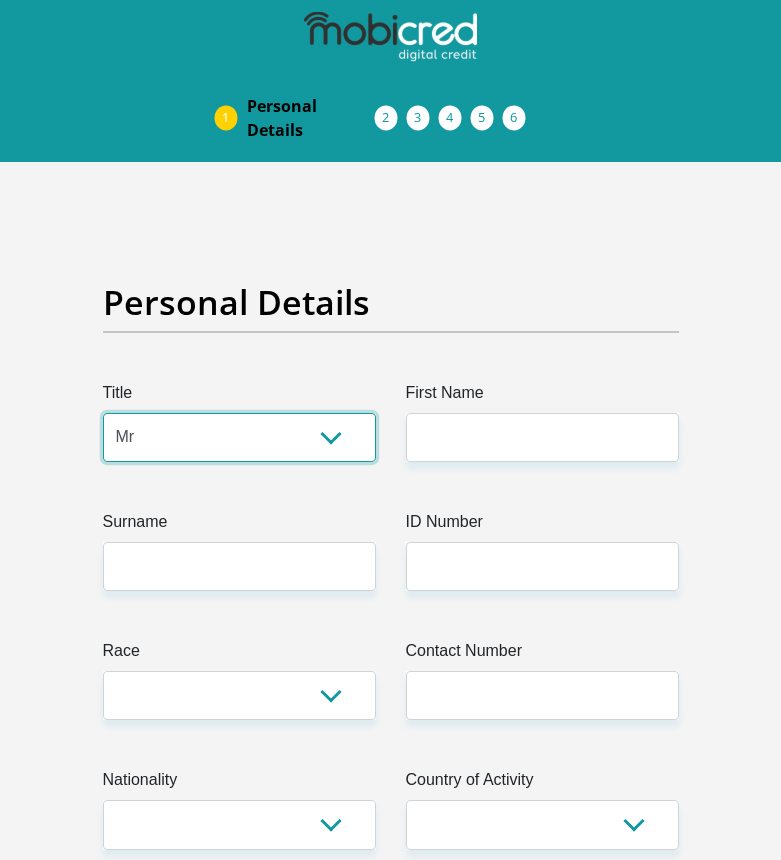 click on "Mr
Ms
Mrs
Dr
Other" at bounding box center [239, 437] 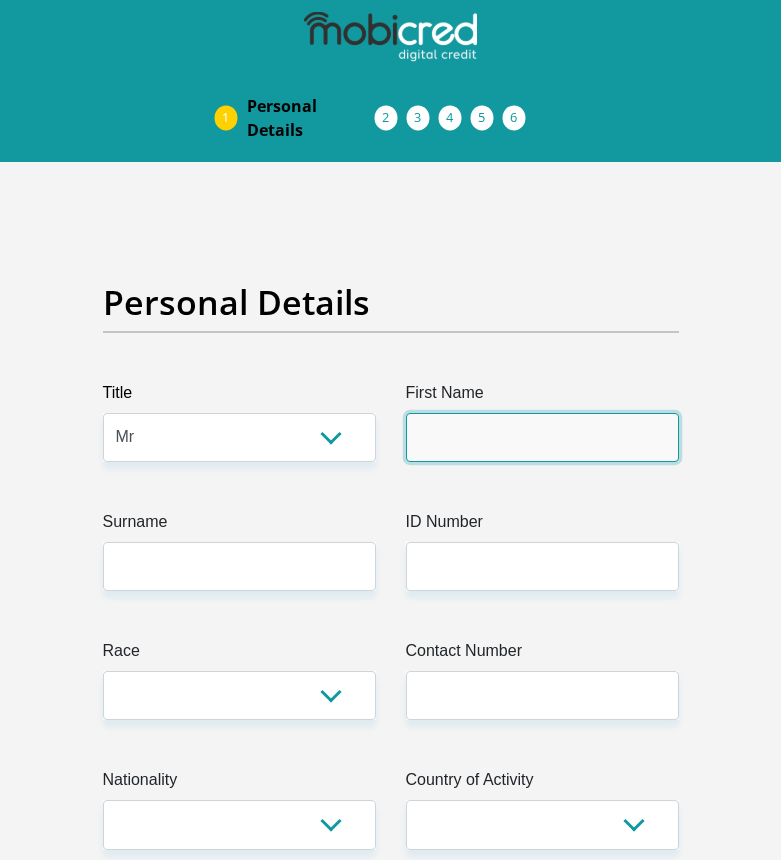 click on "First Name" at bounding box center [542, 437] 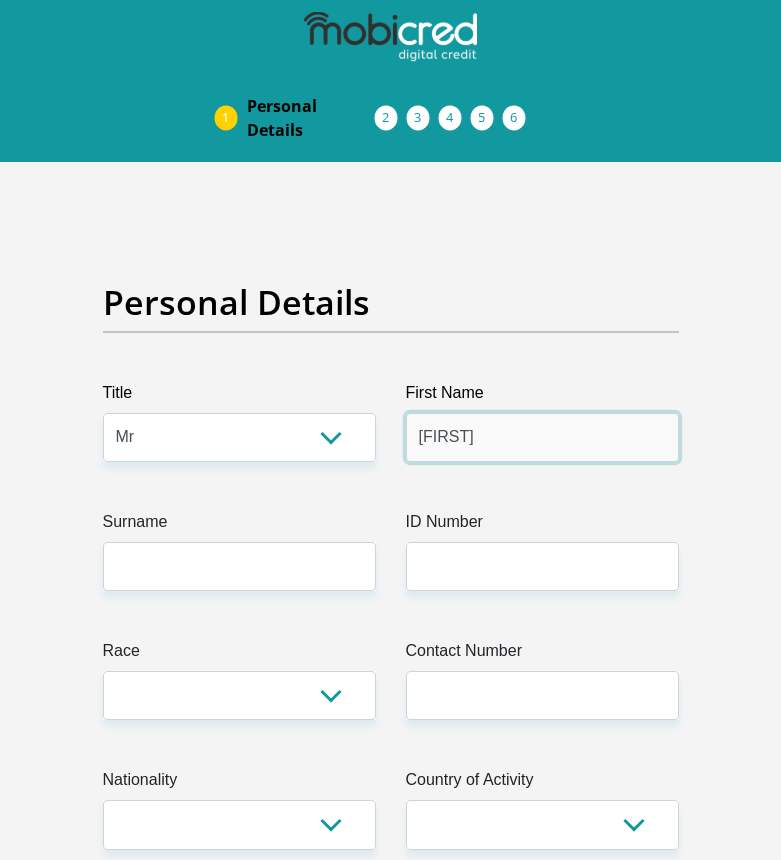 type on "[FIRST]" 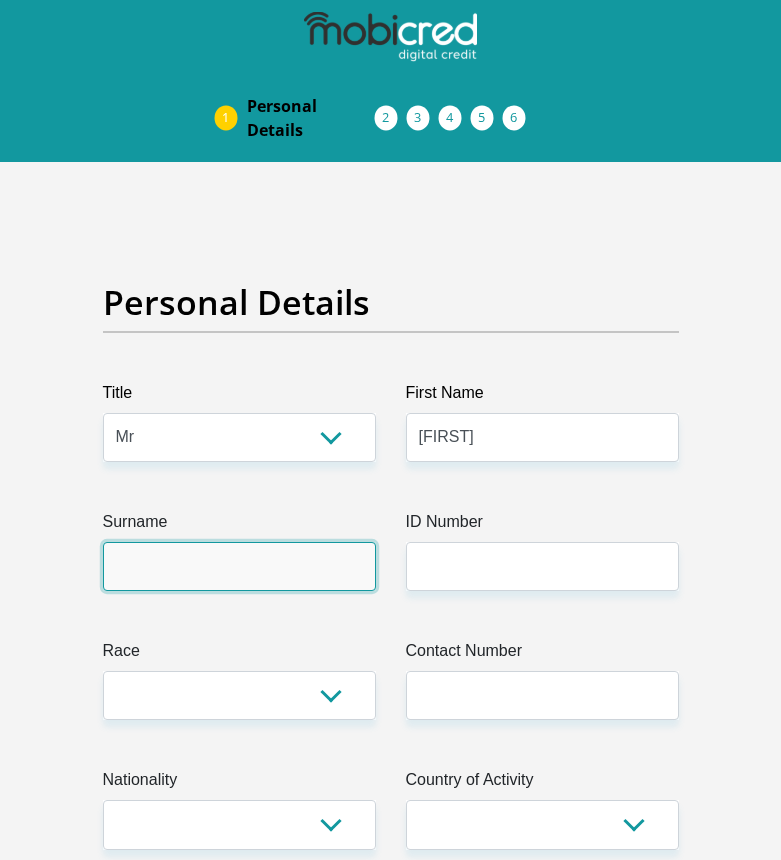 click on "Surname" at bounding box center [239, 566] 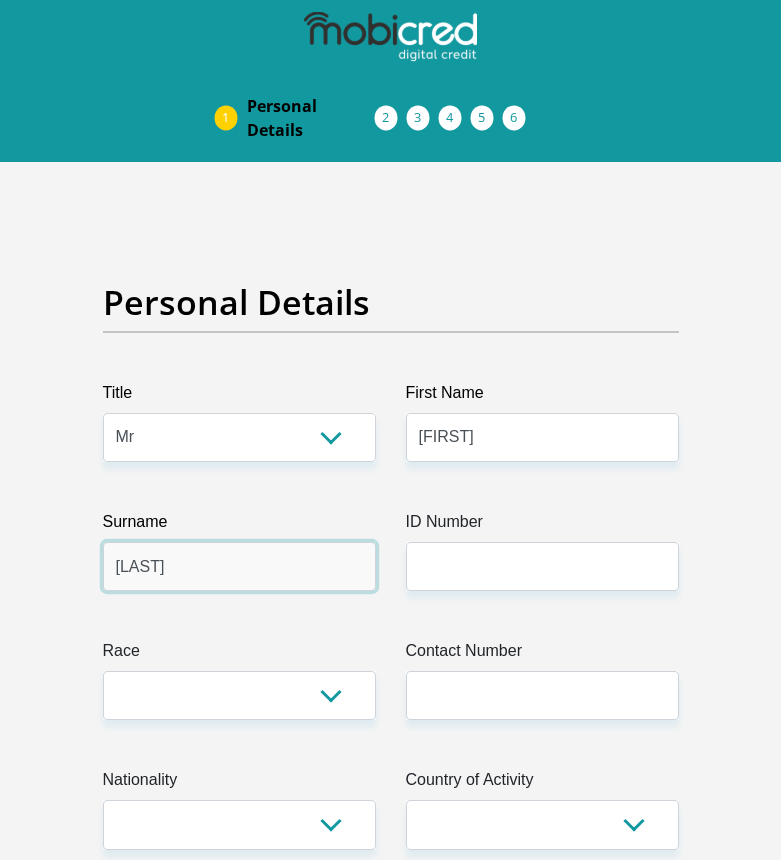 type on "[LAST]" 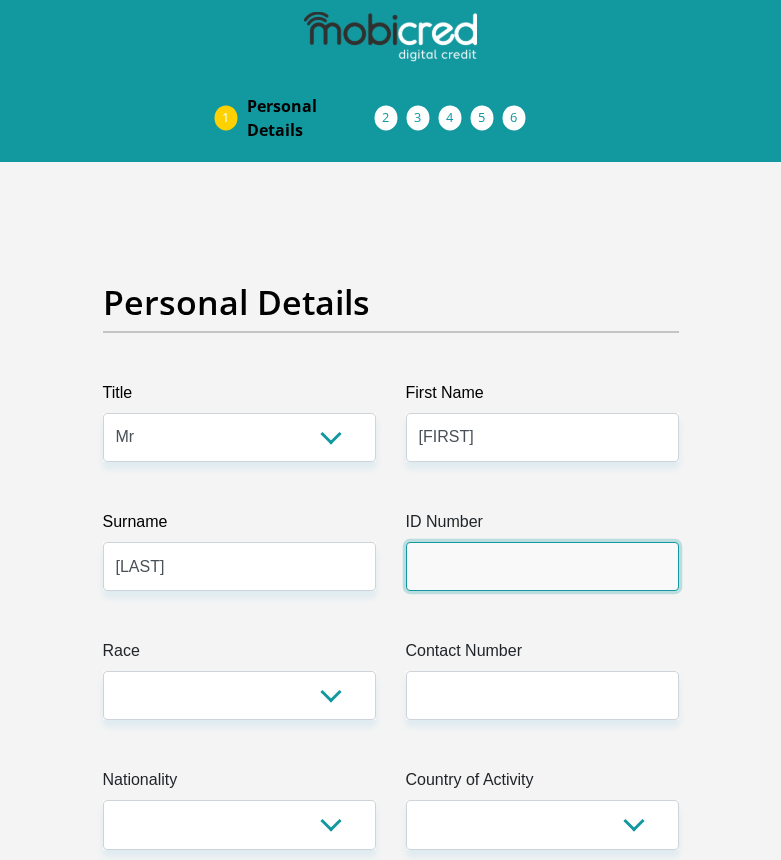 click on "ID Number" at bounding box center (542, 566) 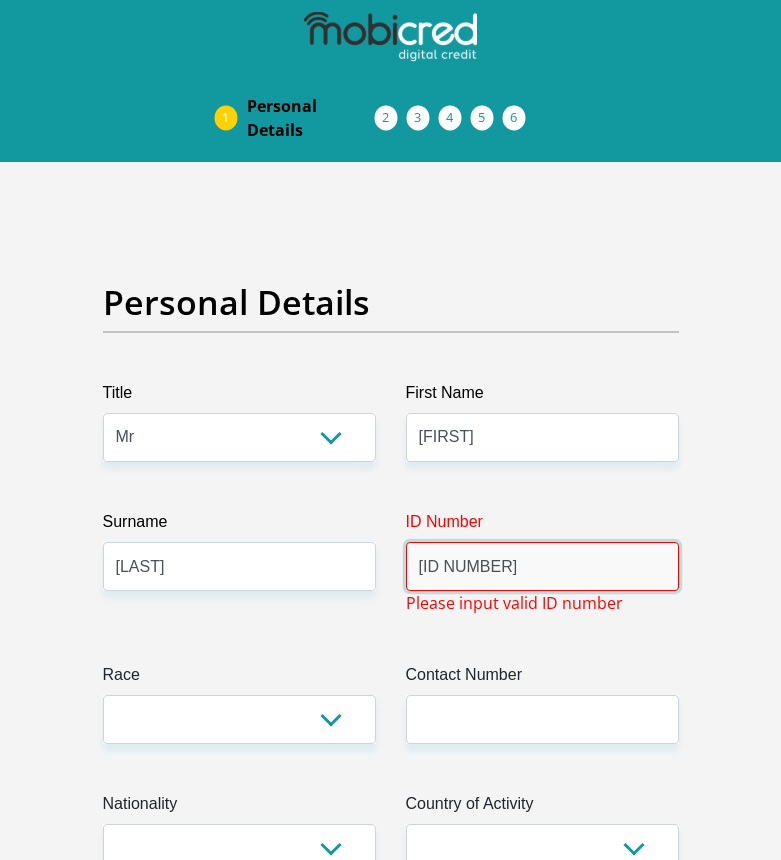 type on "[ID NUMBER]" 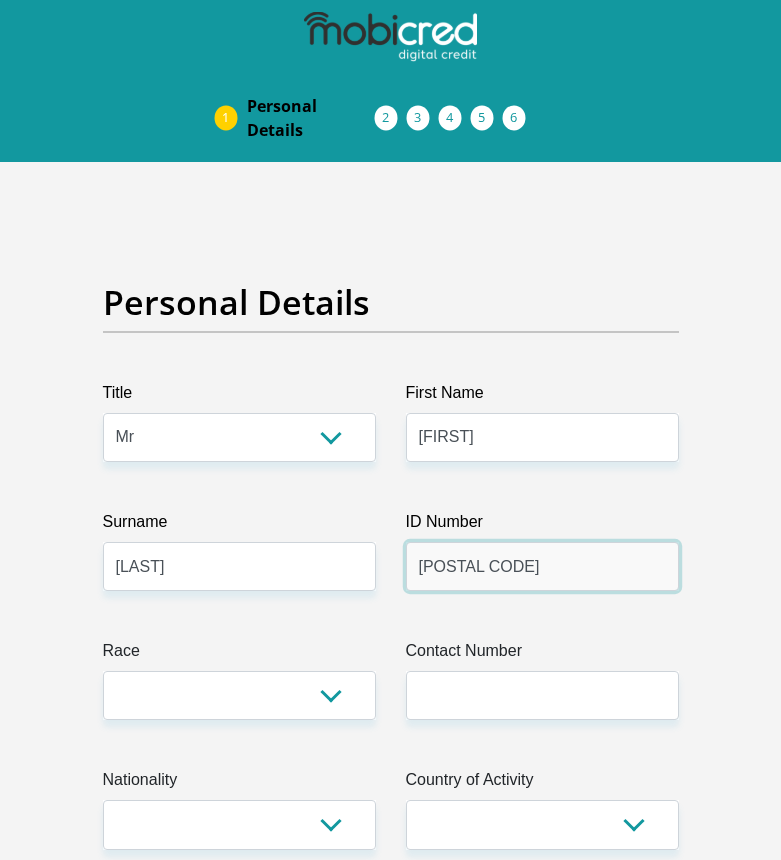 type on "[POSTAL CODE]" 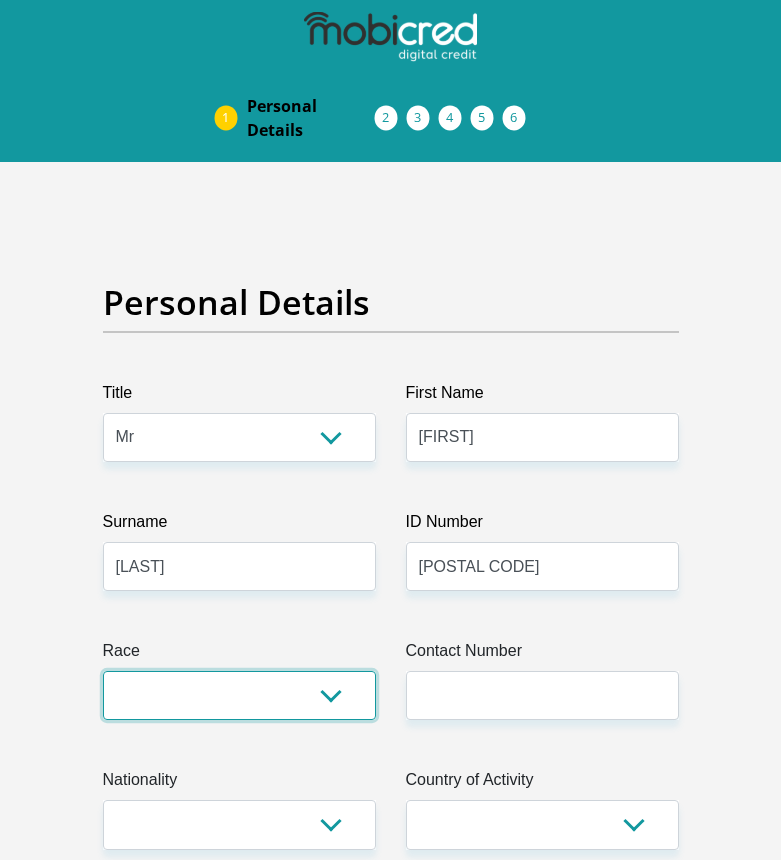 click on "Black
Coloured
Indian
White
Other" at bounding box center (239, 695) 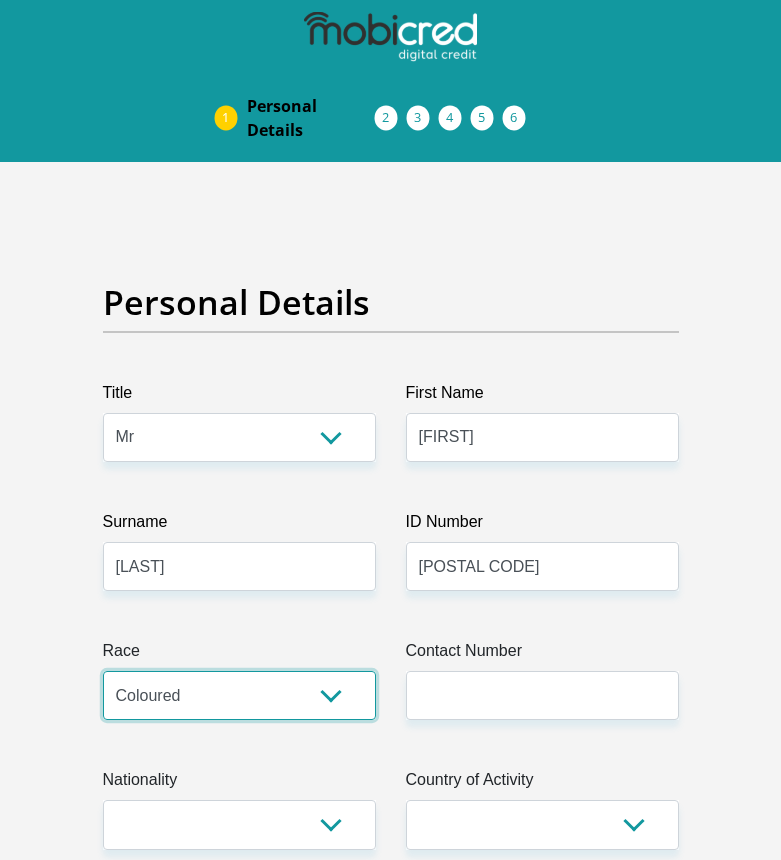 click on "Black
Coloured
Indian
White
Other" at bounding box center [239, 695] 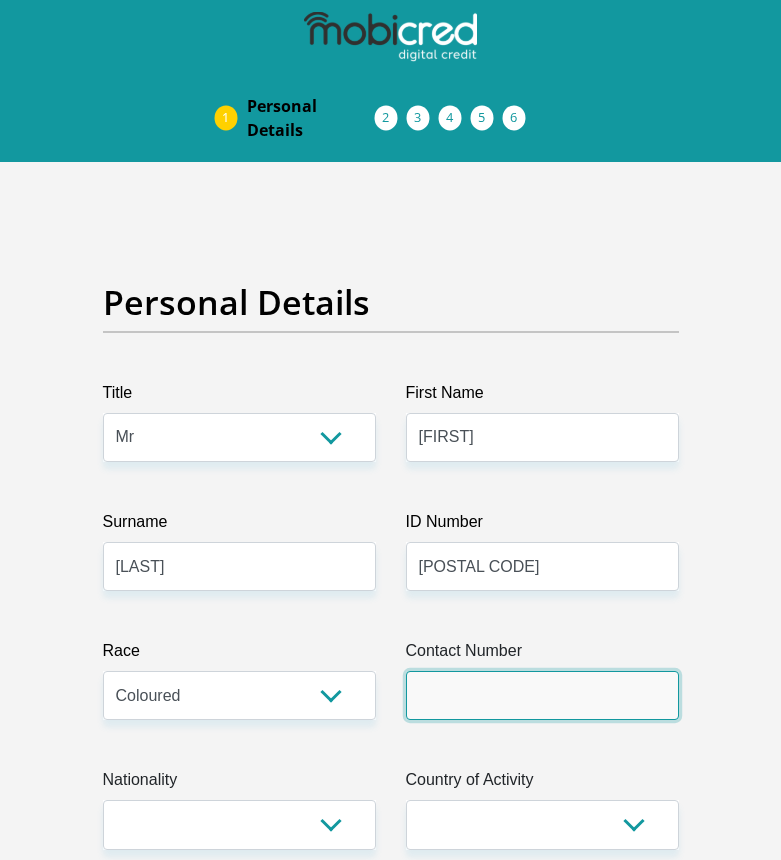 click on "Contact Number" at bounding box center (542, 695) 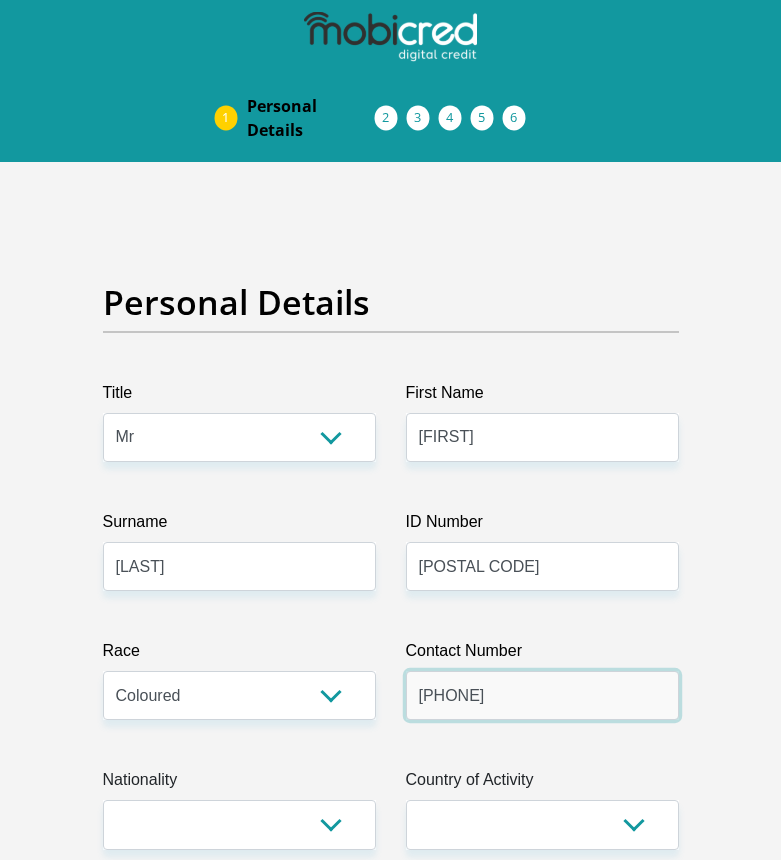 type on "[PHONE]" 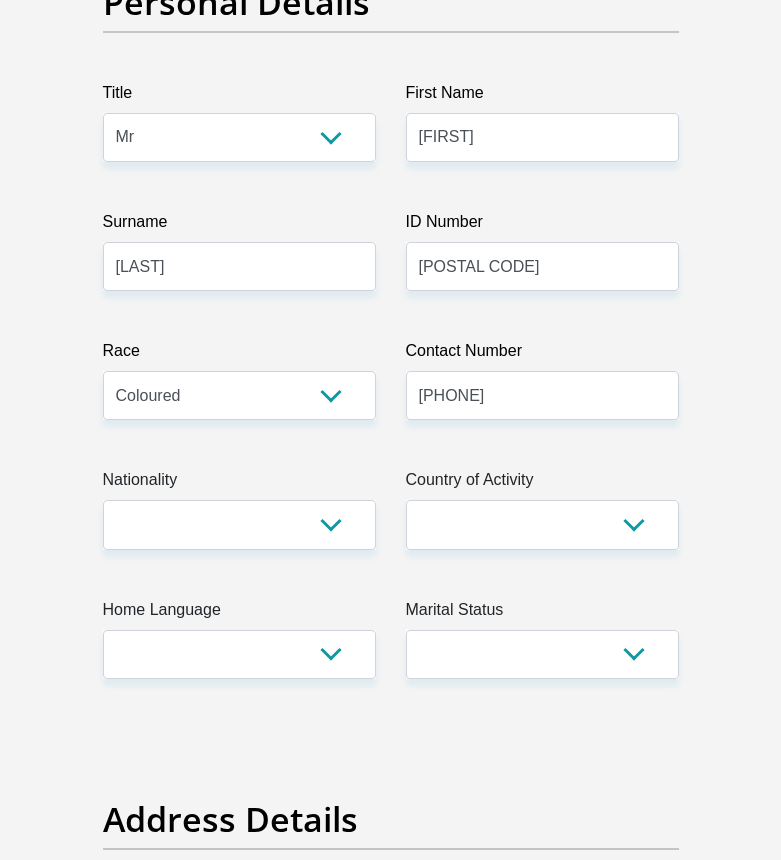 click on "[FIRST] [LAST]
[ID NUMBER]
Please input valid ID number
Race
Black
Coloured
Indian
White
Other
Contact Number
[PHONE]
Please input valid contact number
Nationality
[COUNTRY]
[COUNTRY]
[COUNTRY]  [COUNTRY]  [COUNTRY]" at bounding box center [391, 3694] 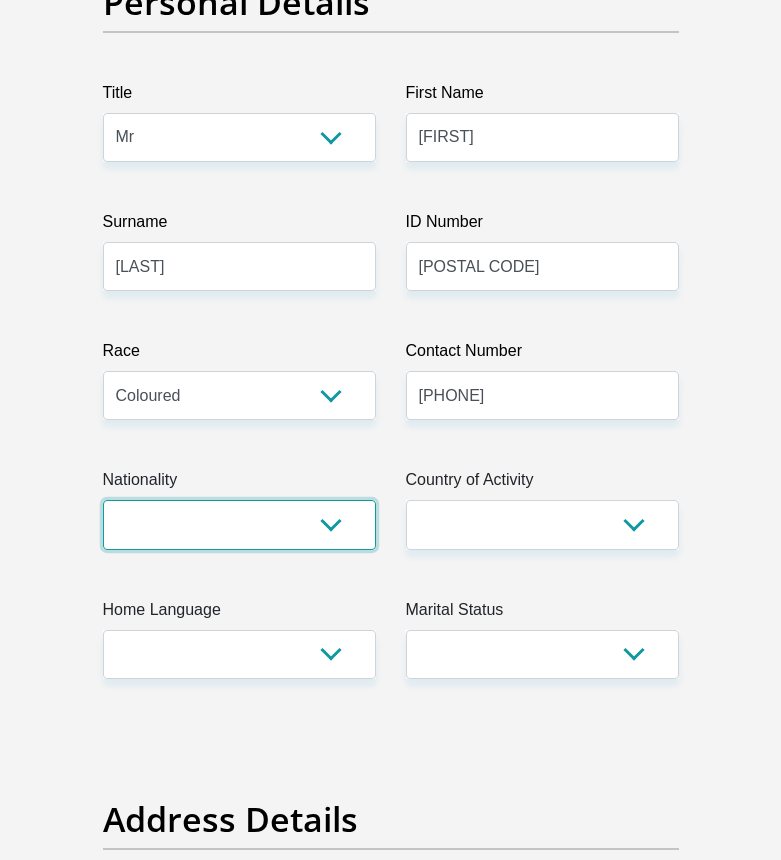 click on "South Africa
Afghanistan
Aland Islands
Albania
Algeria
America Samoa
American Virgin Islands
Andorra
Angola
Anguilla
Antarctica
Antigua and Barbuda
Argentina
Armenia
Aruba
Ascension Island
Australia
Austria
Azerbaijan
Bahamas
Bahrain
Bangladesh
Barbados
Chad" at bounding box center (239, 524) 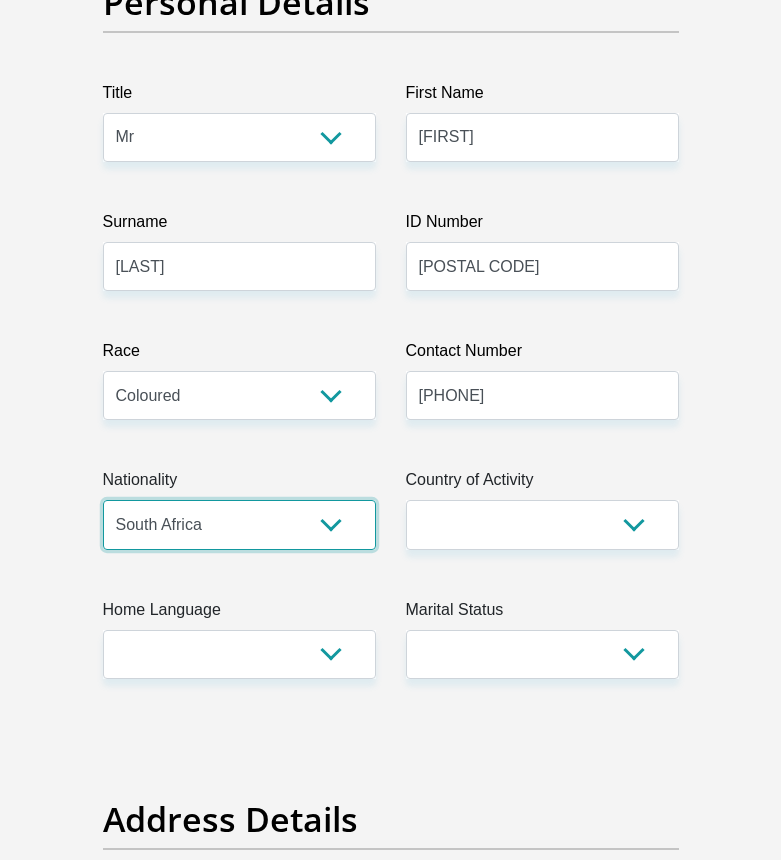 click on "South Africa
Afghanistan
Aland Islands
Albania
Algeria
America Samoa
American Virgin Islands
Andorra
Angola
Anguilla
Antarctica
Antigua and Barbuda
Argentina
Armenia
Aruba
Ascension Island
Australia
Austria
Azerbaijan
Bahamas
Bahrain
Bangladesh
Barbados
Chad" at bounding box center [239, 524] 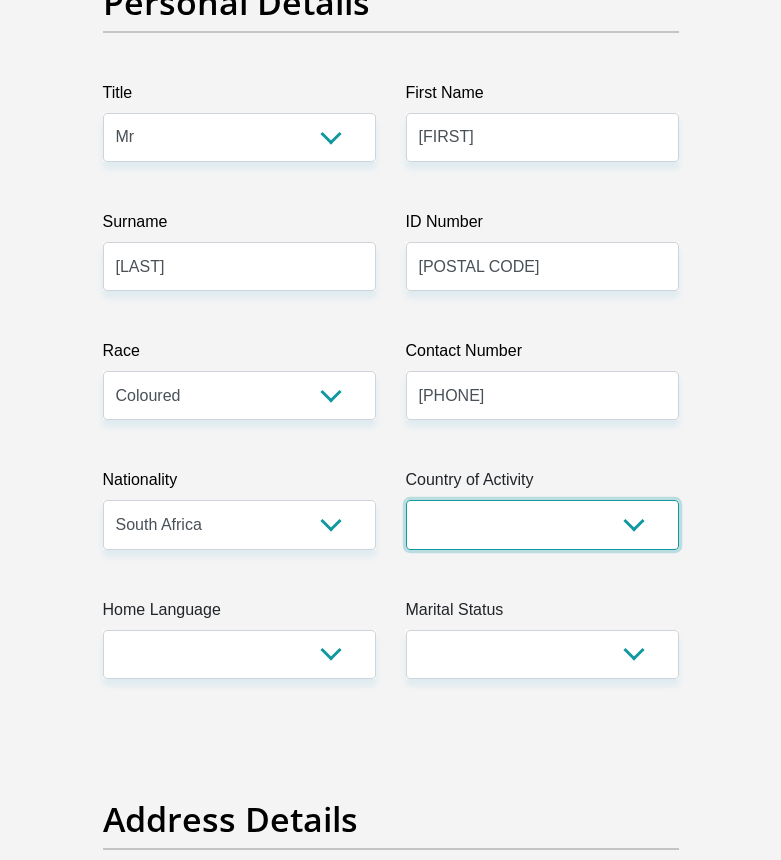 click on "South Africa
Afghanistan
Aland Islands
Albania
Algeria
America Samoa
American Virgin Islands
Andorra
Angola
Anguilla
Antarctica
Antigua and Barbuda
Argentina
Armenia
Aruba
Ascension Island
Australia
Austria
Azerbaijan
Chad" at bounding box center [542, 524] 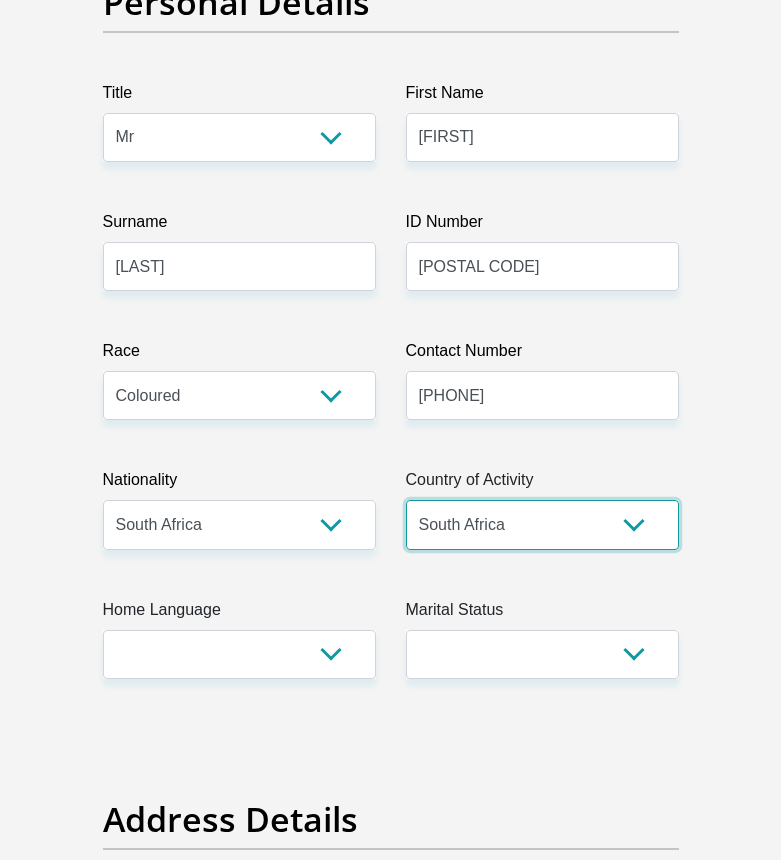 click on "South Africa
Afghanistan
Aland Islands
Albania
Algeria
America Samoa
American Virgin Islands
Andorra
Angola
Anguilla
Antarctica
Antigua and Barbuda
Argentina
Armenia
Aruba
Ascension Island
Australia
Austria
Azerbaijan
Chad" at bounding box center [542, 524] 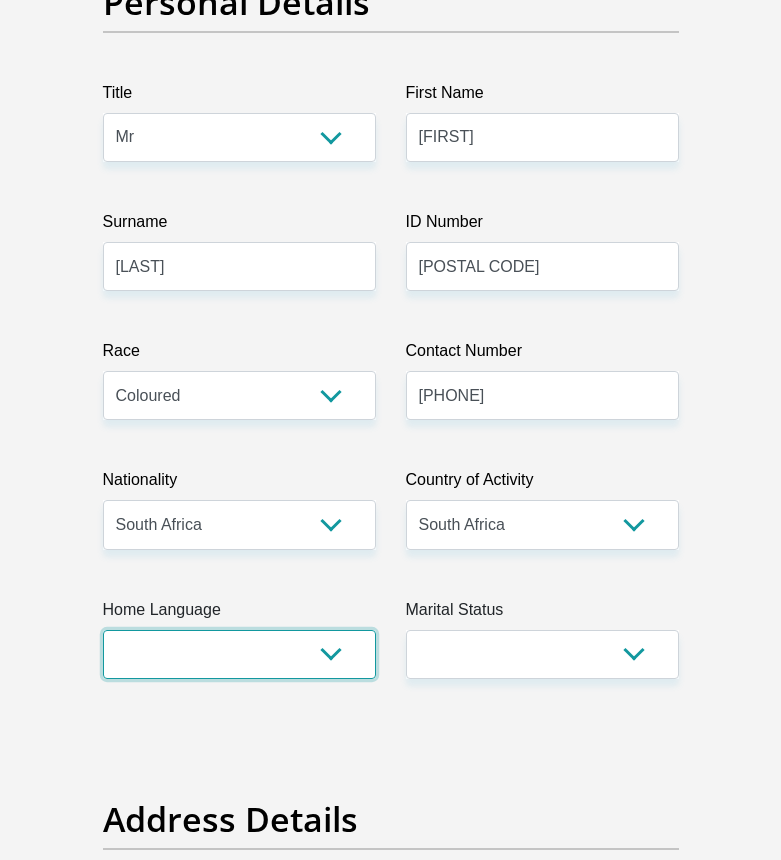 click on "Afrikaans
English
Sepedi
South Ndebele
Southern Sotho
Swati
Tsonga
Tswana
Venda
Xhosa
Zulu
Other" at bounding box center (239, 654) 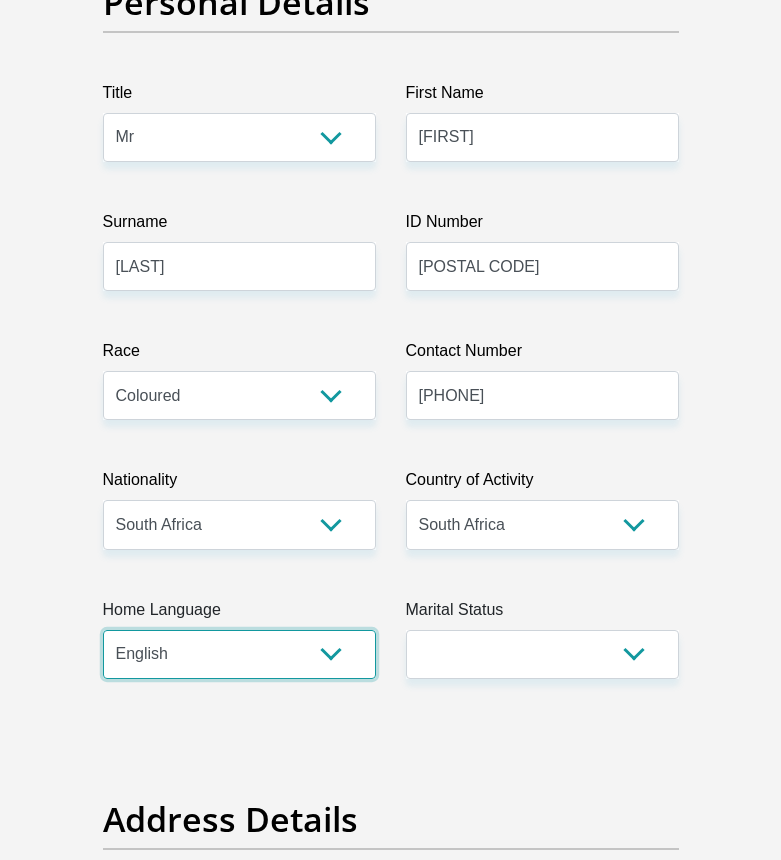 click on "Afrikaans
English
Sepedi
South Ndebele
Southern Sotho
Swati
Tsonga
Tswana
Venda
Xhosa
Zulu
Other" at bounding box center (239, 654) 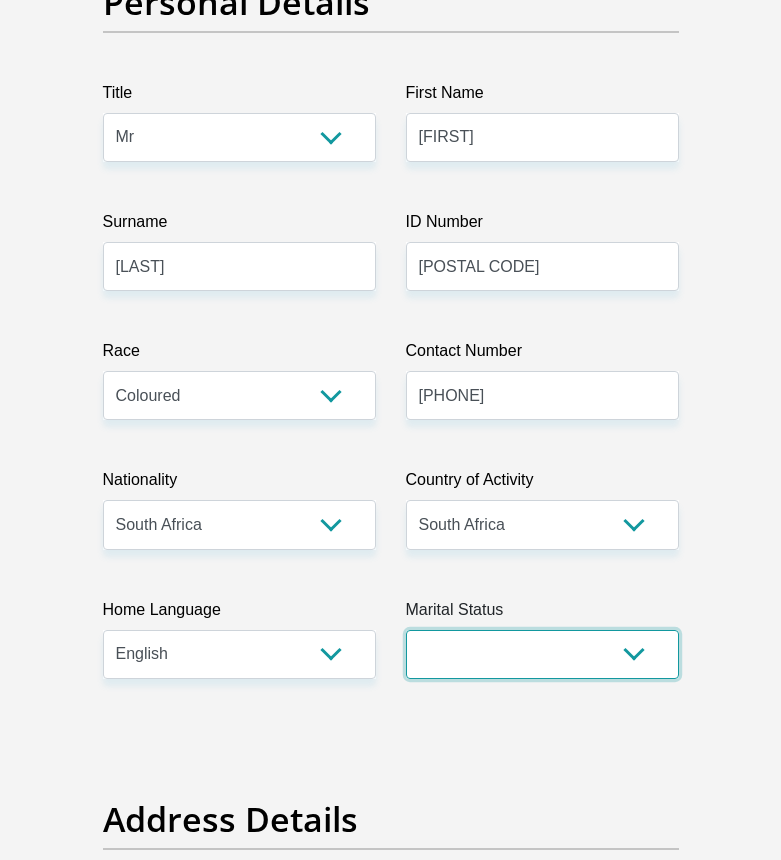 click on "Married ANC
Single
Divorced
Widowed
Married COP or Customary Law" at bounding box center (542, 654) 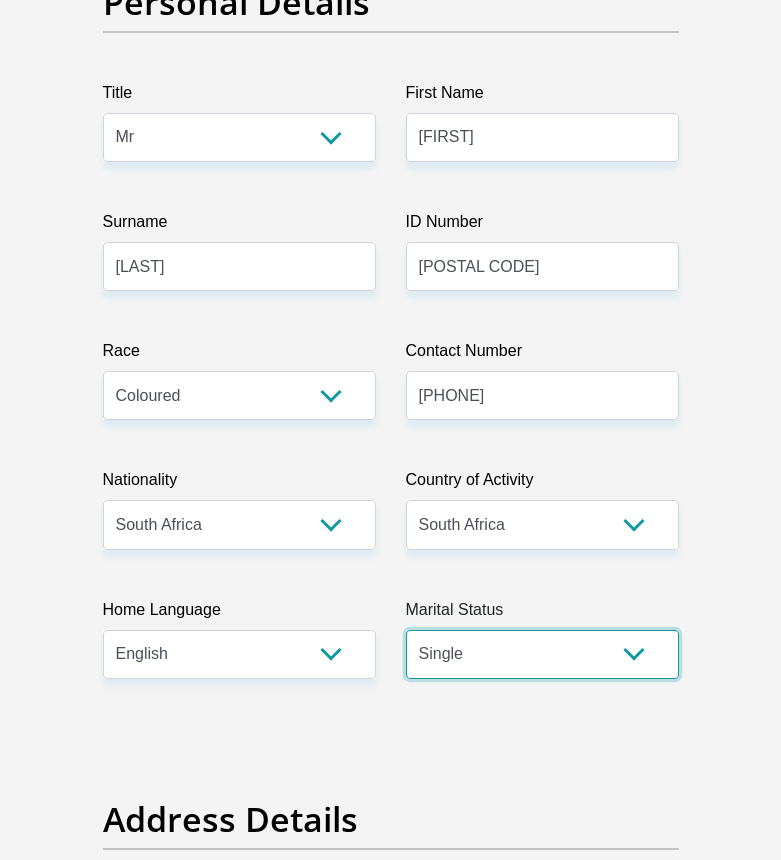 click on "Married ANC
Single
Divorced
Widowed
Married COP or Customary Law" at bounding box center (542, 654) 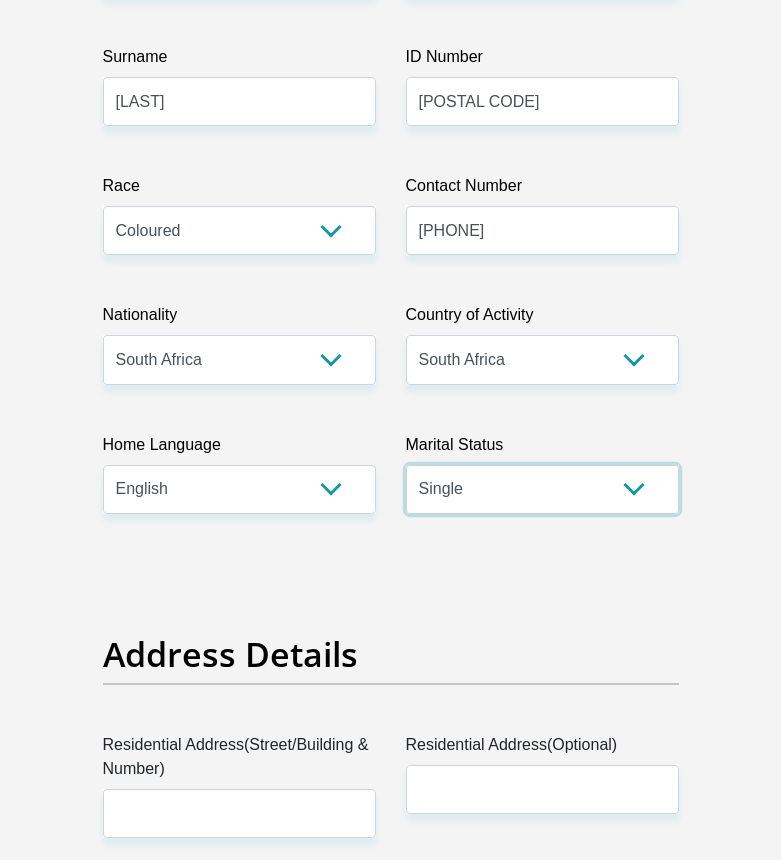 scroll, scrollTop: 600, scrollLeft: 0, axis: vertical 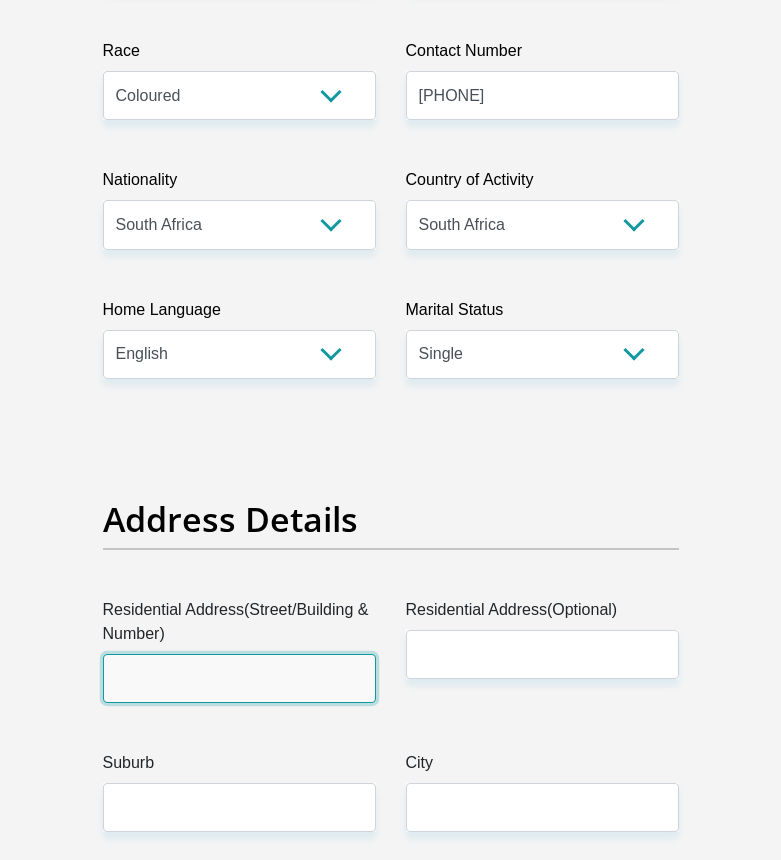 click on "Residential Address(Street/Building & Number)" at bounding box center (239, 678) 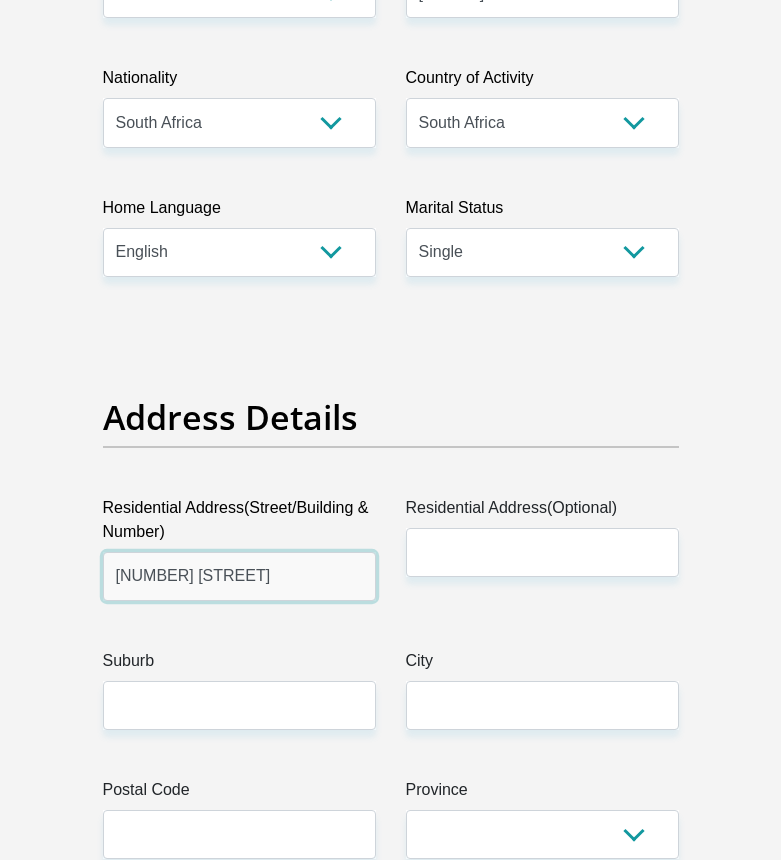 scroll, scrollTop: 800, scrollLeft: 0, axis: vertical 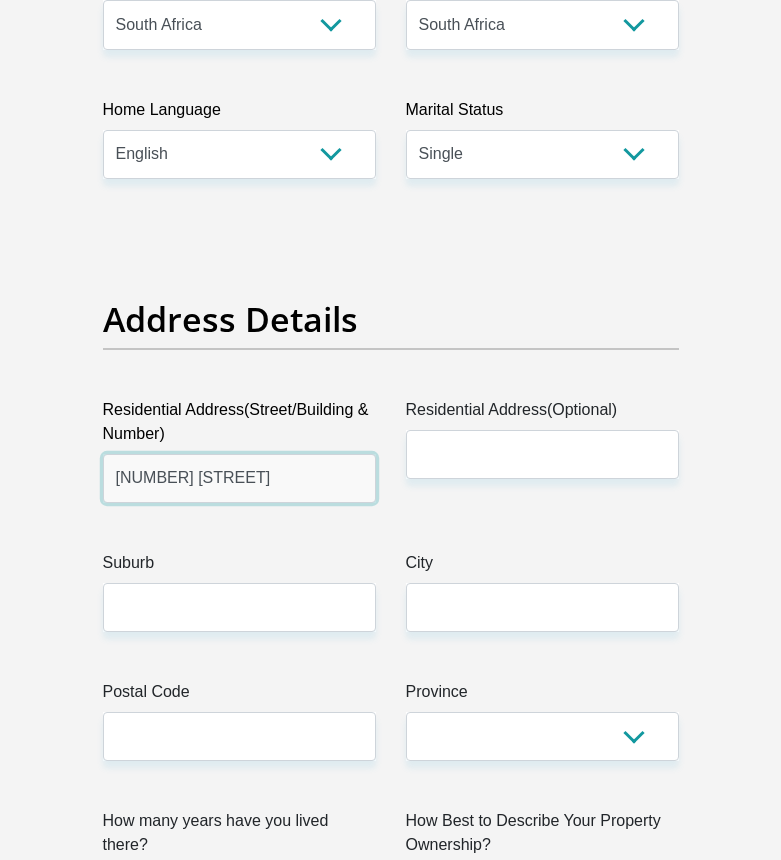 type on "[NUMBER] [STREET]" 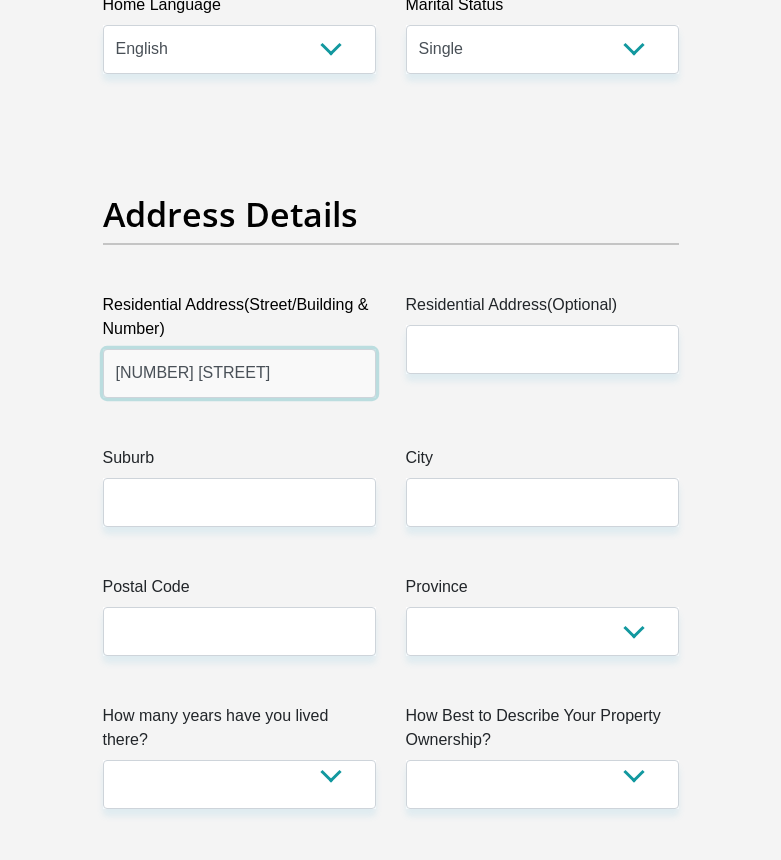 scroll, scrollTop: 1000, scrollLeft: 0, axis: vertical 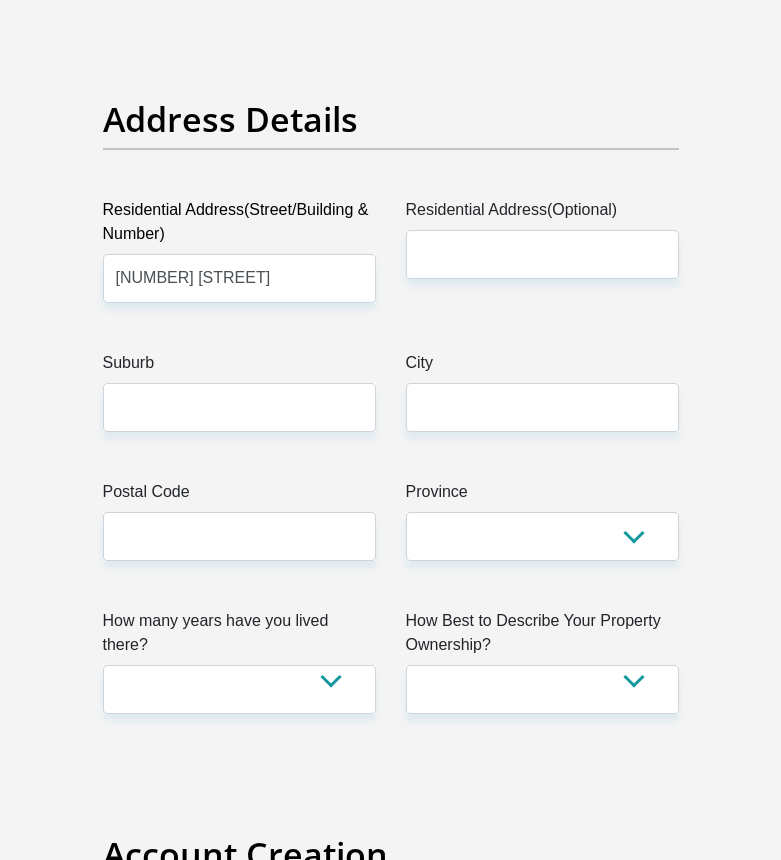 click on "[FIRST] [LAST]
[ID NUMBER]
Please input valid ID number
Race
Black
Coloured
Indian
White
Other
Contact Number
[PHONE]
Please input valid contact number
Nationality
[COUNTRY]
[COUNTRY]
[COUNTRY]  [COUNTRY]  [COUNTRY]" at bounding box center [391, 2994] 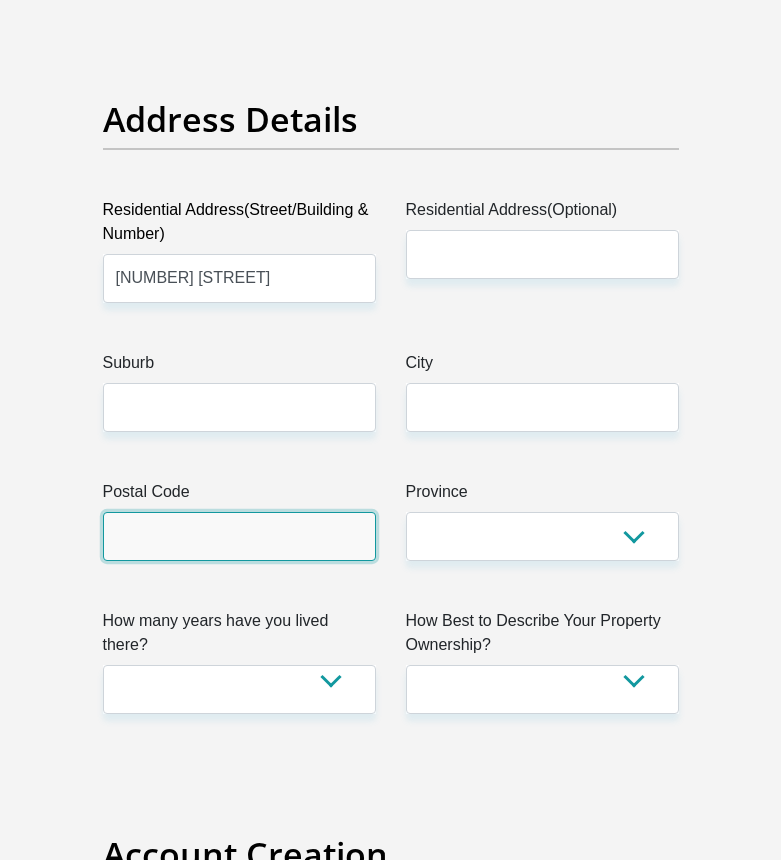 click on "Postal Code" at bounding box center [239, 536] 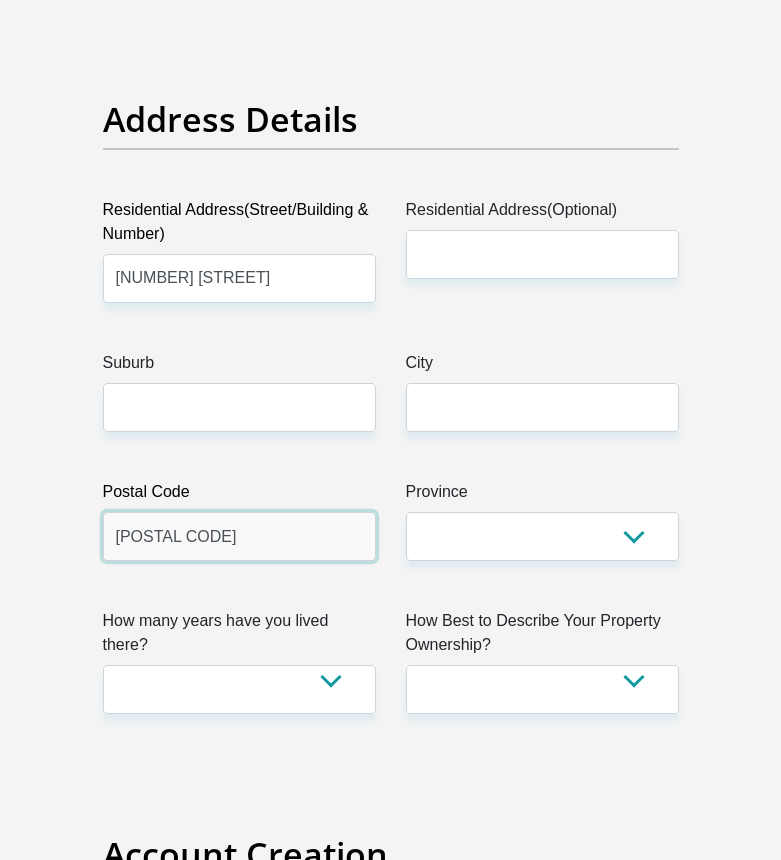 type on "[POSTAL CODE]" 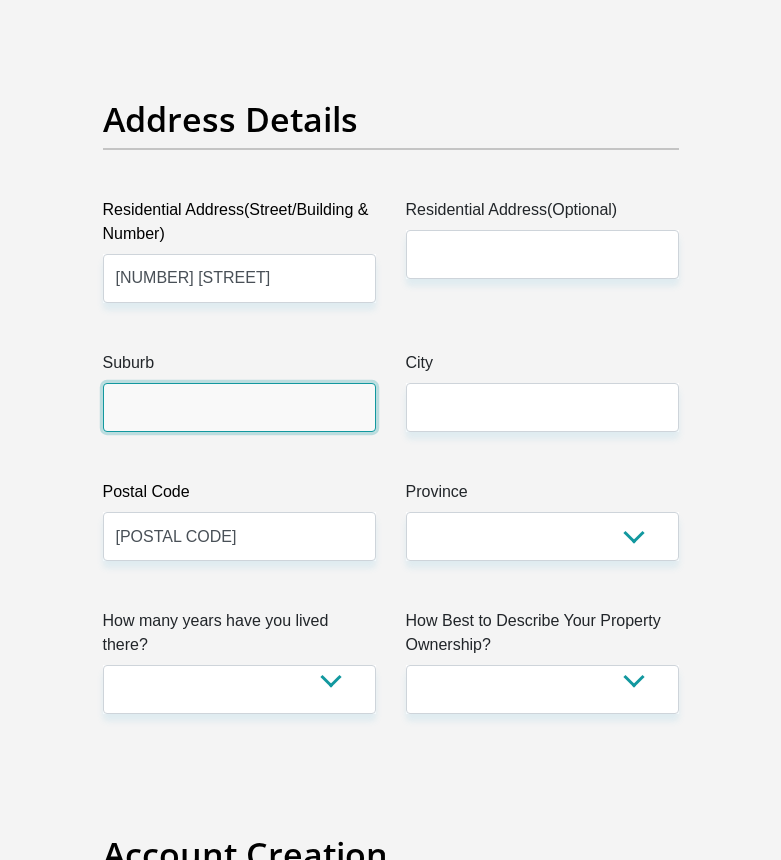 click on "Suburb" at bounding box center [239, 407] 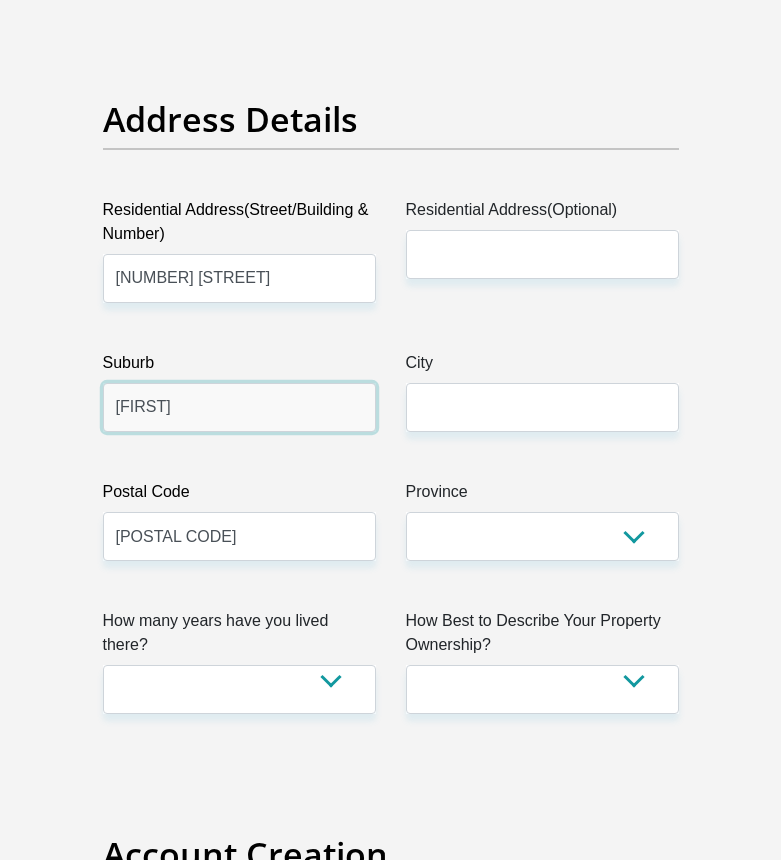type on "[FIRST]" 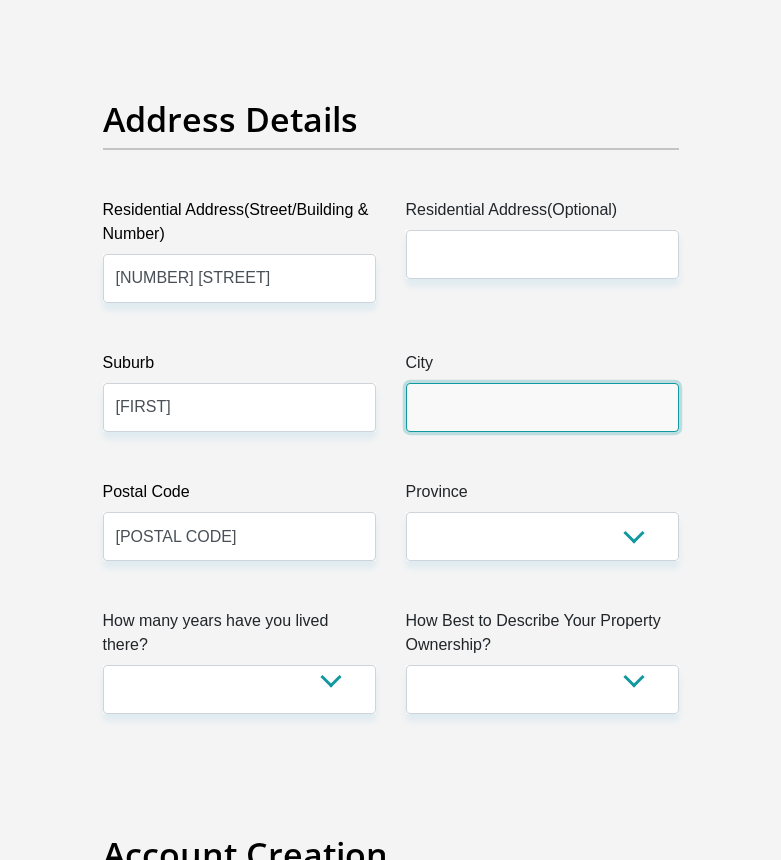 click on "City" at bounding box center [542, 407] 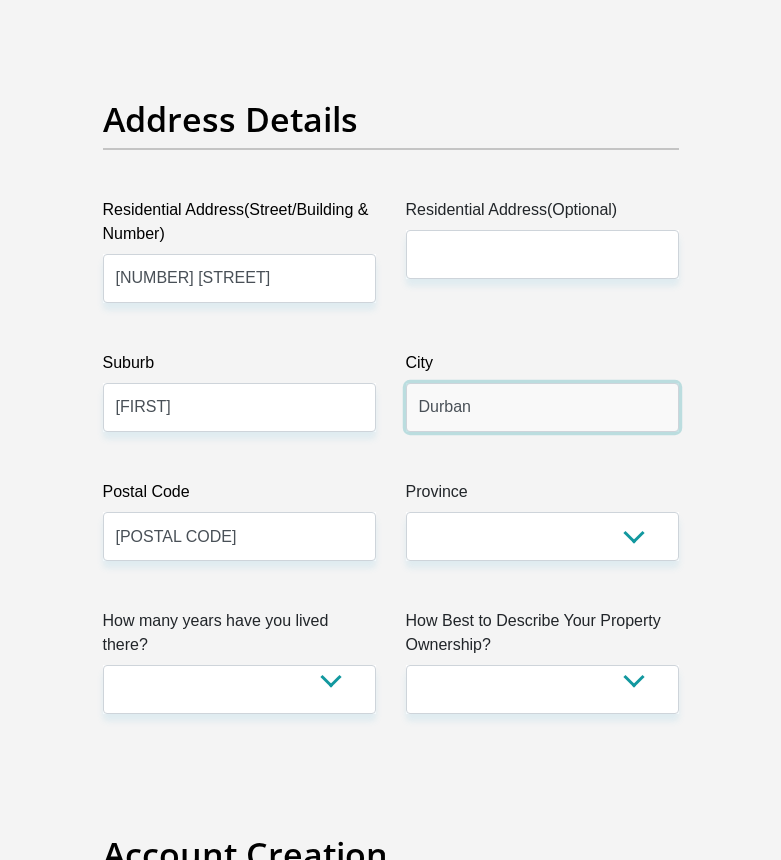 type on "Durban" 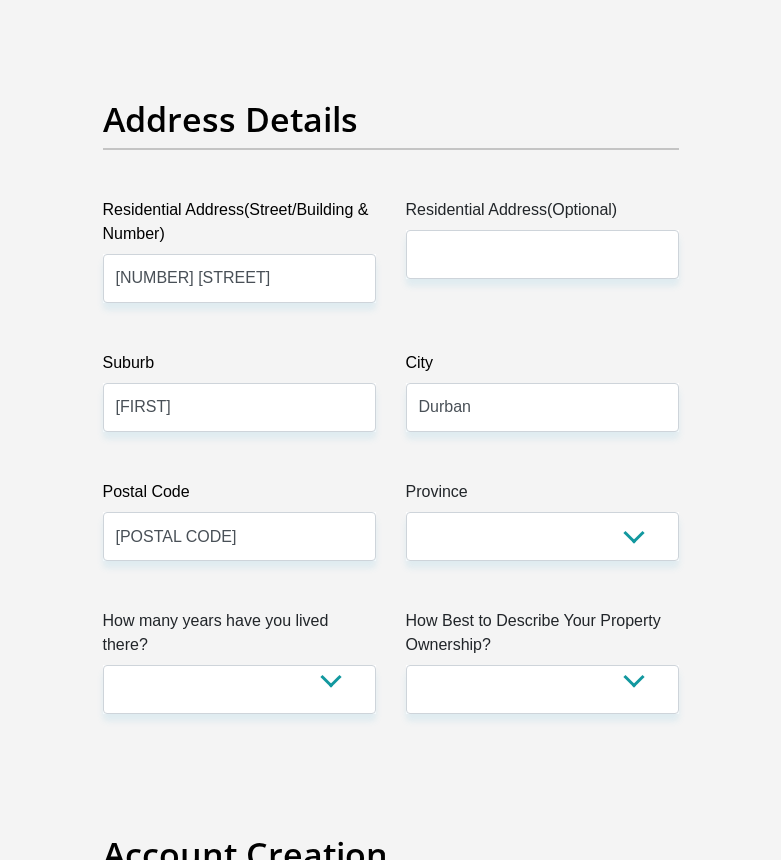 click on "[FIRST] [LAST]
[ID NUMBER]
Please input valid ID number
Race
Black
Coloured
Indian
White
Other
Contact Number
[PHONE]
Please input valid contact number
Nationality
[COUNTRY]
[COUNTRY]
[COUNTRY]  [COUNTRY]  [COUNTRY]" at bounding box center (391, 2994) 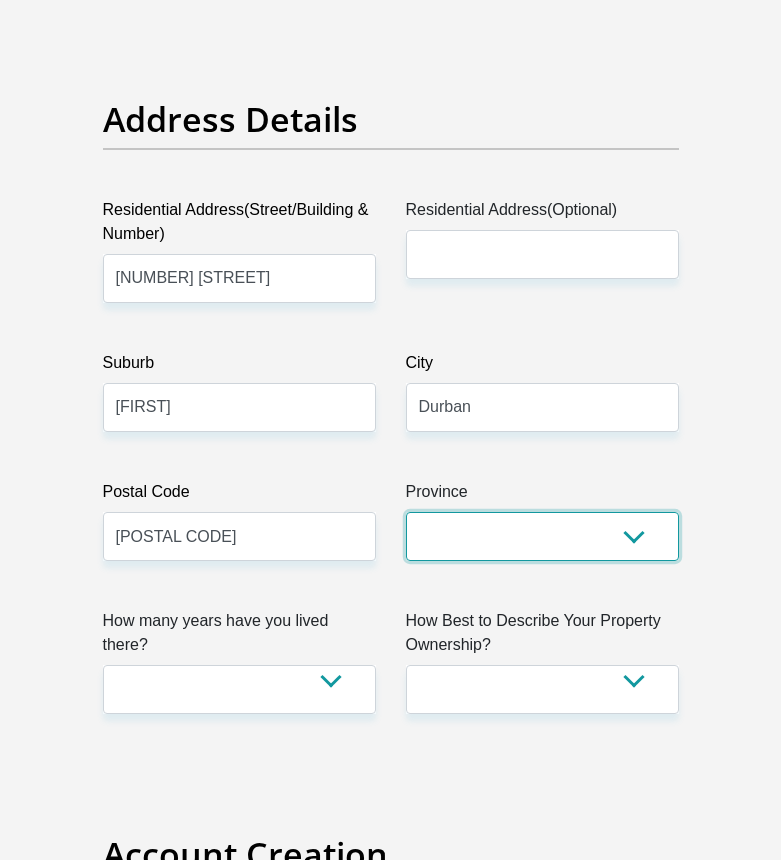 click on "Eastern Cape
Free State
Gauteng
KwaZulu-Natal
Limpopo
Mpumalanga
Northern Cape
North West
Western Cape" at bounding box center [542, 536] 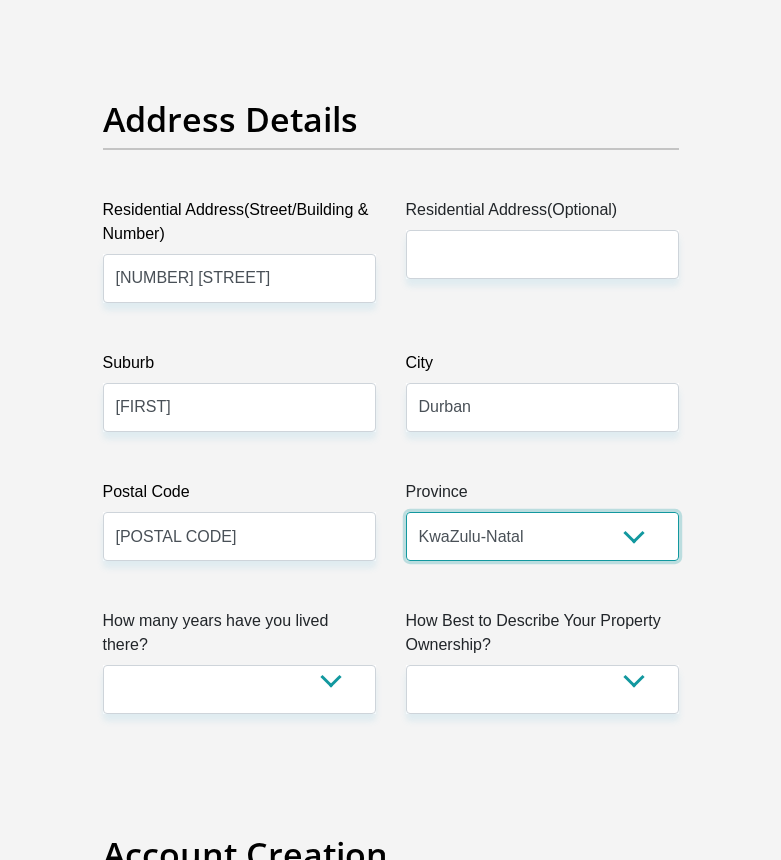 click on "Eastern Cape
Free State
Gauteng
KwaZulu-Natal
Limpopo
Mpumalanga
Northern Cape
North West
Western Cape" at bounding box center [542, 536] 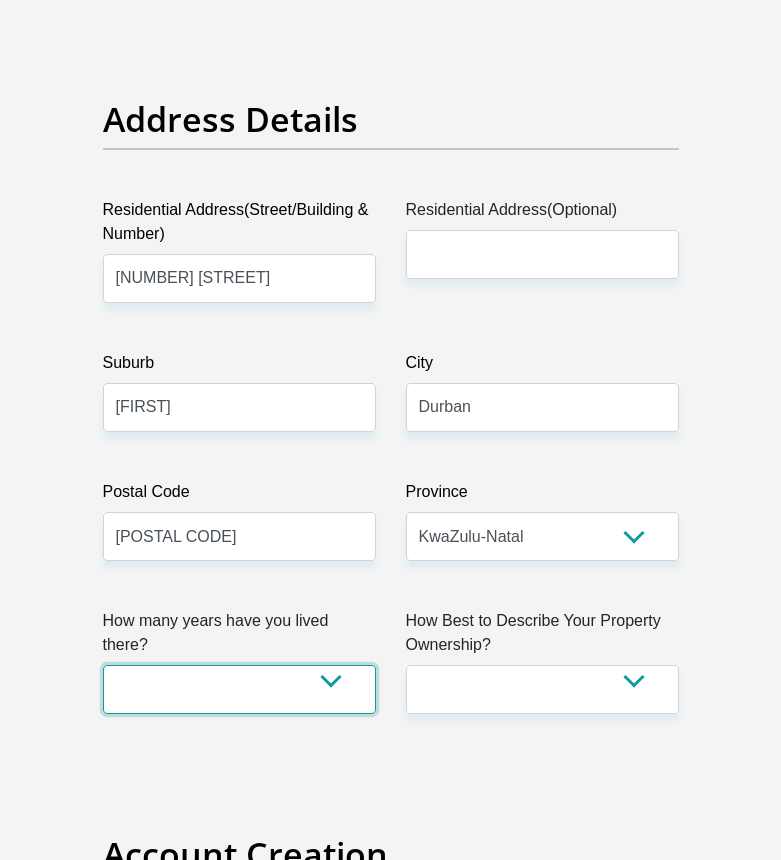 click on "less than 1 year
1-3 years
3-5 years
5+ years" at bounding box center (239, 689) 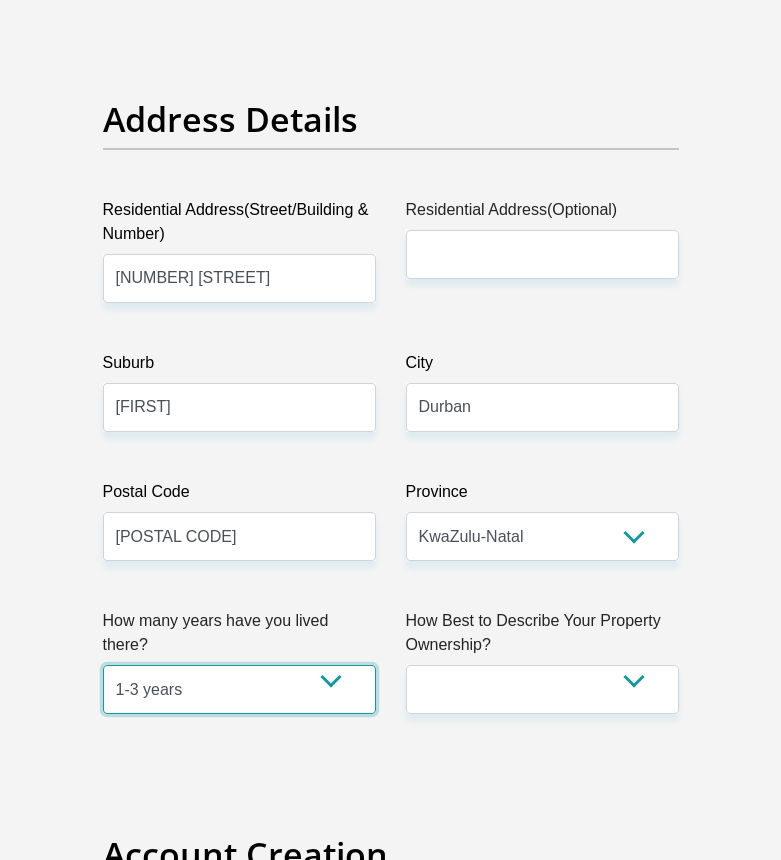 click on "less than 1 year
1-3 years
3-5 years
5+ years" at bounding box center (239, 689) 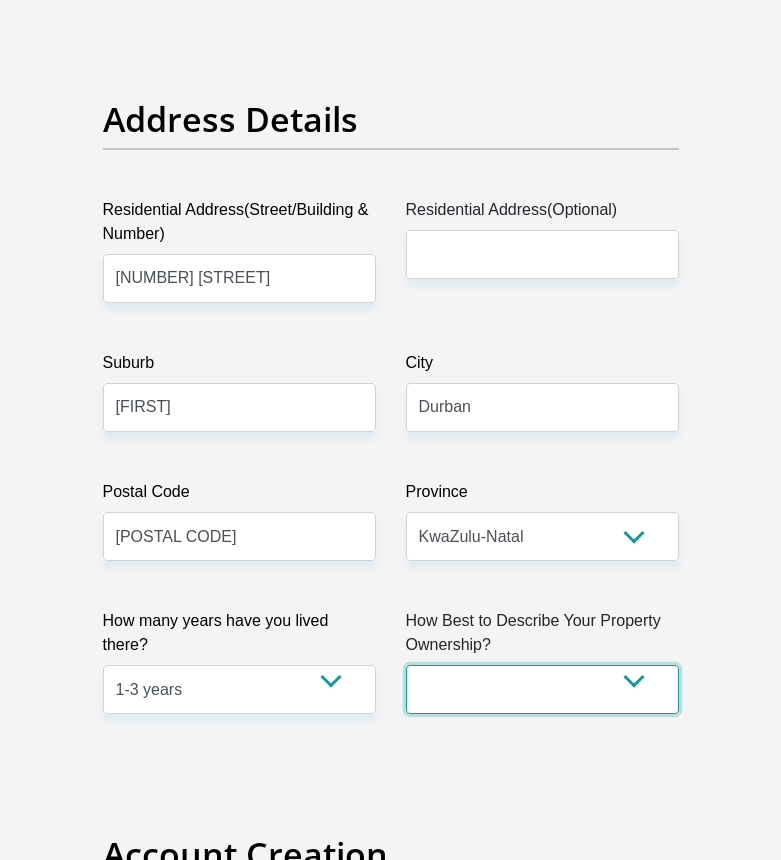 click on "Owned
Rented
Family Owned
Company Dwelling" at bounding box center (542, 689) 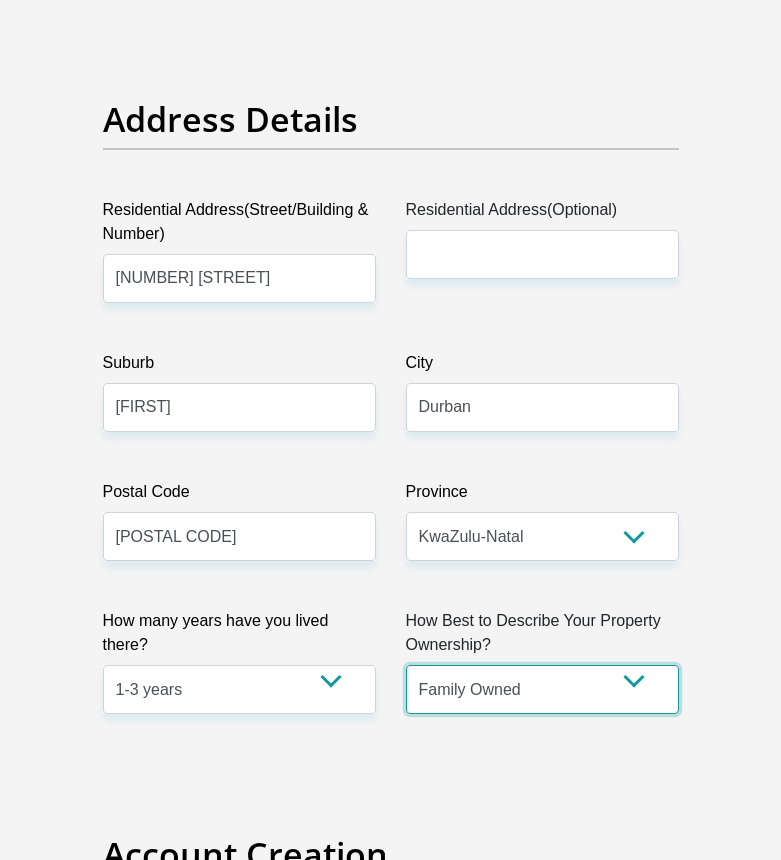 click on "Owned
Rented
Family Owned
Company Dwelling" at bounding box center (542, 689) 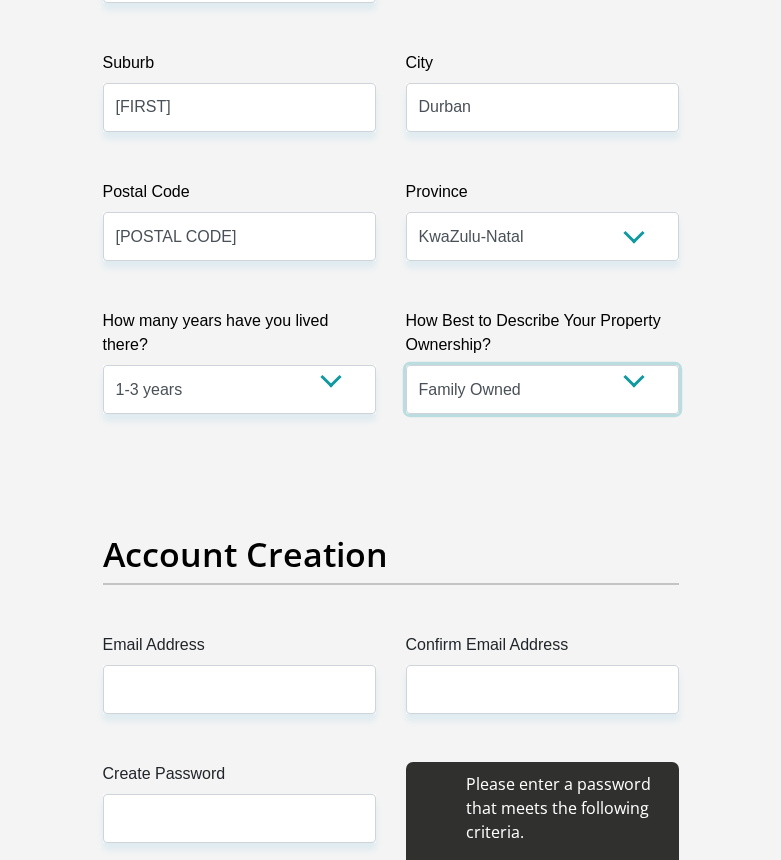 scroll, scrollTop: 1500, scrollLeft: 0, axis: vertical 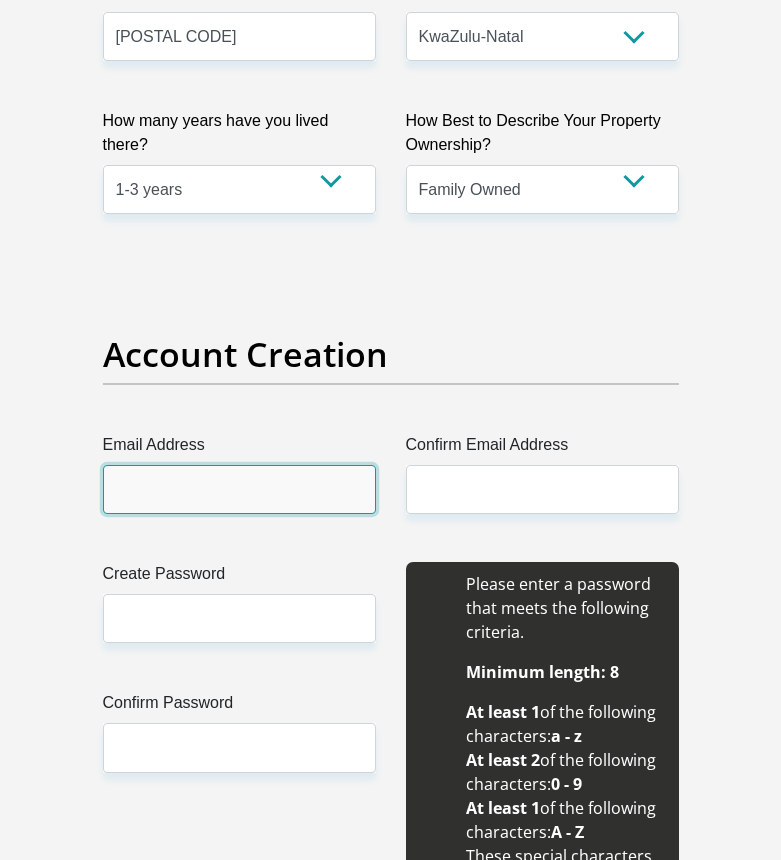 click on "Email Address" at bounding box center [239, 489] 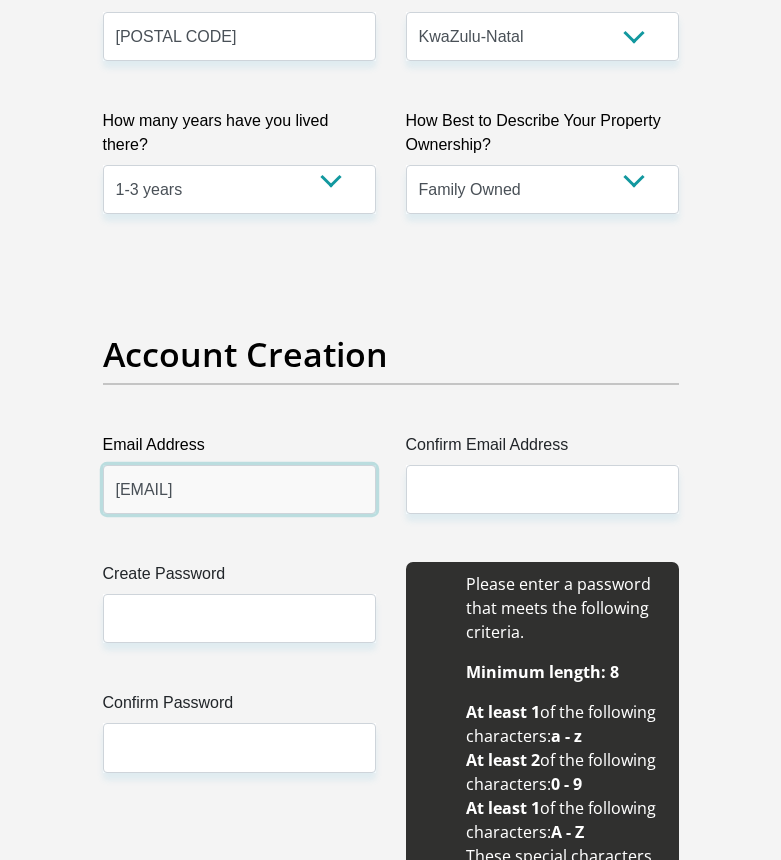 type on "[EMAIL]" 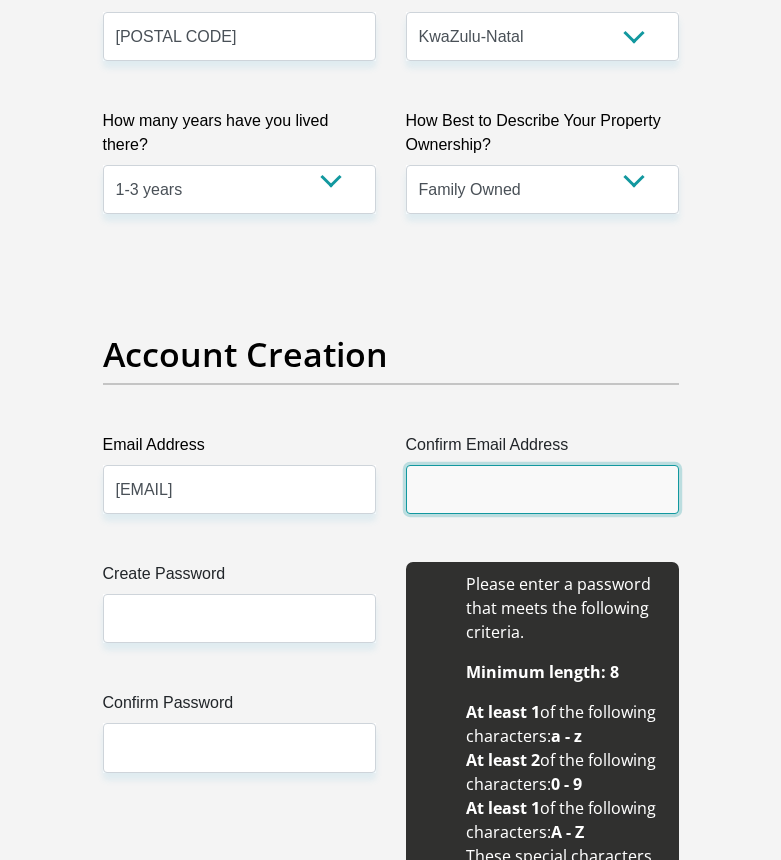 click on "Confirm Email Address" at bounding box center (542, 489) 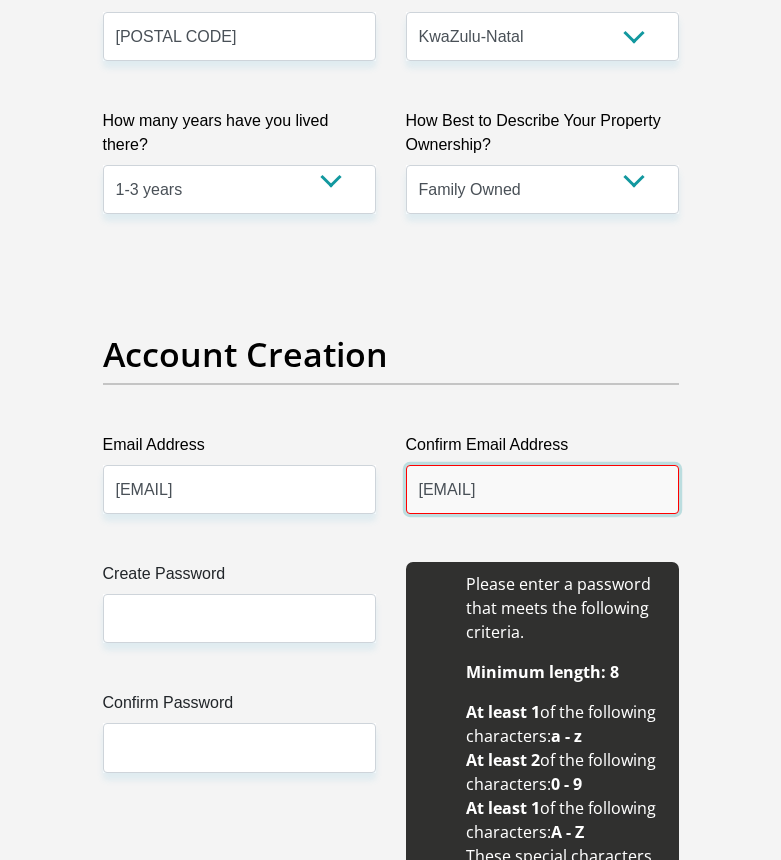 type on "[EMAIL]" 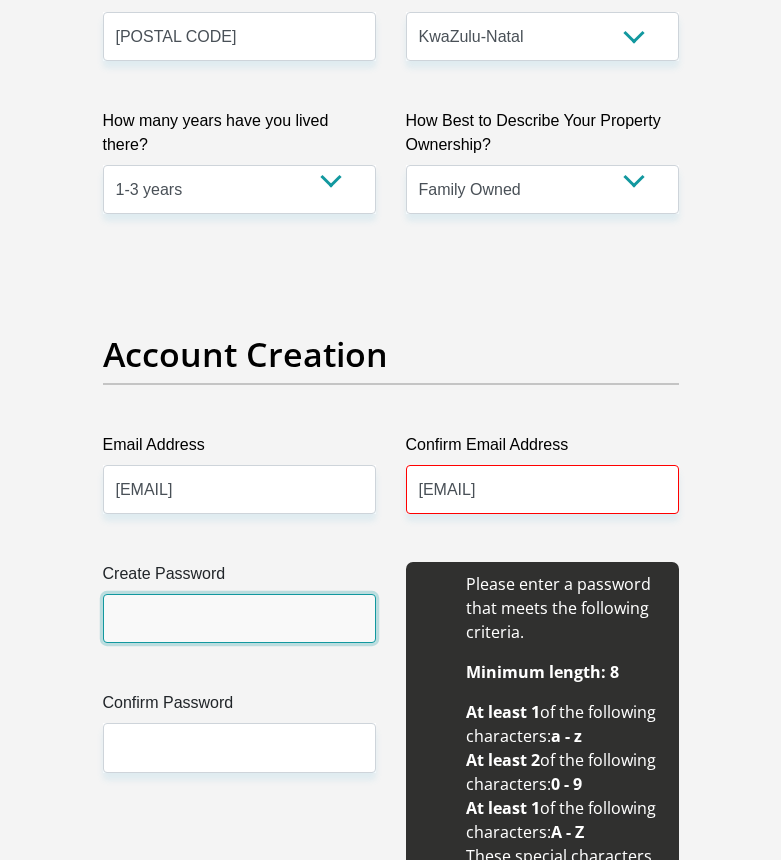 click on "Create Password" at bounding box center [239, 618] 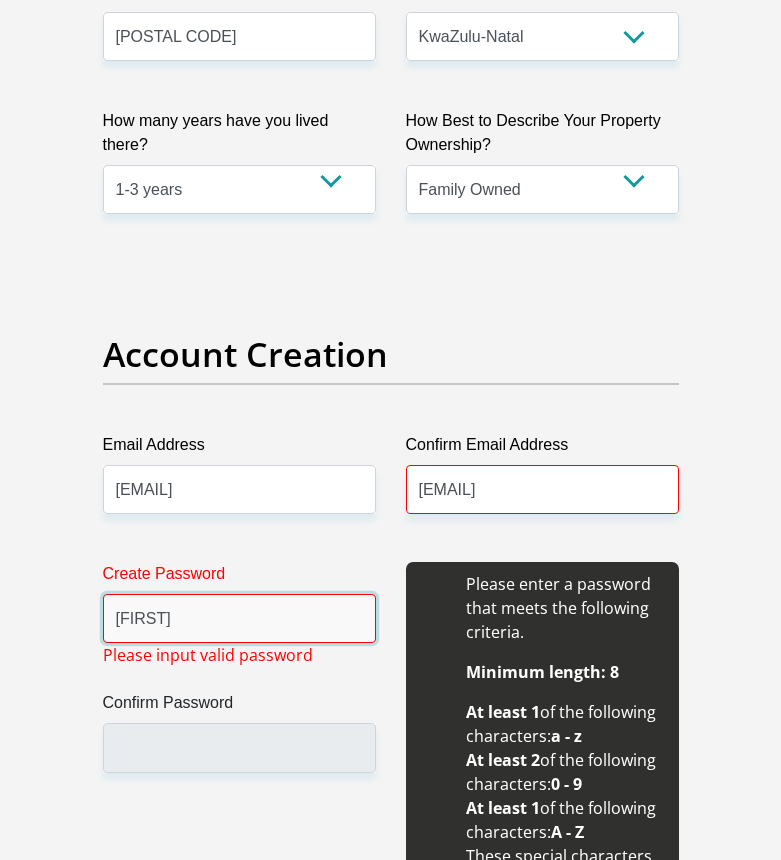 type on "R" 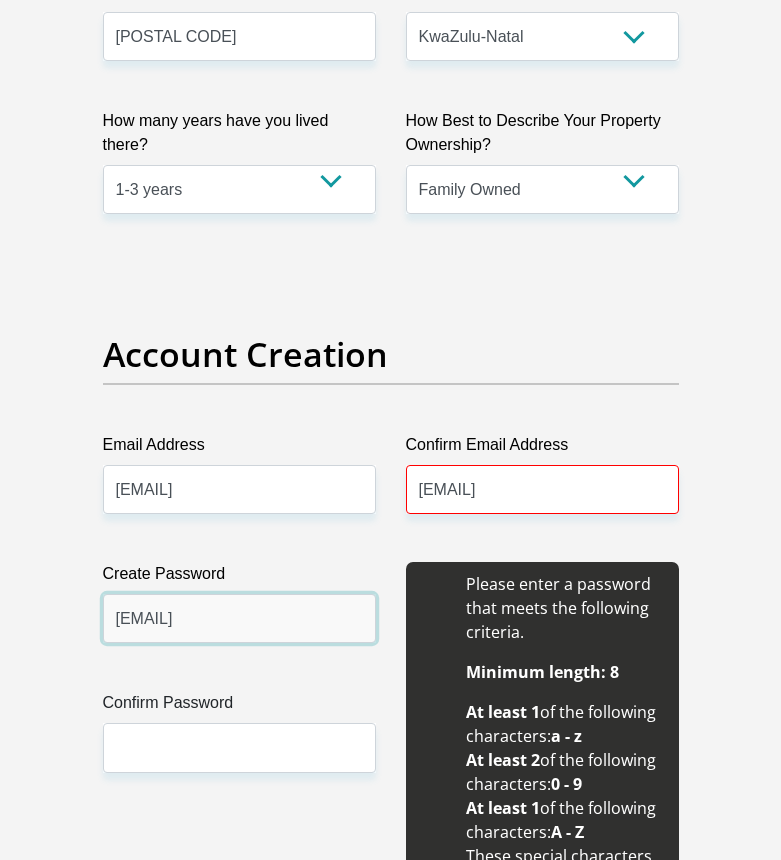 type on "[EMAIL]" 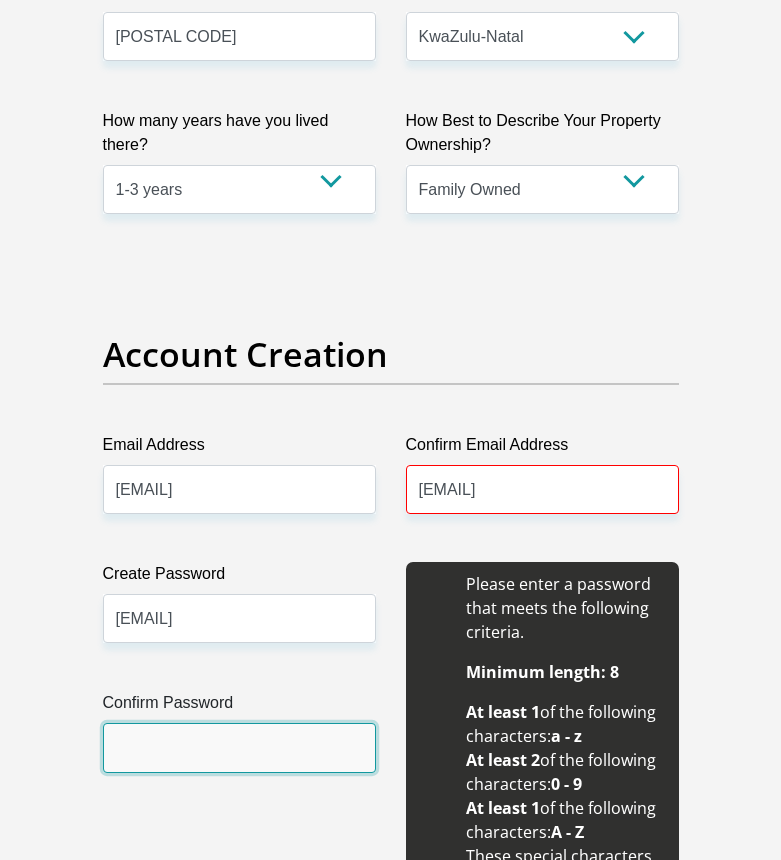 click on "Confirm Password" at bounding box center (239, 747) 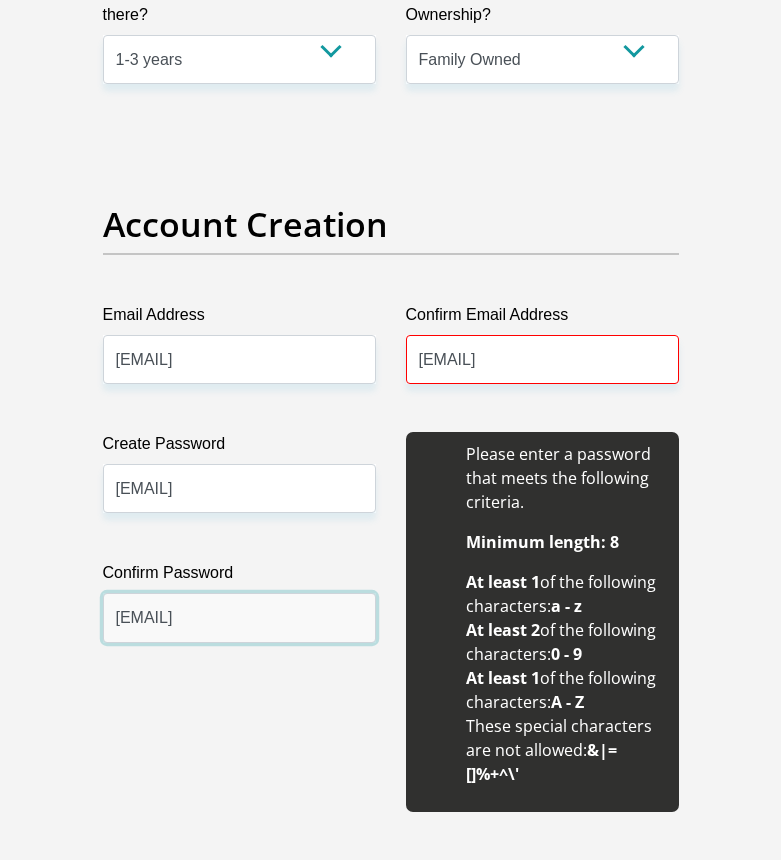 scroll, scrollTop: 1800, scrollLeft: 0, axis: vertical 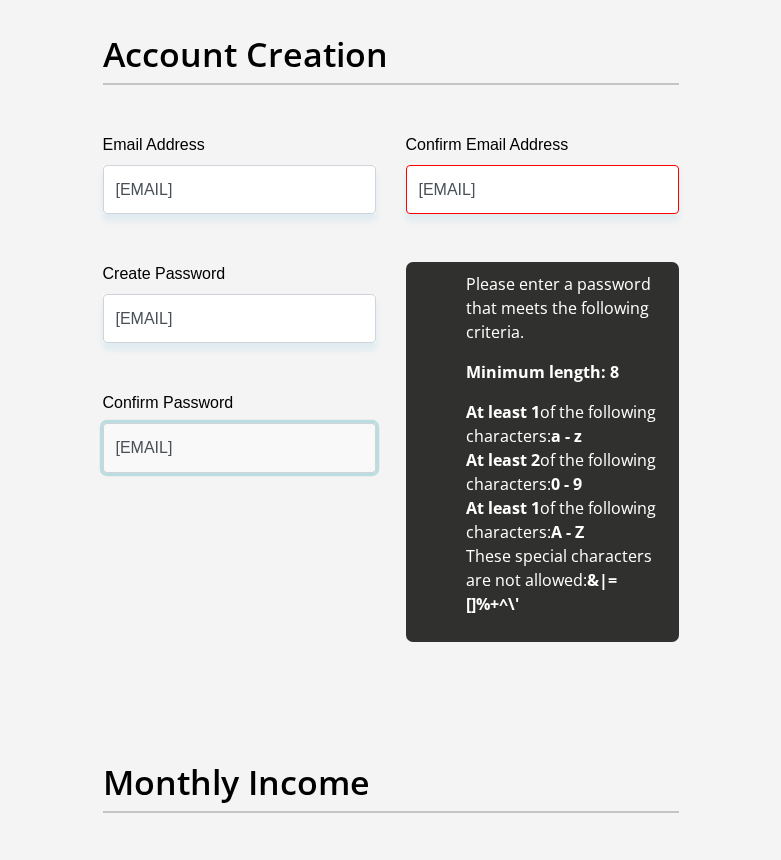 type on "[EMAIL]" 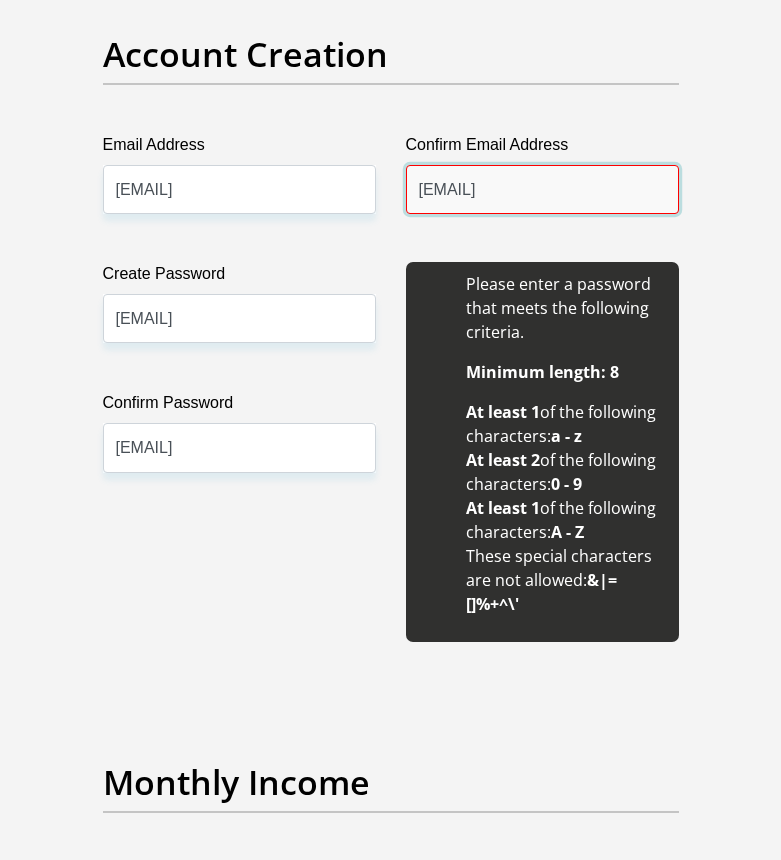 click on "[EMAIL]" at bounding box center (542, 189) 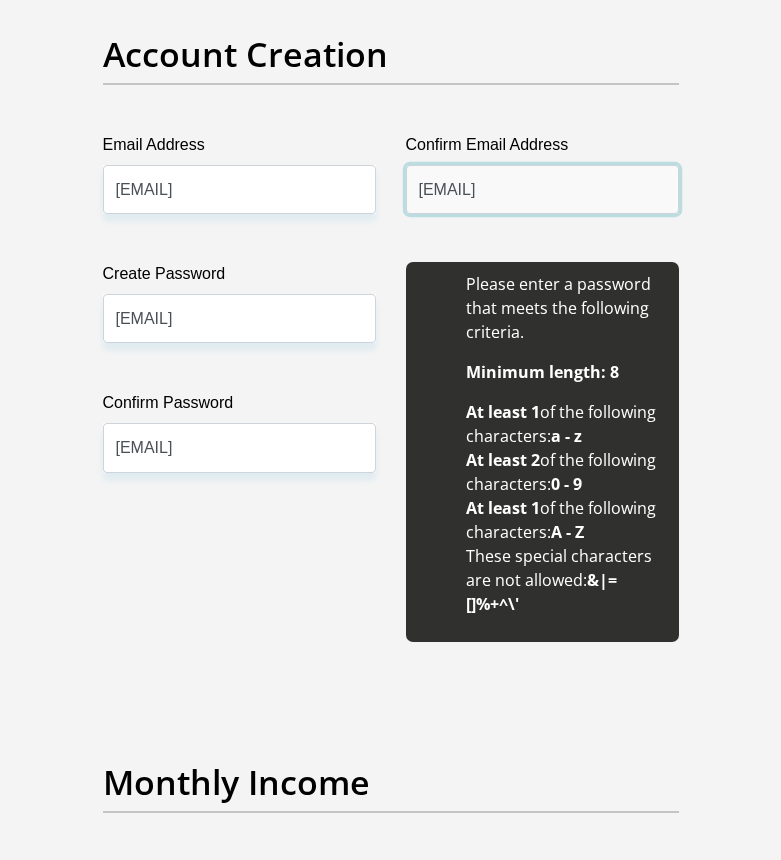 type on "[EMAIL]" 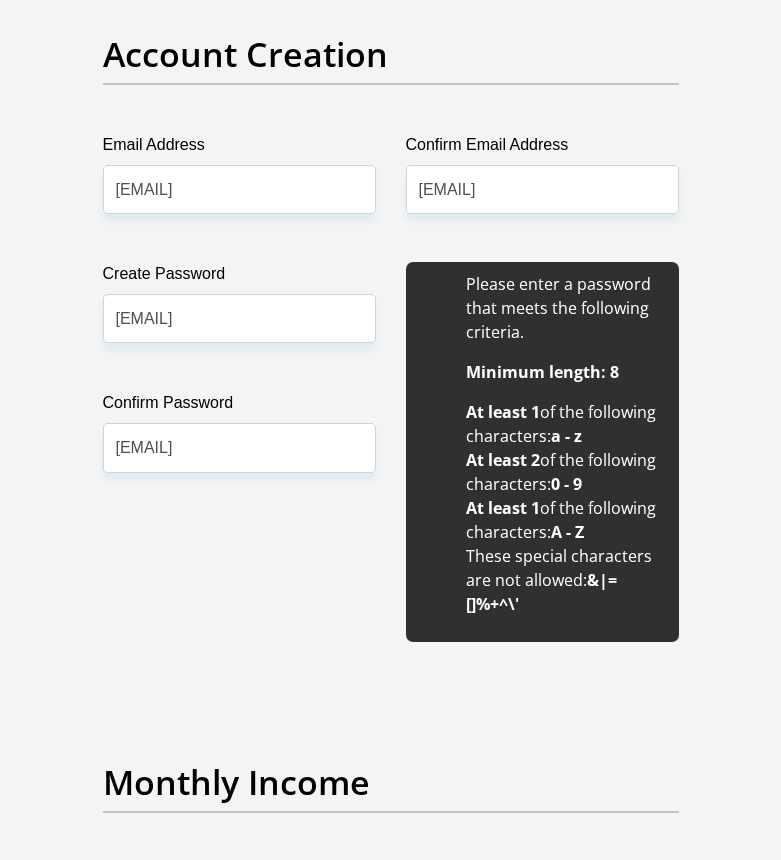 click on "Create Password
[PASSWORD]
Please input valid password
Confirm Password
[PASSWORD]" at bounding box center (239, 452) 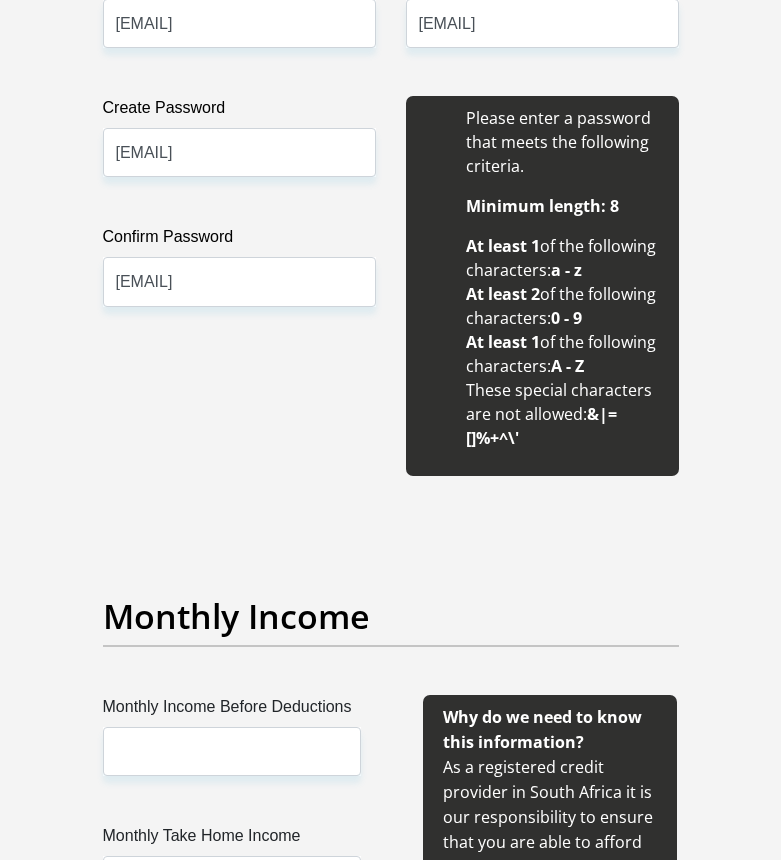 scroll, scrollTop: 2100, scrollLeft: 0, axis: vertical 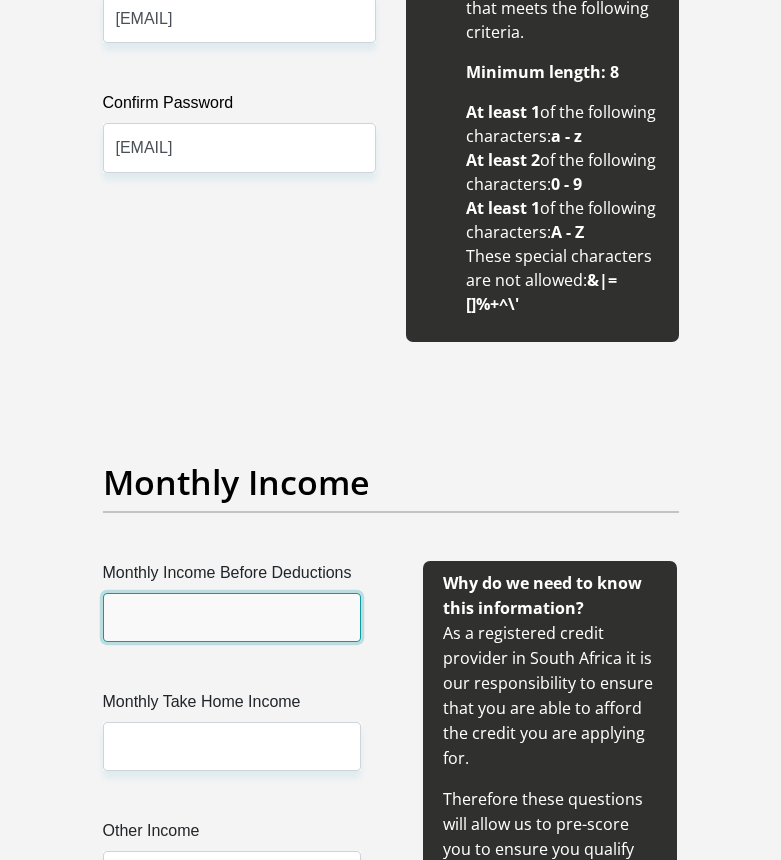 click on "Monthly Income Before Deductions" at bounding box center [232, 617] 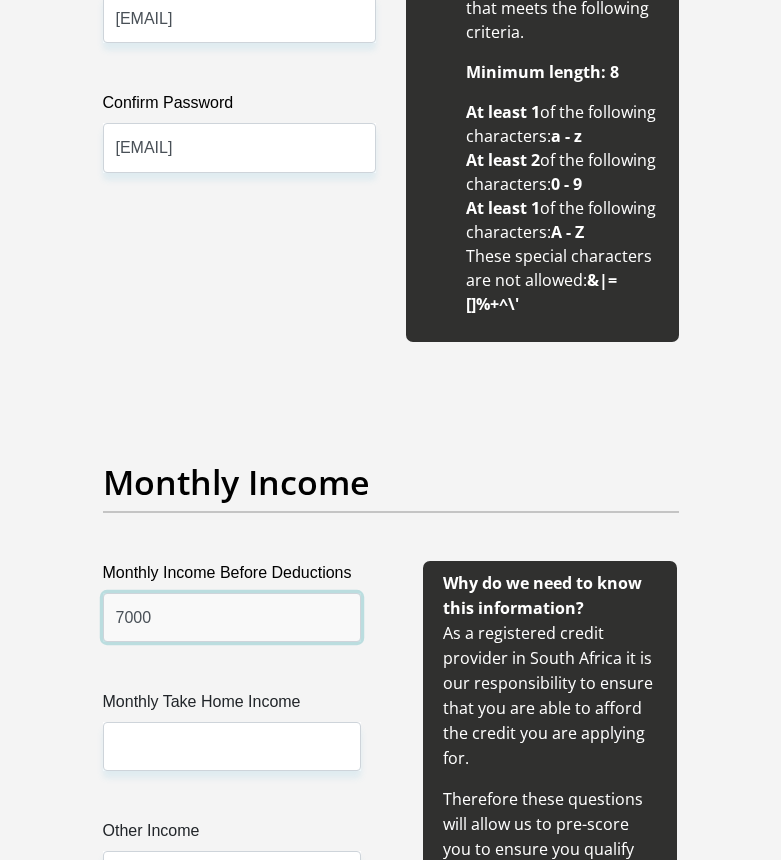 type on "7000" 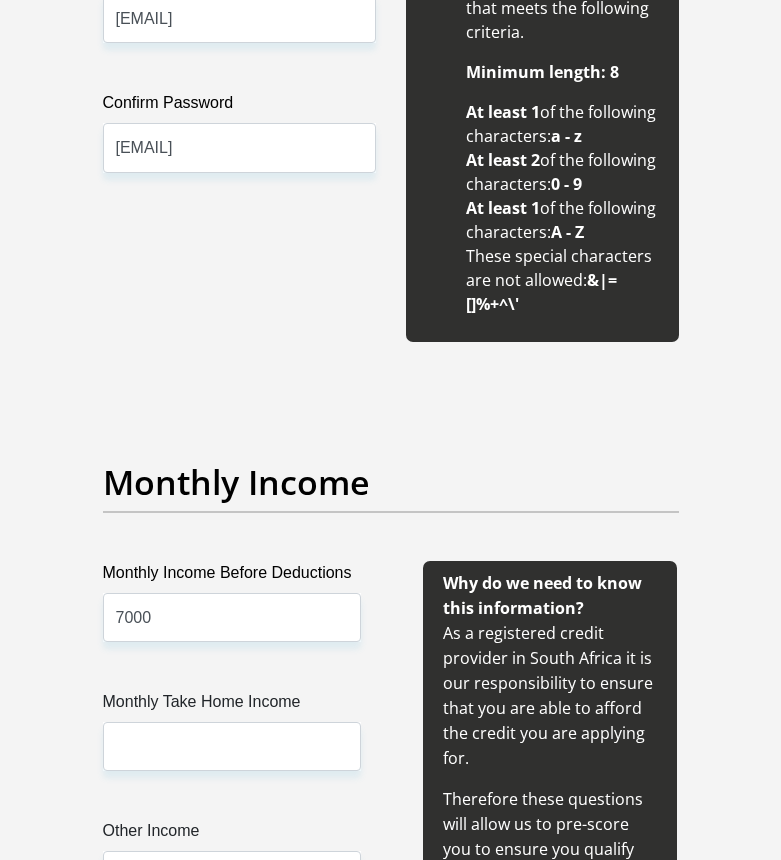 click on "[CURRENCY] [NUMBER]" at bounding box center [232, 812] 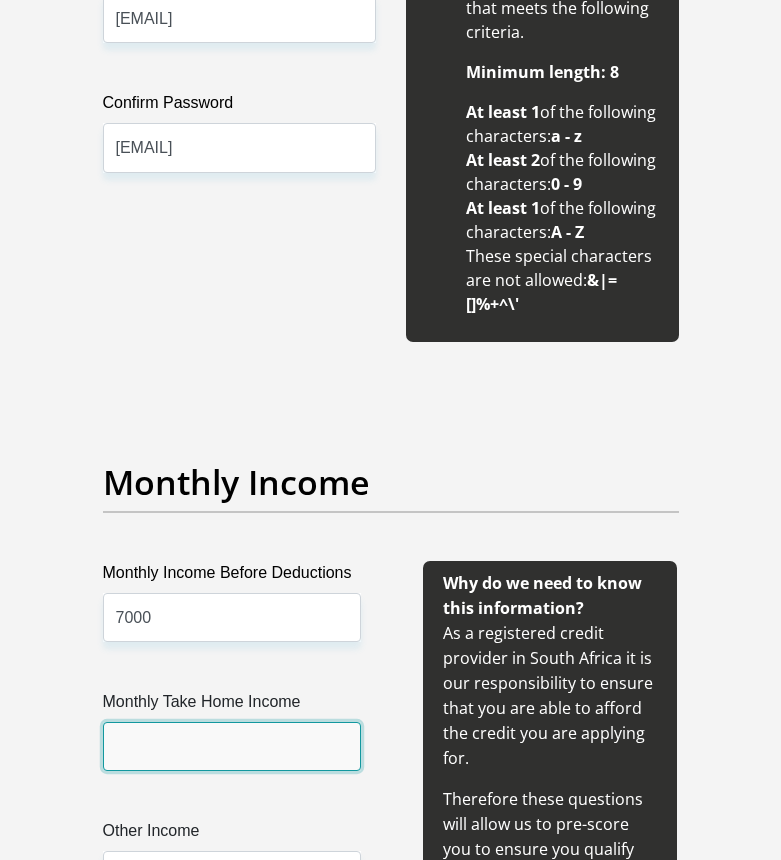 click on "Monthly Take Home Income" at bounding box center (232, 746) 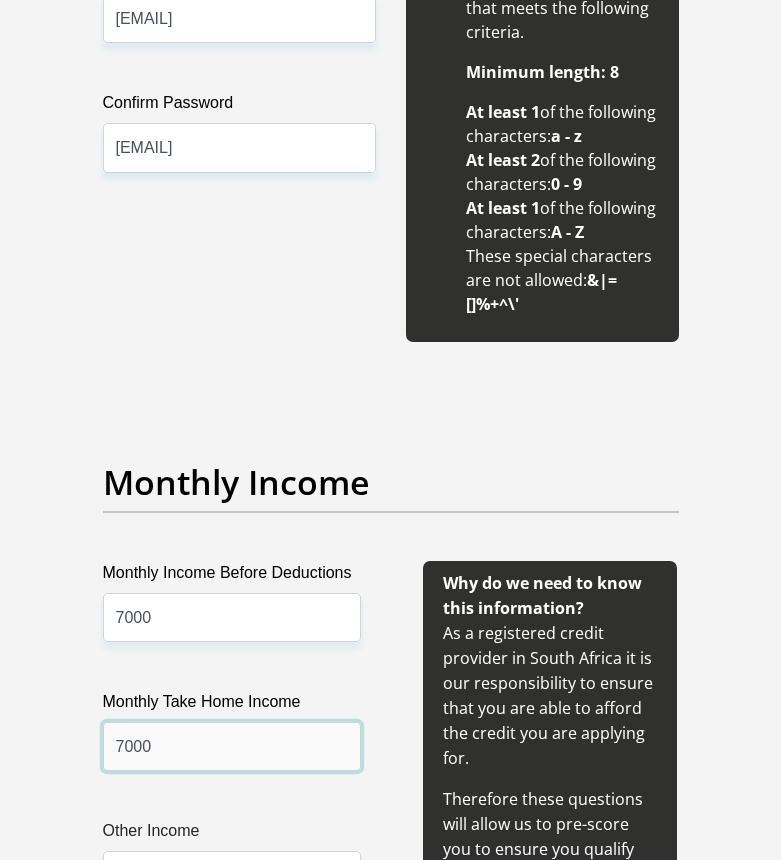 type on "7000" 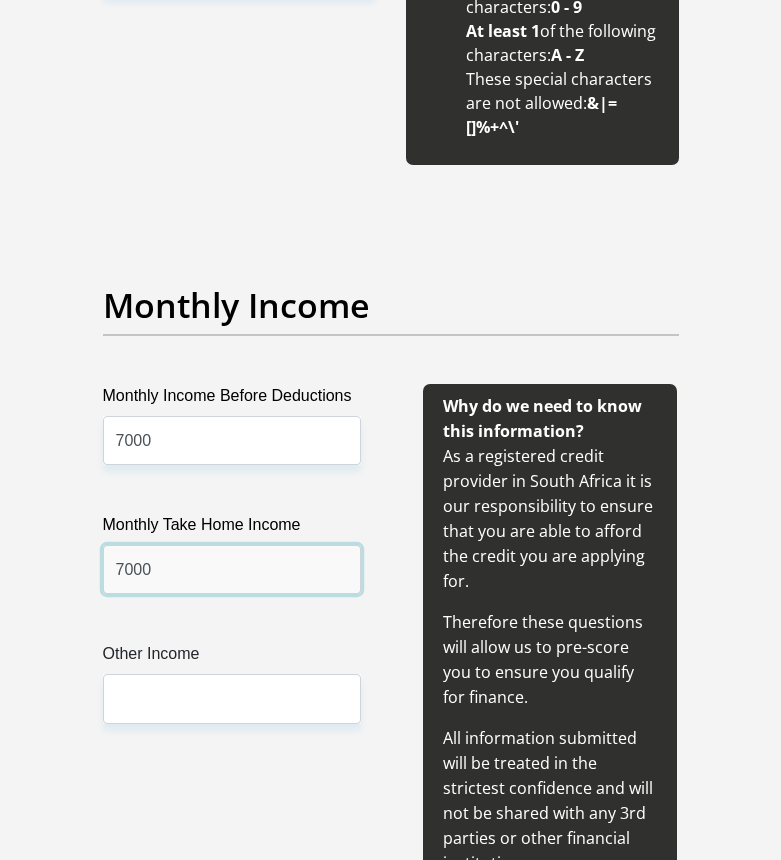 scroll, scrollTop: 2300, scrollLeft: 0, axis: vertical 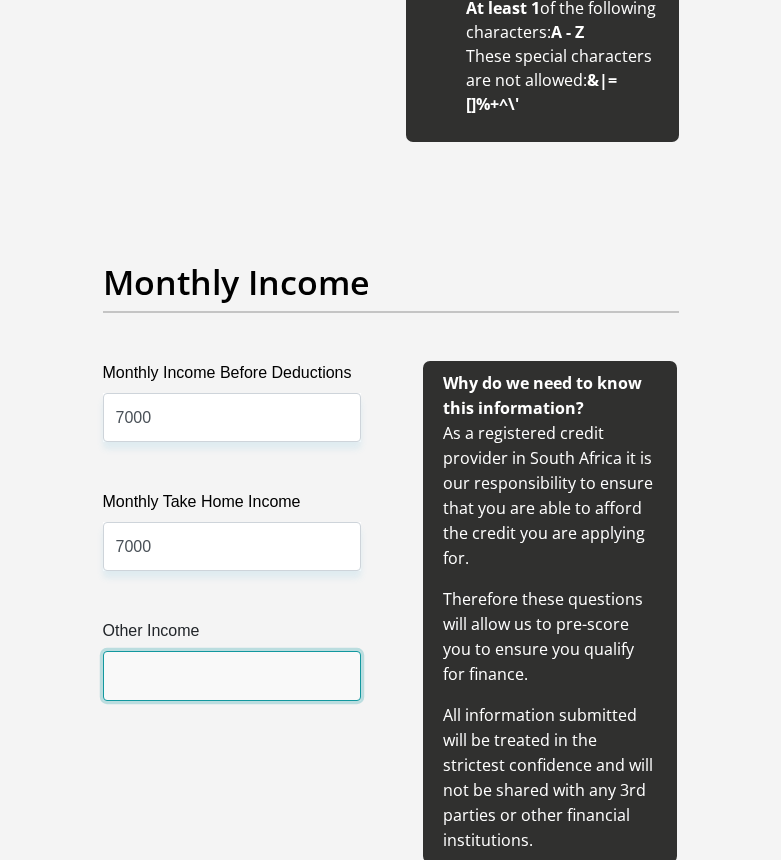 click on "Other Income" at bounding box center (232, 675) 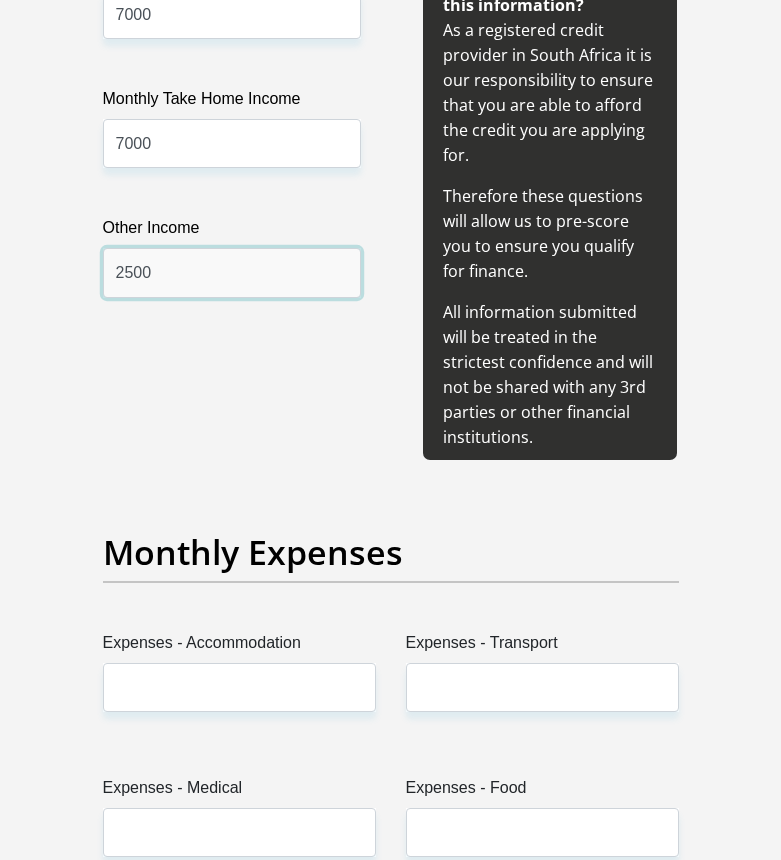 scroll, scrollTop: 2800, scrollLeft: 0, axis: vertical 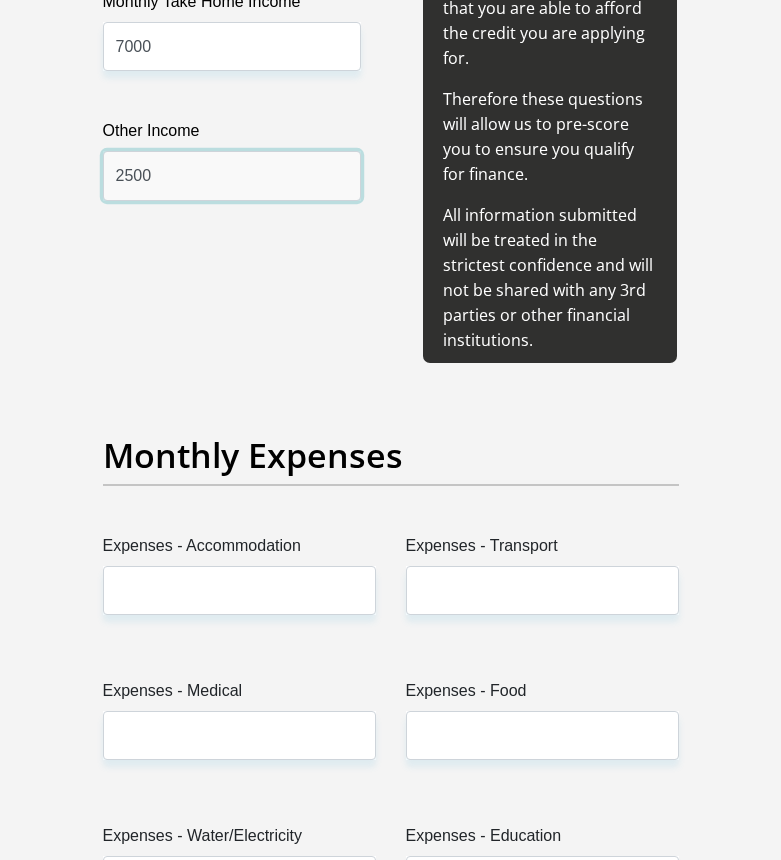 type on "2500" 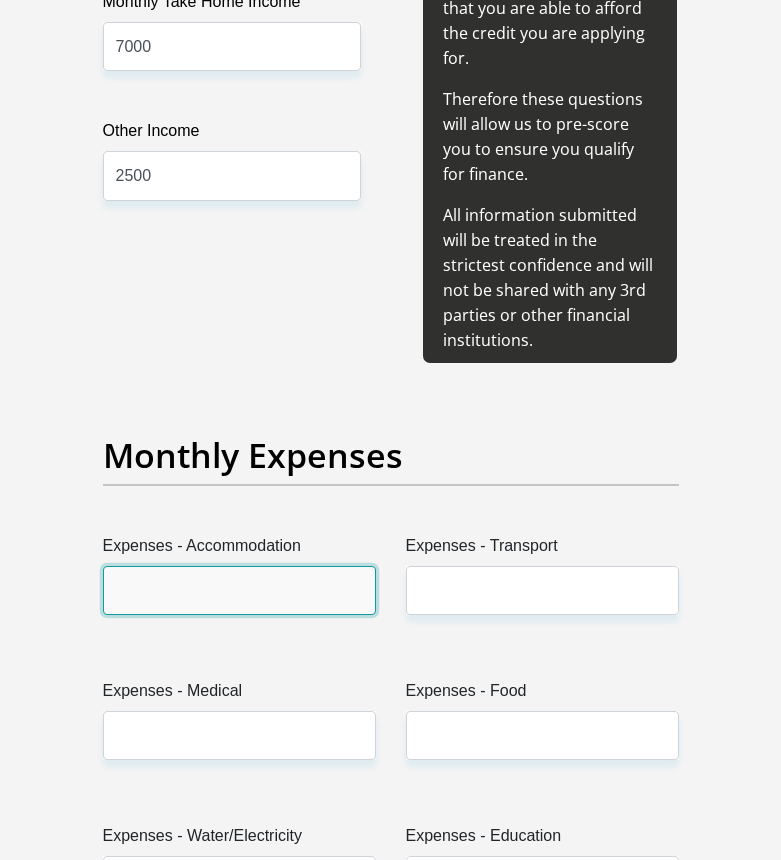 click on "Expenses - Accommodation" at bounding box center [239, 590] 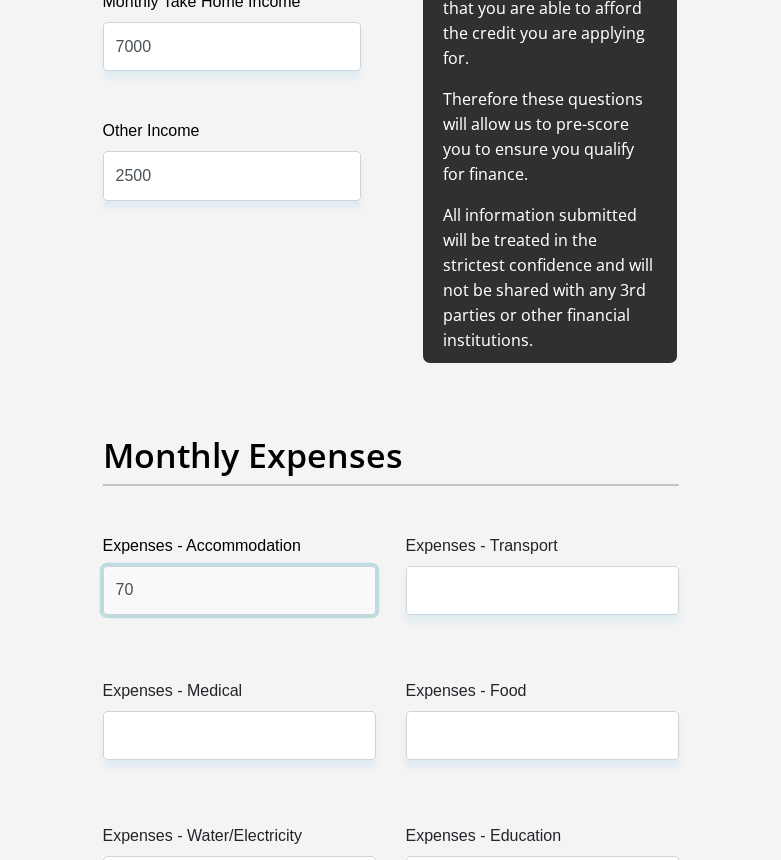 type on "700" 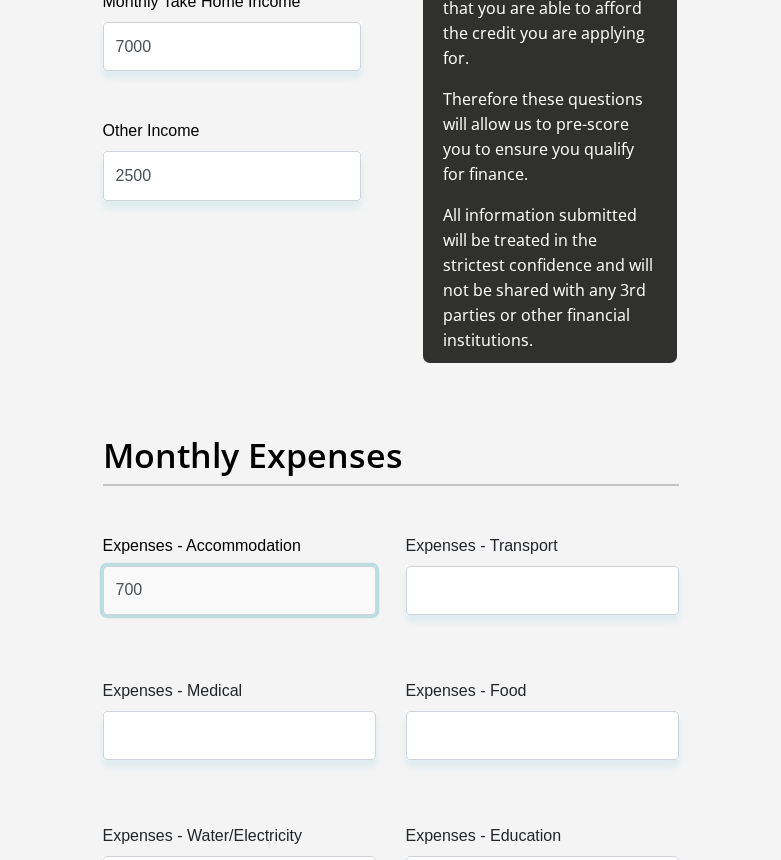 drag, startPoint x: 249, startPoint y: 571, endPoint x: 16, endPoint y: 565, distance: 233.07724 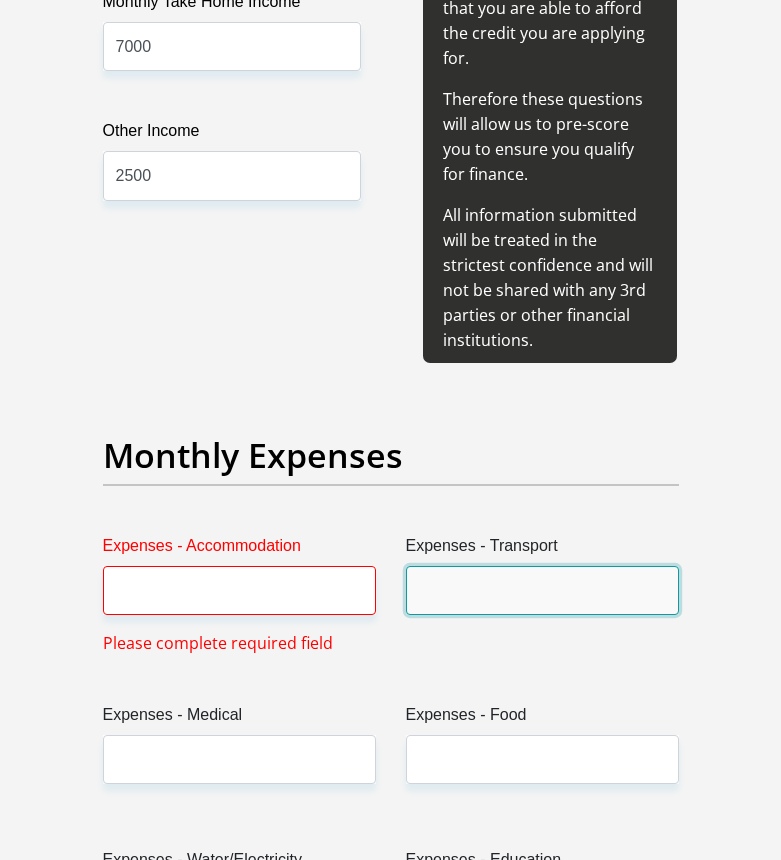 click on "Expenses - Transport" at bounding box center (542, 590) 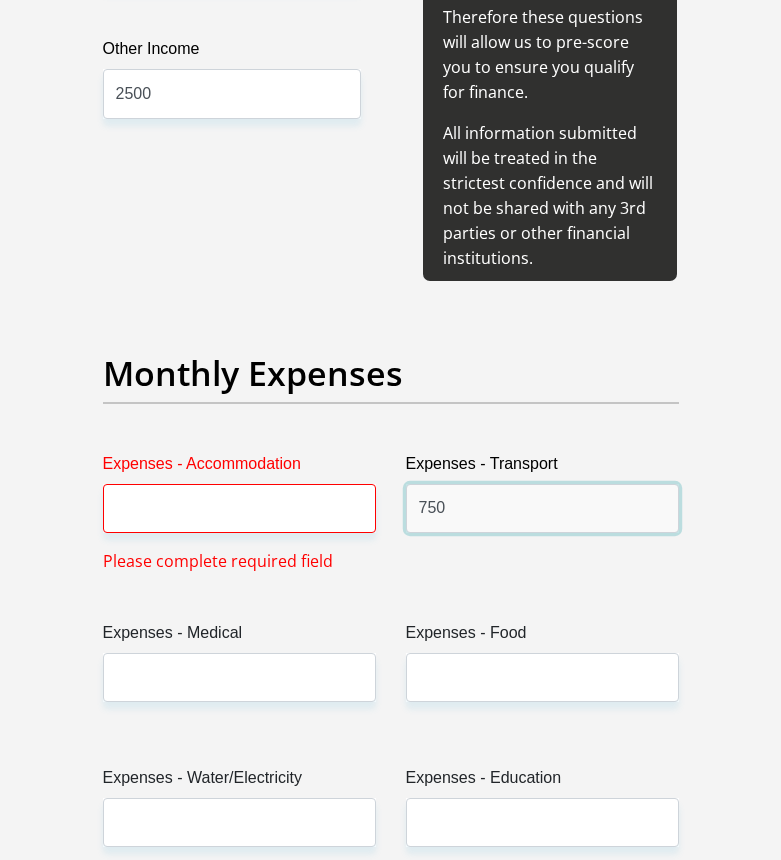 scroll, scrollTop: 3000, scrollLeft: 0, axis: vertical 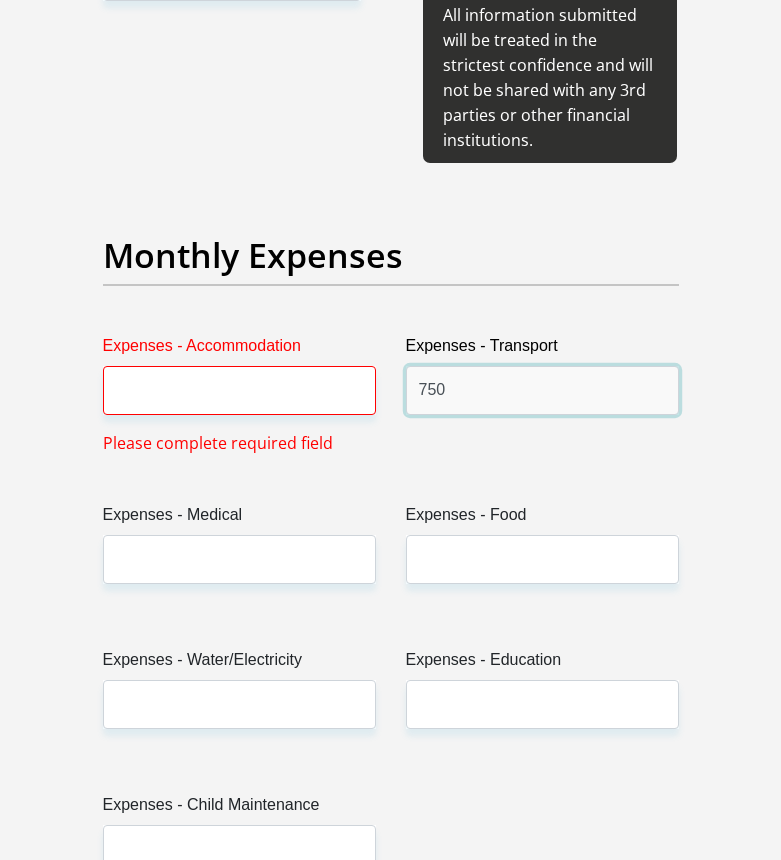 type on "750" 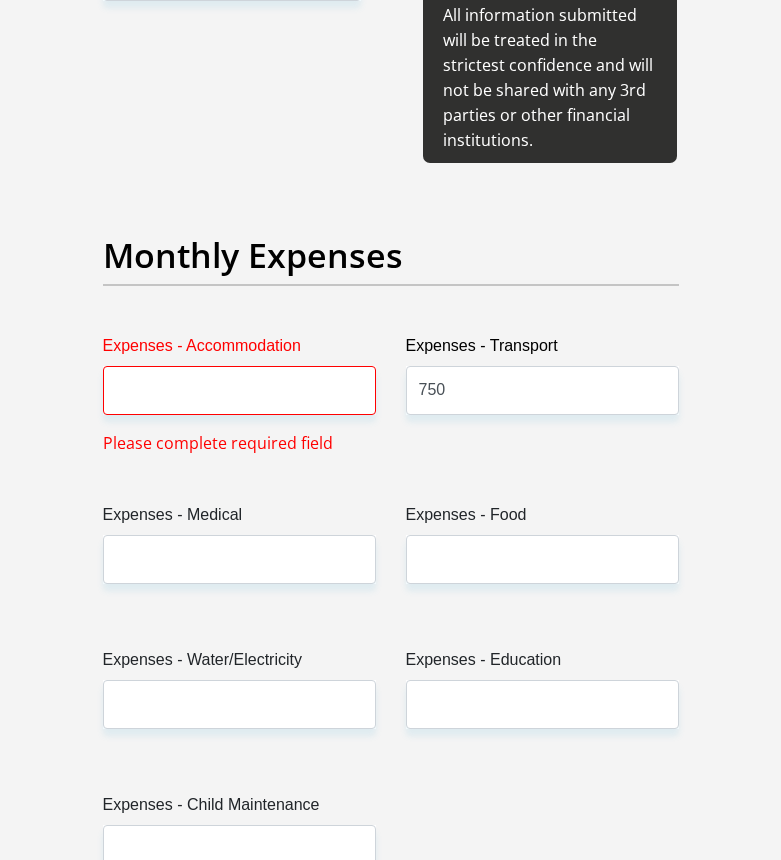 click on "Expenses - Food" at bounding box center [542, 519] 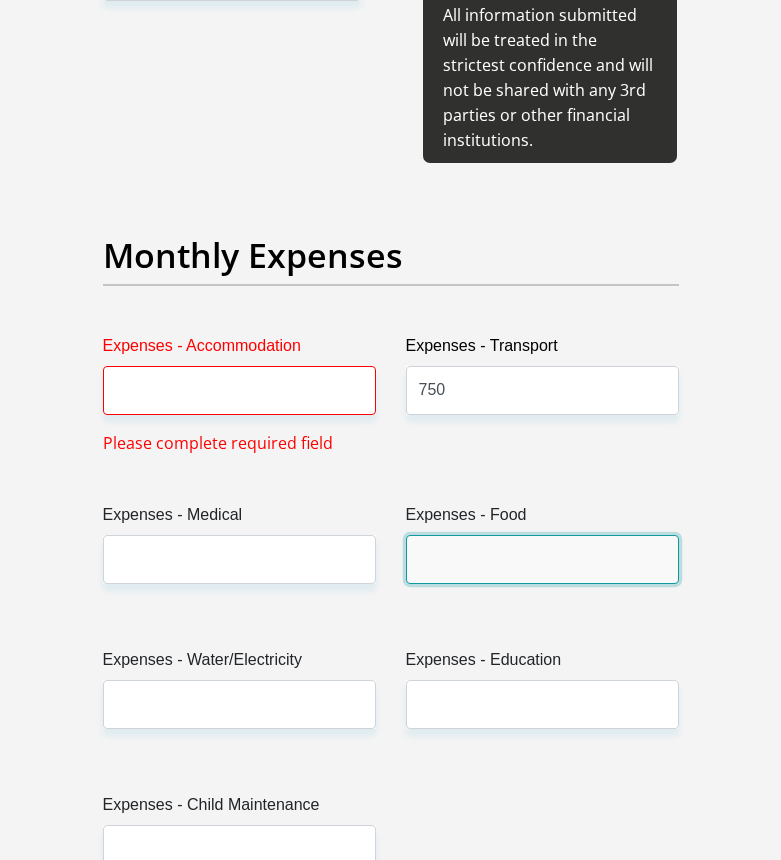 click on "Expenses - Food" at bounding box center (542, 559) 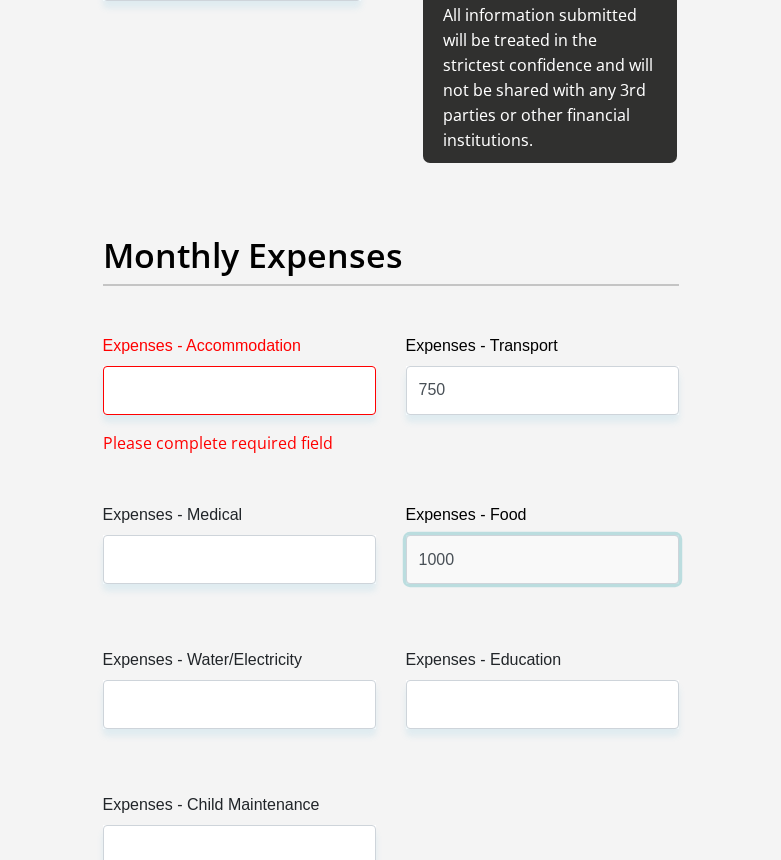 type on "1000" 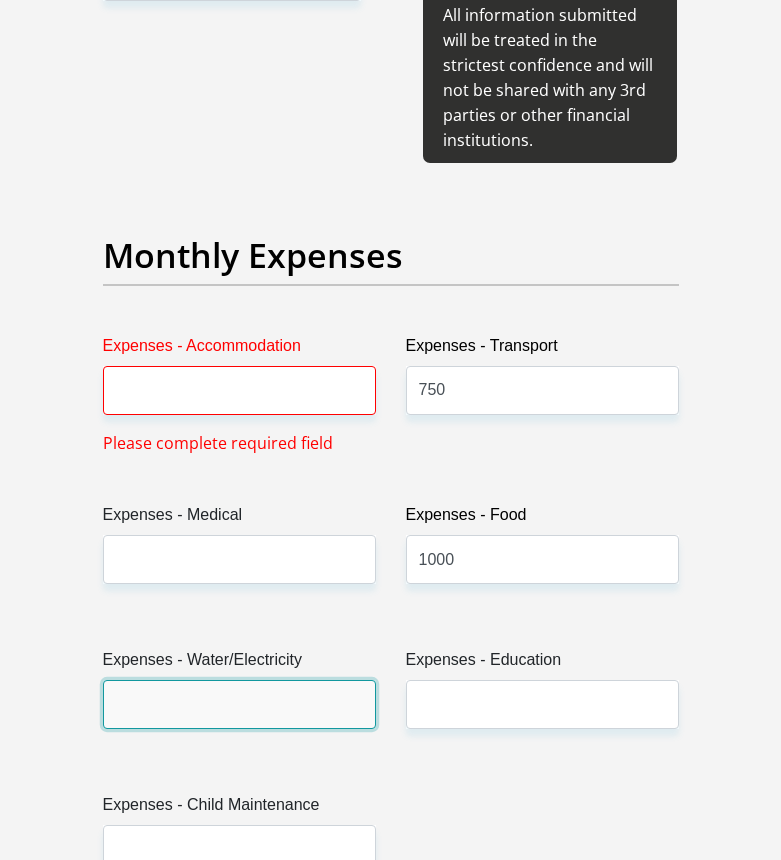 click on "Expenses - Water/Electricity" at bounding box center [239, 704] 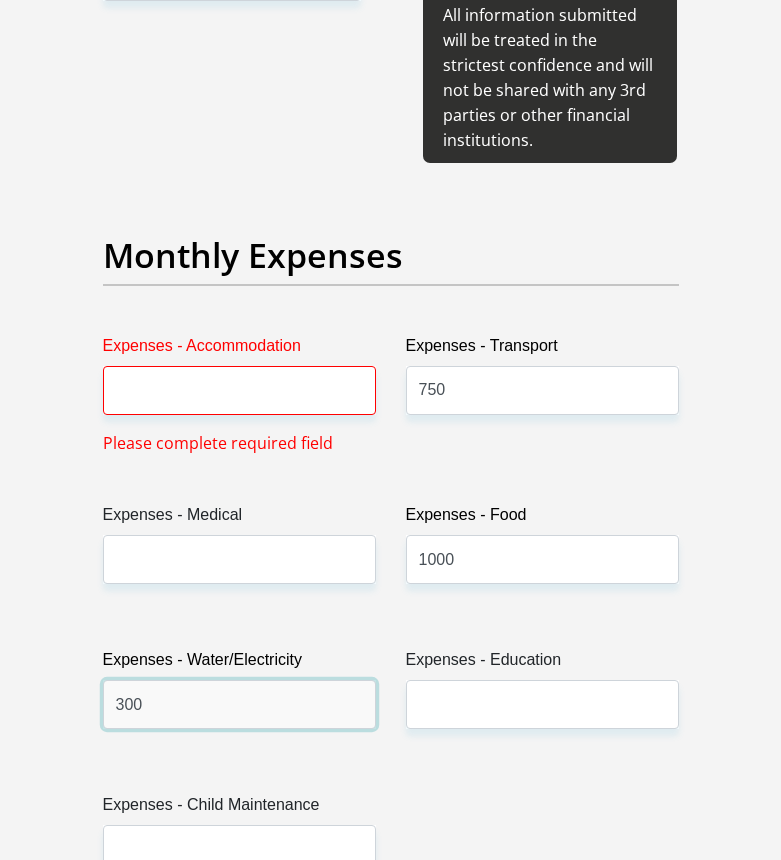 type on "300" 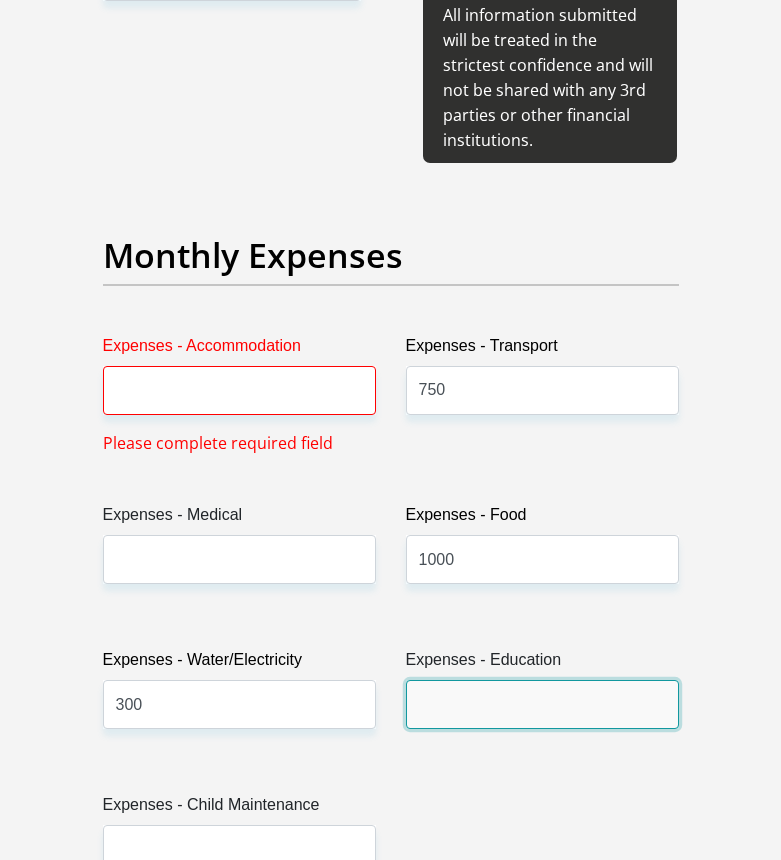 click on "Expenses - Education" at bounding box center [542, 704] 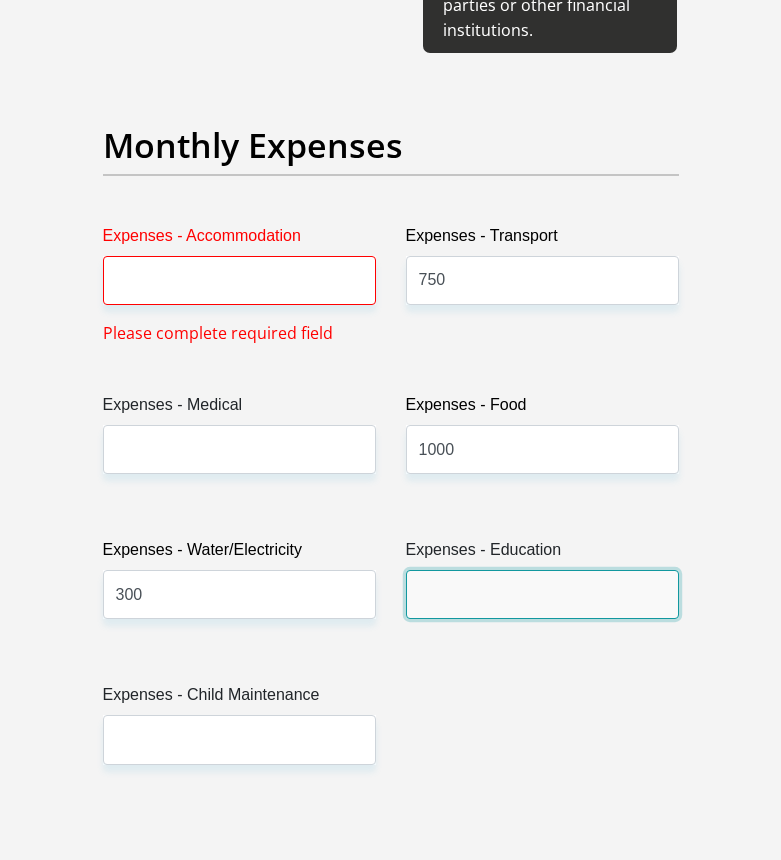 scroll, scrollTop: 3200, scrollLeft: 0, axis: vertical 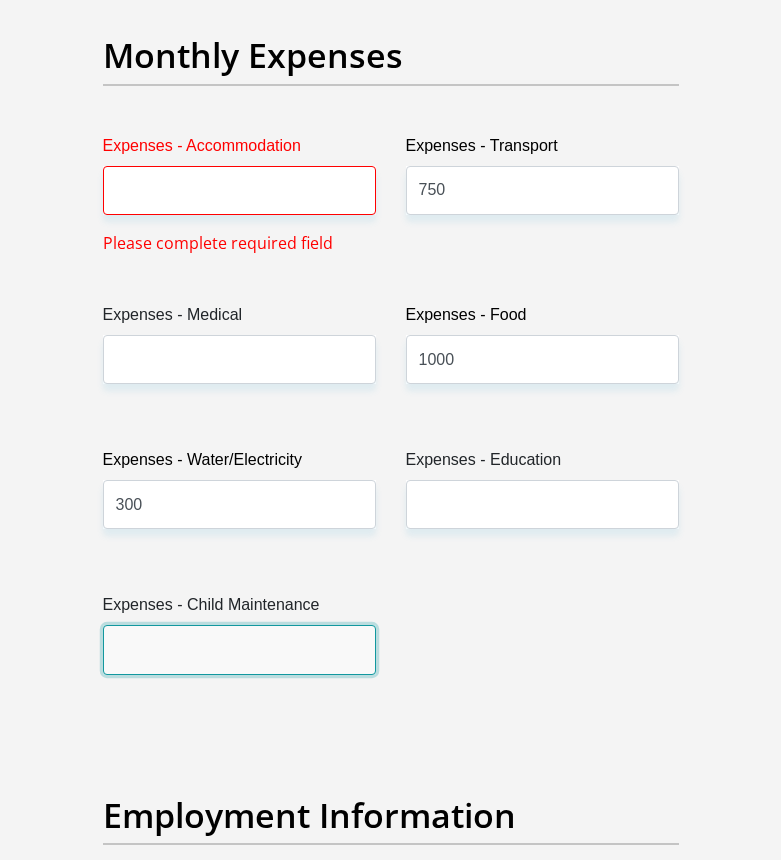 click on "Expenses - Child Maintenance" at bounding box center [239, 649] 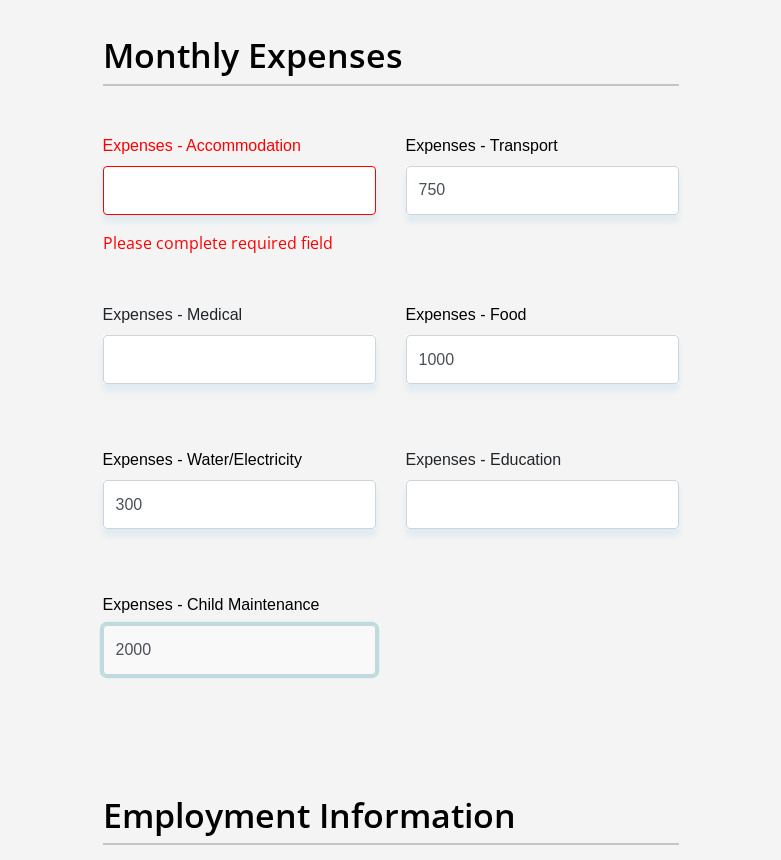 type on "2000" 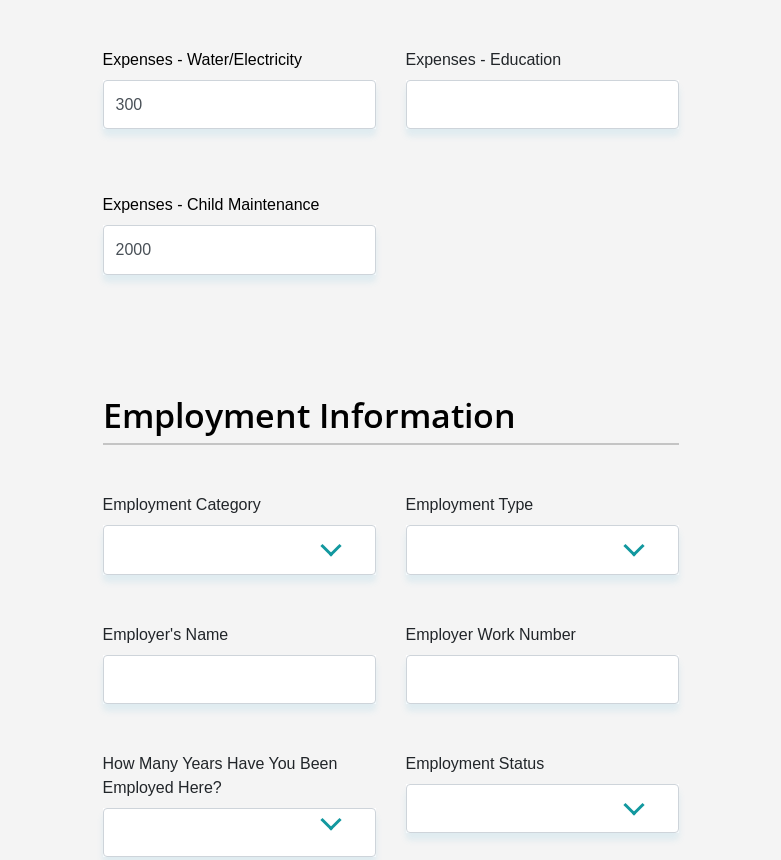 click on "Employment Category" at bounding box center (239, 509) 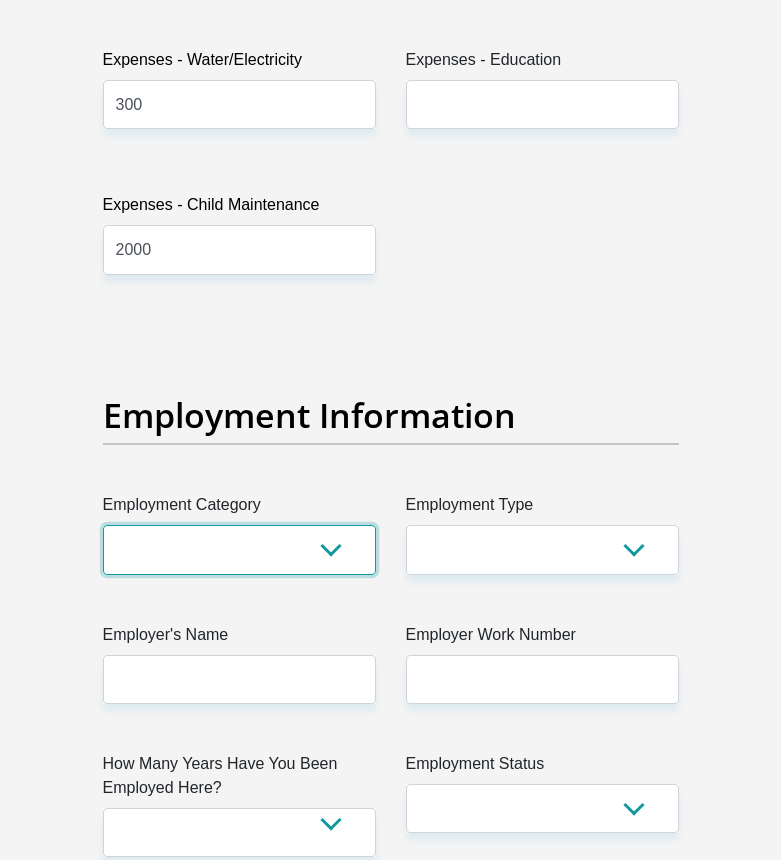 click on "AGRICULTURE
ALCOHOL & TOBACCO
CONSTRUCTION MATERIALS
METALLURGY
EQUIPMENT FOR RENEWABLE ENERGY
SPECIALIZED CONTRACTORS
CAR
GAMING (INCL. INTERNET
OTHER WHOLESALE
UNLICENSED PHARMACEUTICALS
CURRENCY EXCHANGE HOUSES
OTHER FINANCIAL INSTITUTIONS & INSURANCE
REAL ESTATE AGENTS
OIL & GAS
OTHER MATERIALS (E.G. IRON ORE)
PRECIOUS STONES & PRECIOUS METALS
POLITICAL ORGANIZATIONS
RELIGIOUS ORGANIZATIONS(NOT SECTS)
ACTI. HAVING BUSINESS DEAL WITH PUBLIC ADMINISTRATION
LAUNDROMATS" at bounding box center (239, 549) 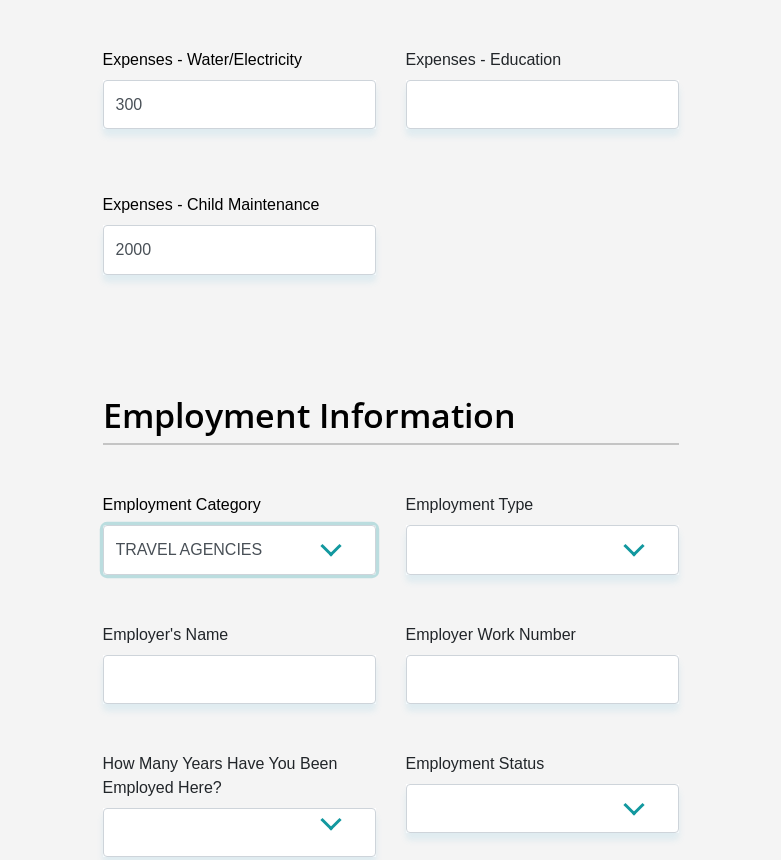click on "AGRICULTURE
ALCOHOL & TOBACCO
CONSTRUCTION MATERIALS
METALLURGY
EQUIPMENT FOR RENEWABLE ENERGY
SPECIALIZED CONTRACTORS
CAR
GAMING (INCL. INTERNET
OTHER WHOLESALE
UNLICENSED PHARMACEUTICALS
CURRENCY EXCHANGE HOUSES
OTHER FINANCIAL INSTITUTIONS & INSURANCE
REAL ESTATE AGENTS
OIL & GAS
OTHER MATERIALS (E.G. IRON ORE)
PRECIOUS STONES & PRECIOUS METALS
POLITICAL ORGANIZATIONS
RELIGIOUS ORGANIZATIONS(NOT SECTS)
ACTI. HAVING BUSINESS DEAL WITH PUBLIC ADMINISTRATION
LAUNDROMATS" at bounding box center (239, 549) 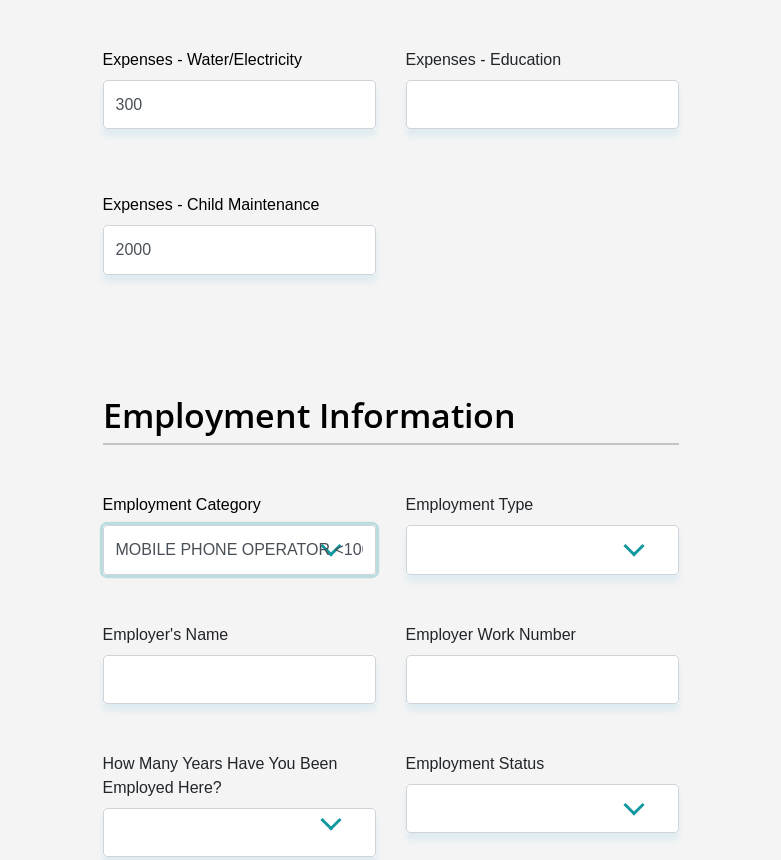 click on "AGRICULTURE
ALCOHOL & TOBACCO
CONSTRUCTION MATERIALS
METALLURGY
EQUIPMENT FOR RENEWABLE ENERGY
SPECIALIZED CONTRACTORS
CAR
GAMING (INCL. INTERNET
OTHER WHOLESALE
UNLICENSED PHARMACEUTICALS
CURRENCY EXCHANGE HOUSES
OTHER FINANCIAL INSTITUTIONS & INSURANCE
REAL ESTATE AGENTS
OIL & GAS
OTHER MATERIALS (E.G. IRON ORE)
PRECIOUS STONES & PRECIOUS METALS
POLITICAL ORGANIZATIONS
RELIGIOUS ORGANIZATIONS(NOT SECTS)
ACTI. HAVING BUSINESS DEAL WITH PUBLIC ADMINISTRATION
LAUNDROMATS" at bounding box center [239, 549] 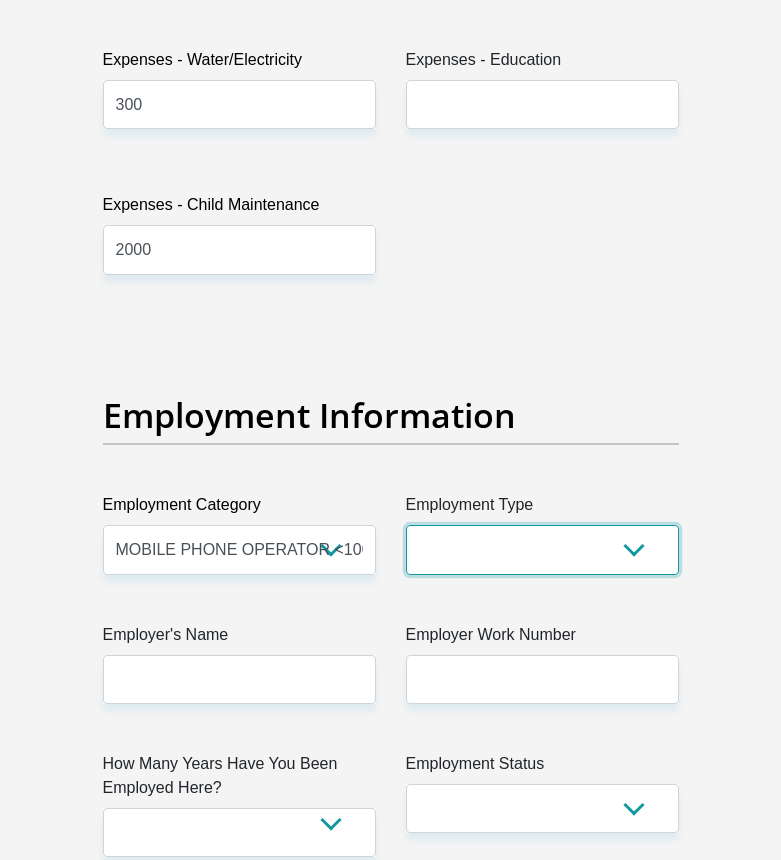 click on "College/Lecturer
Craft Seller
Creative
Driver
Executive
Farmer
Forces - Non Commissioned
Forces - Officer
Hawker
Housewife
Labourer
Licenced Professional
Manager
Miner
Non Licenced Professional
Office Staff/Clerk
Outside Worker
Pensioner
Permanent Teacher
Production/Manufacturing
Sales
Self-Employed
Semi-Professional Worker
Service Industry  Social Worker  Student" at bounding box center [542, 549] 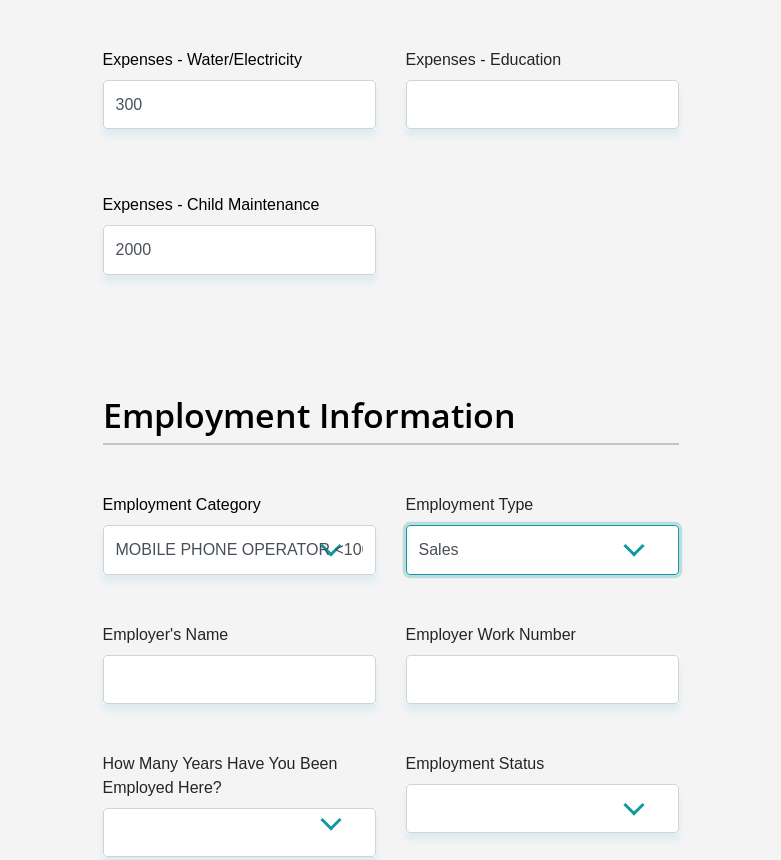 click on "College/Lecturer
Craft Seller
Creative
Driver
Executive
Farmer
Forces - Non Commissioned
Forces - Officer
Hawker
Housewife
Labourer
Licenced Professional
Manager
Miner
Non Licenced Professional
Office Staff/Clerk
Outside Worker
Pensioner
Permanent Teacher
Production/Manufacturing
Sales
Self-Employed
Semi-Professional Worker
Service Industry  Social Worker  Student" at bounding box center (542, 549) 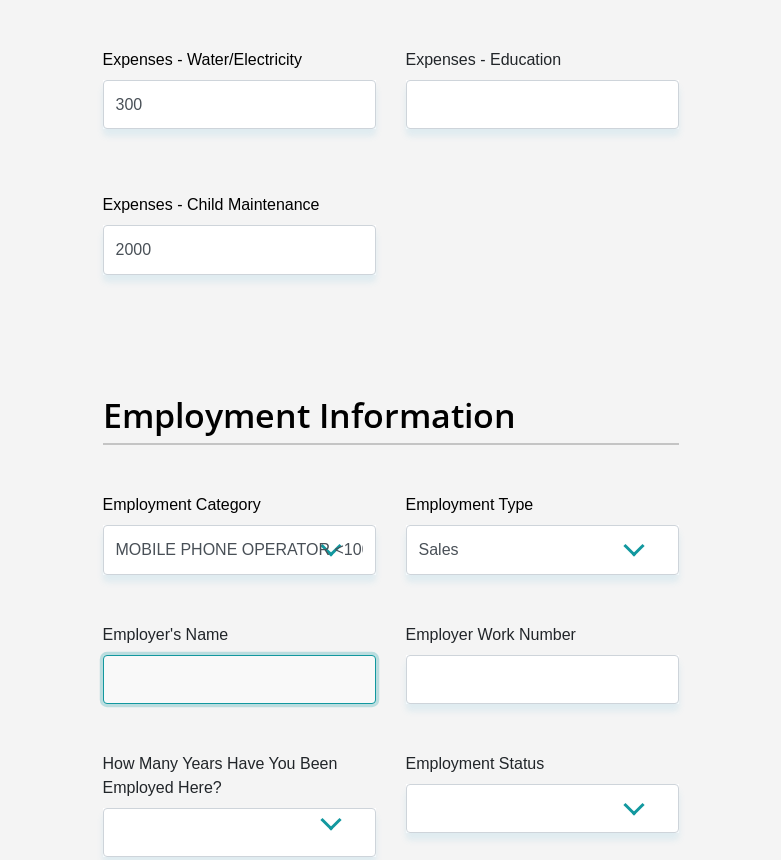 click on "Employer's Name" at bounding box center (239, 679) 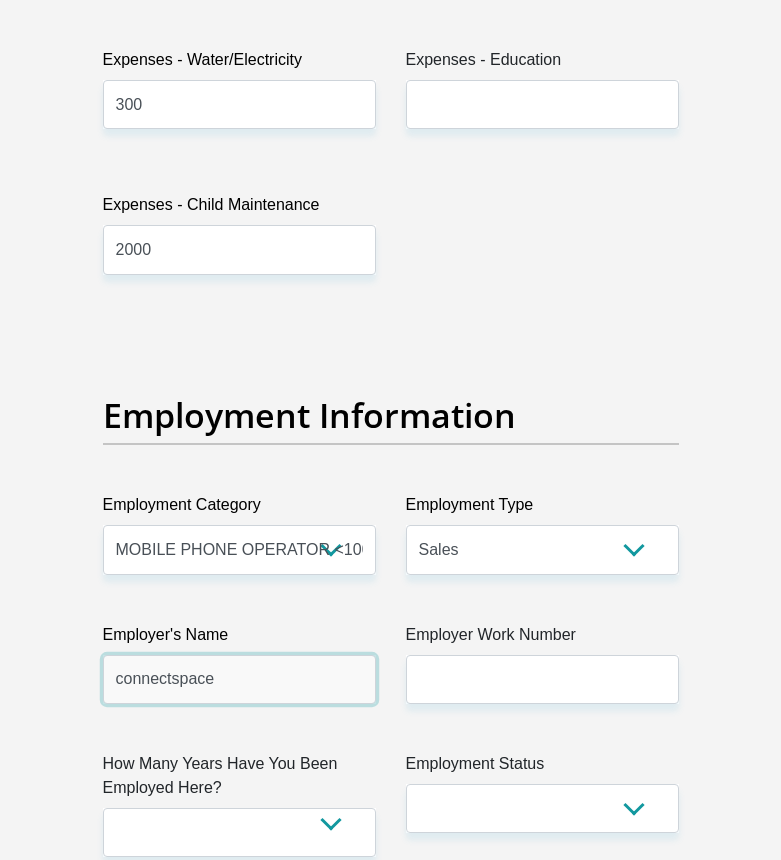 click on "connectspace" at bounding box center (239, 679) 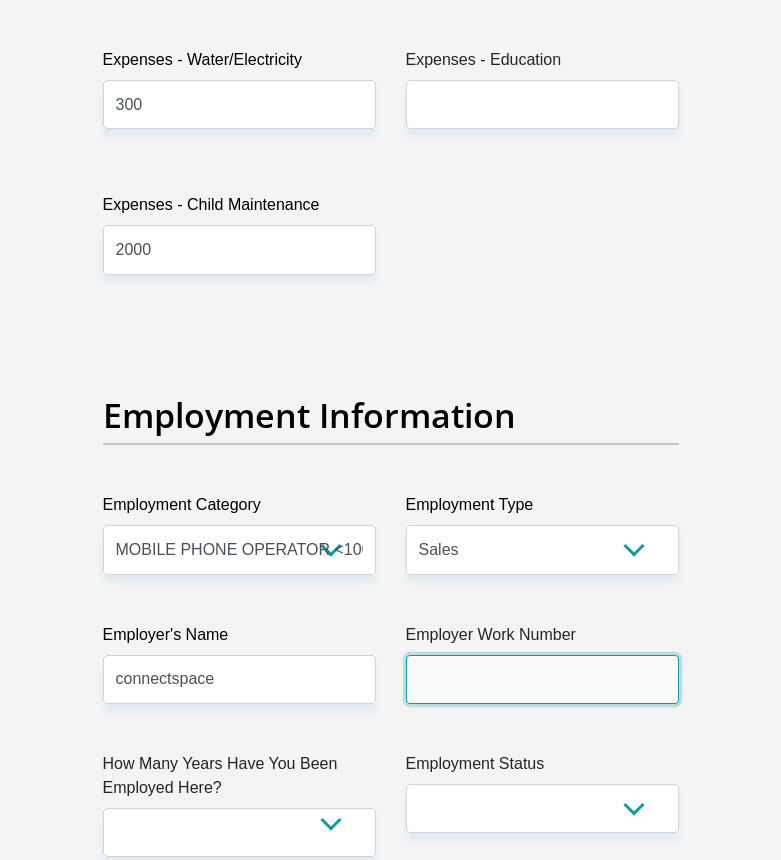 click on "Employer Work Number" at bounding box center [542, 679] 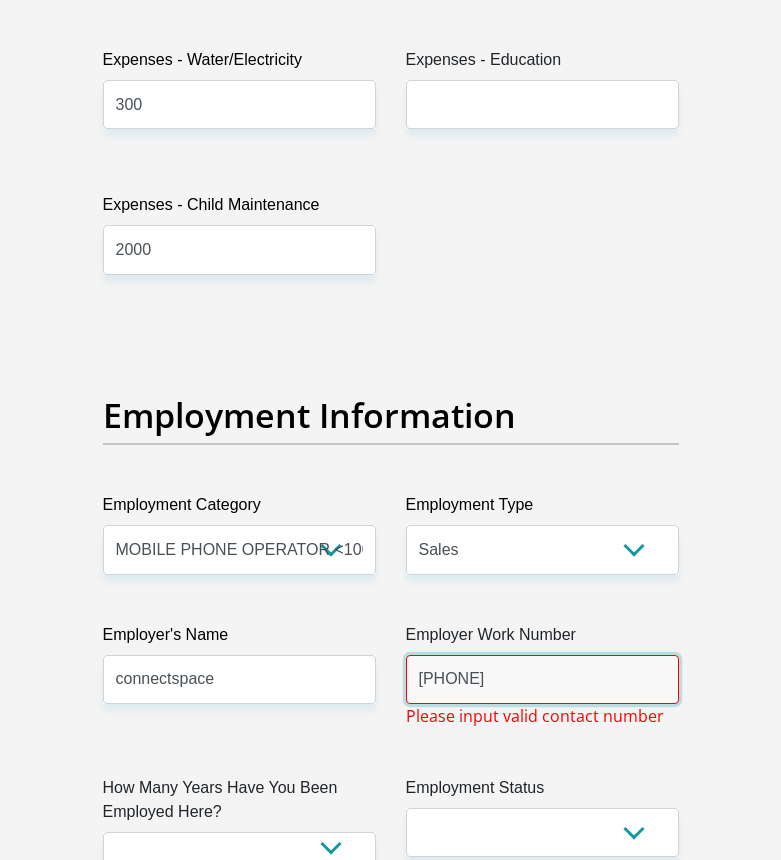 click on "[PHONE]" at bounding box center [542, 679] 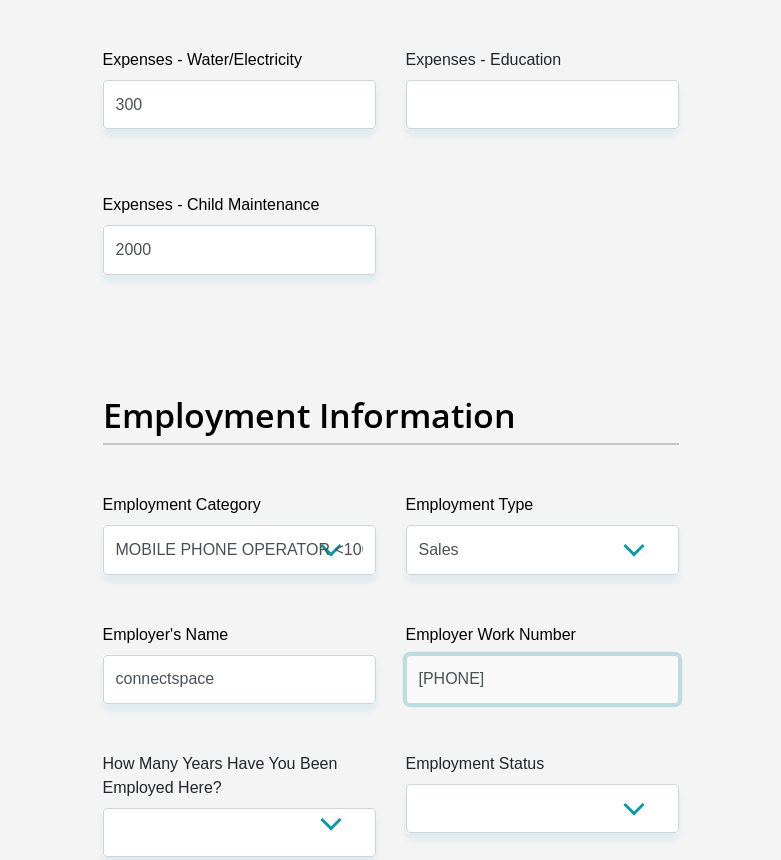 scroll, scrollTop: 3800, scrollLeft: 0, axis: vertical 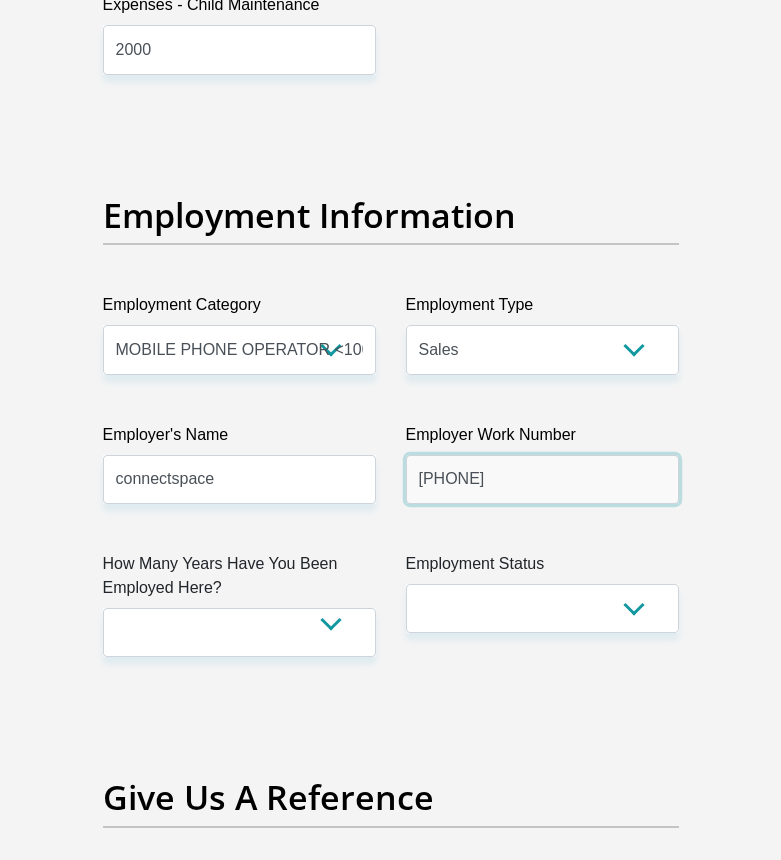 type on "[PHONE]" 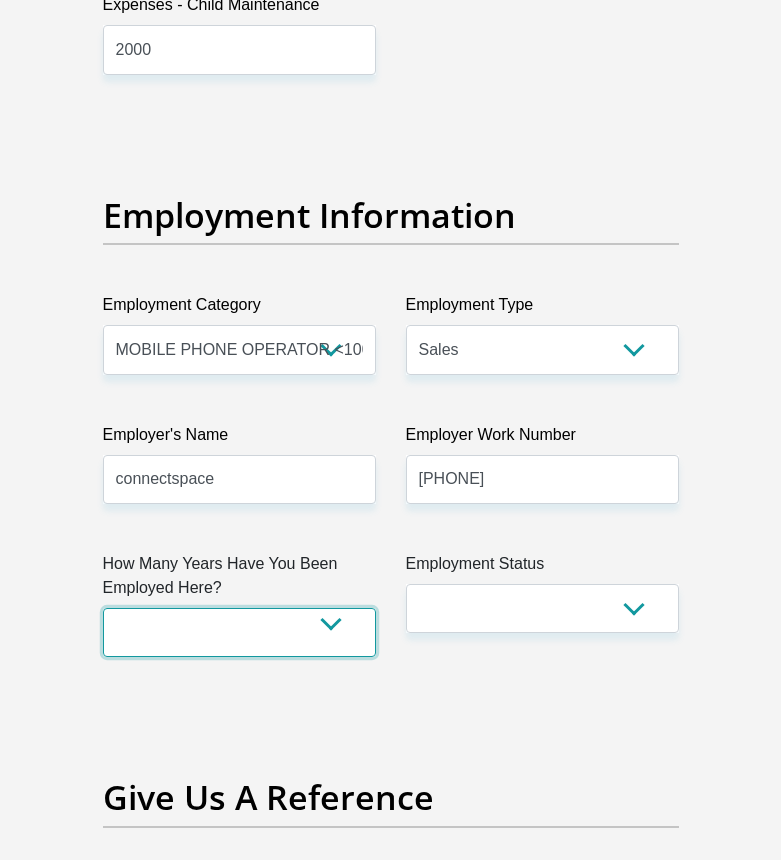 click on "less than 1 year
1-3 years
3-5 years
5+ years" at bounding box center [239, 632] 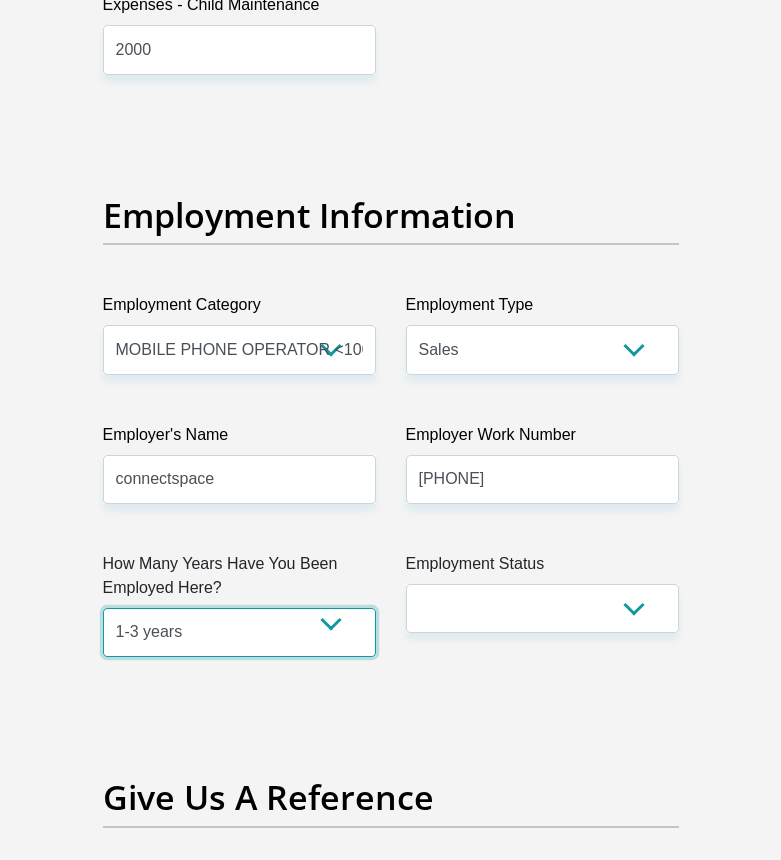 click on "less than 1 year
1-3 years
3-5 years
5+ years" at bounding box center [239, 632] 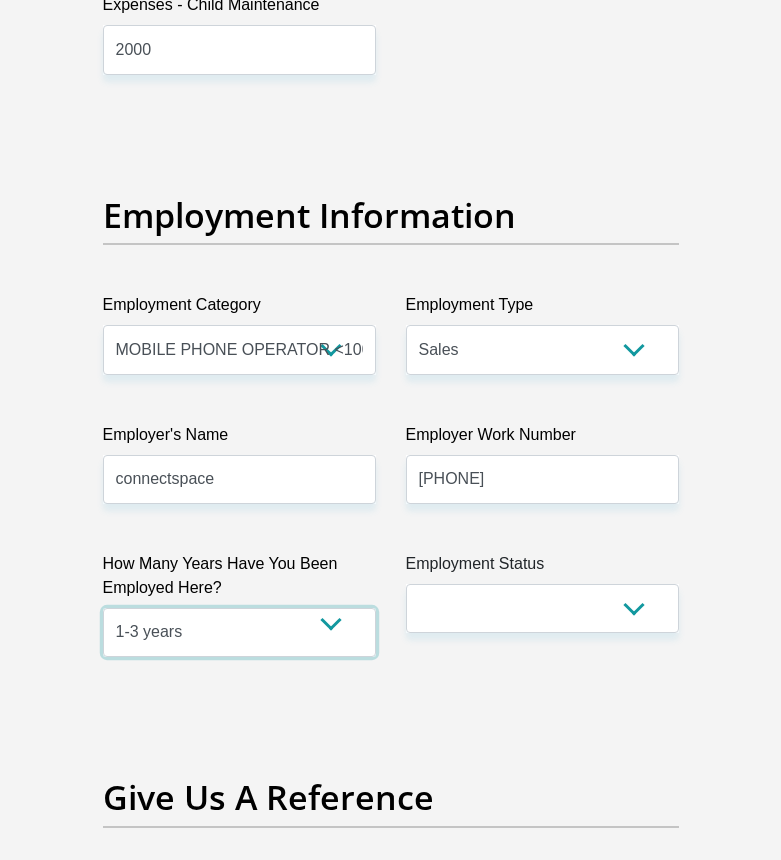 click on "less than 1 year
1-3 years
3-5 years
5+ years" at bounding box center (239, 632) 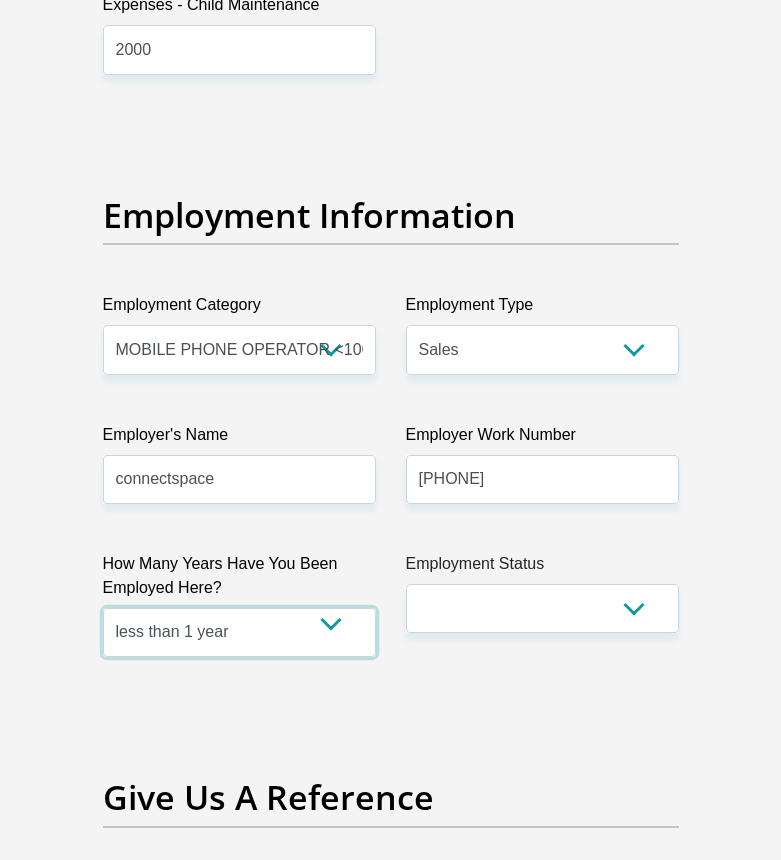 click on "less than 1 year
1-3 years
3-5 years
5+ years" at bounding box center (239, 632) 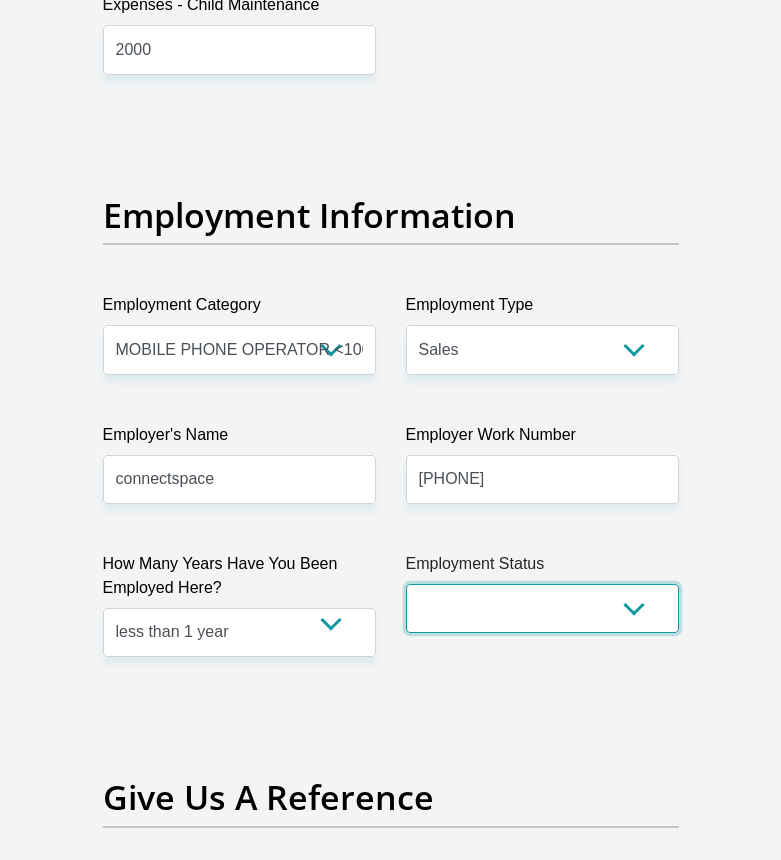 click on "Permanent/Full-time
Part-time/Casual
Contract Worker
Self-Employed
Housewife
Retired
Student
Medically Boarded
Disability
Unemployed" at bounding box center (542, 608) 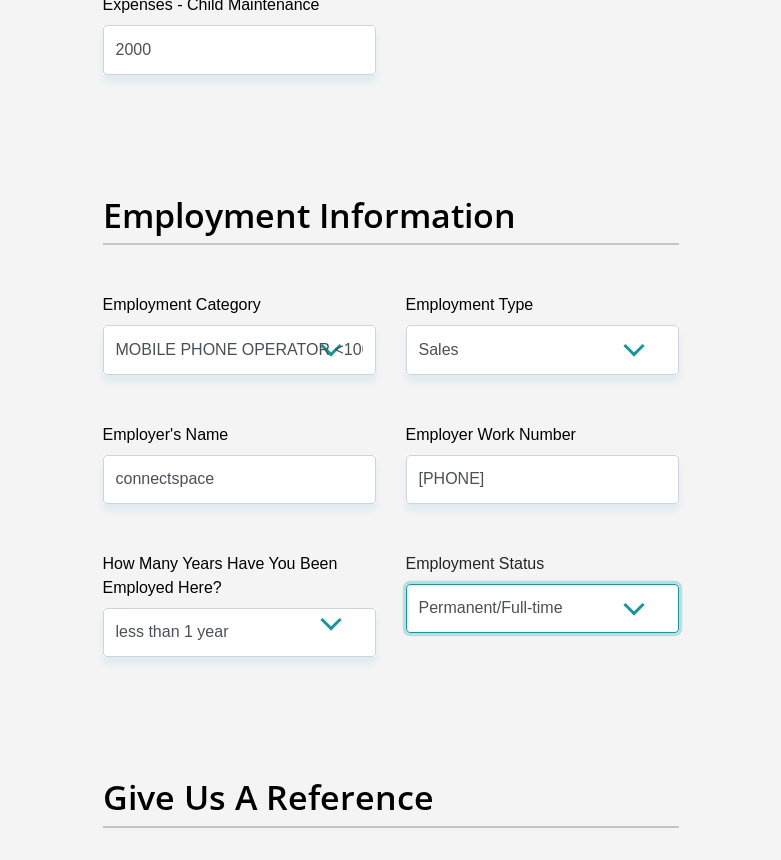 click on "Permanent/Full-time
Part-time/Casual
Contract Worker
Self-Employed
Housewife
Retired
Student
Medically Boarded
Disability
Unemployed" at bounding box center (542, 608) 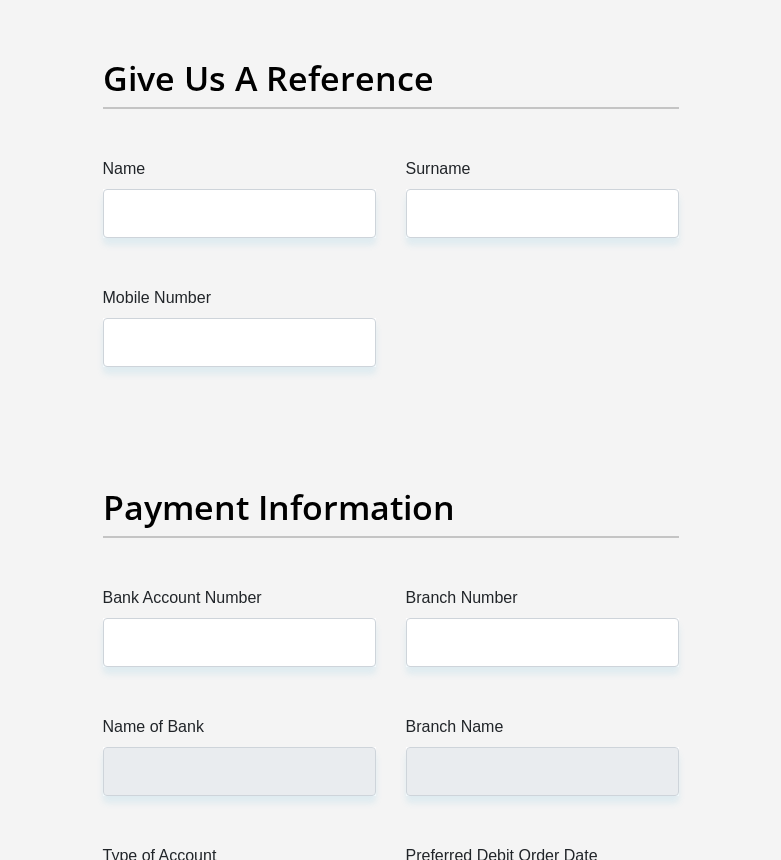 scroll, scrollTop: 4700, scrollLeft: 0, axis: vertical 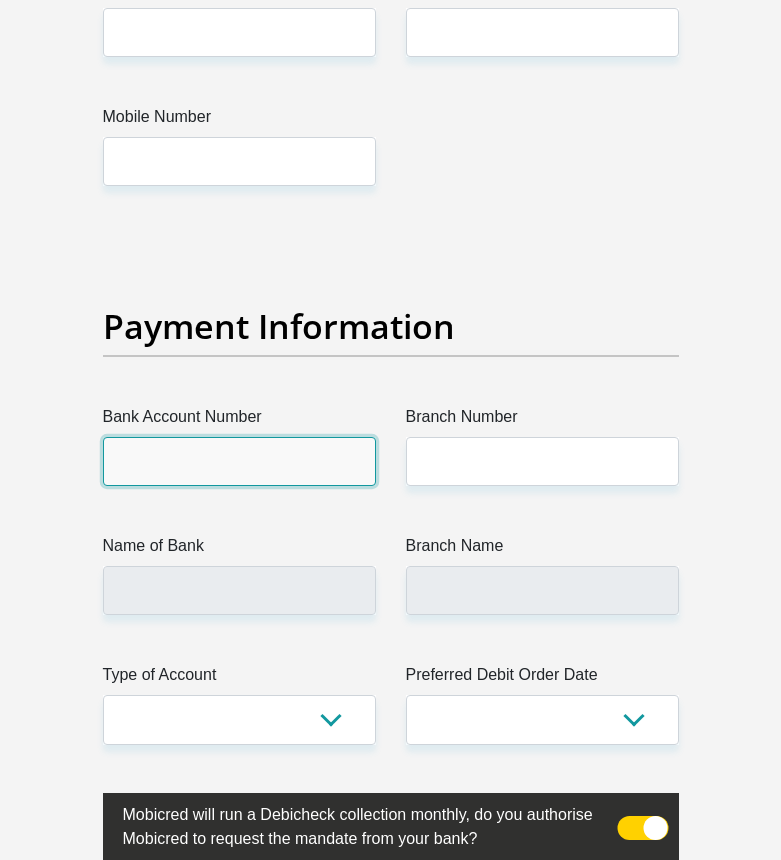 click on "Bank Account Number" at bounding box center [239, 461] 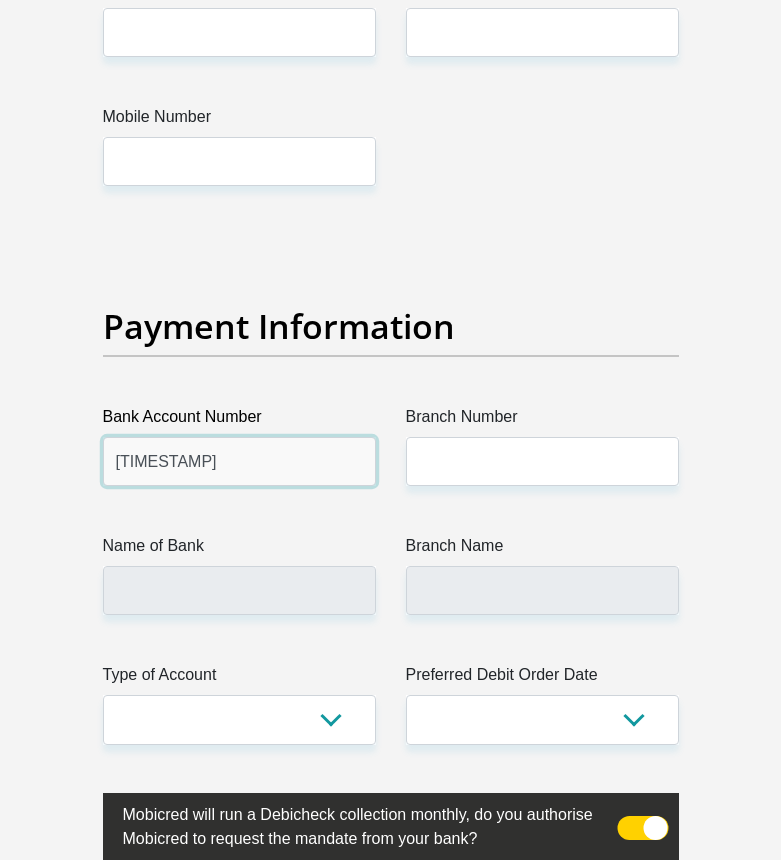 type on "[TIMESTAMP]" 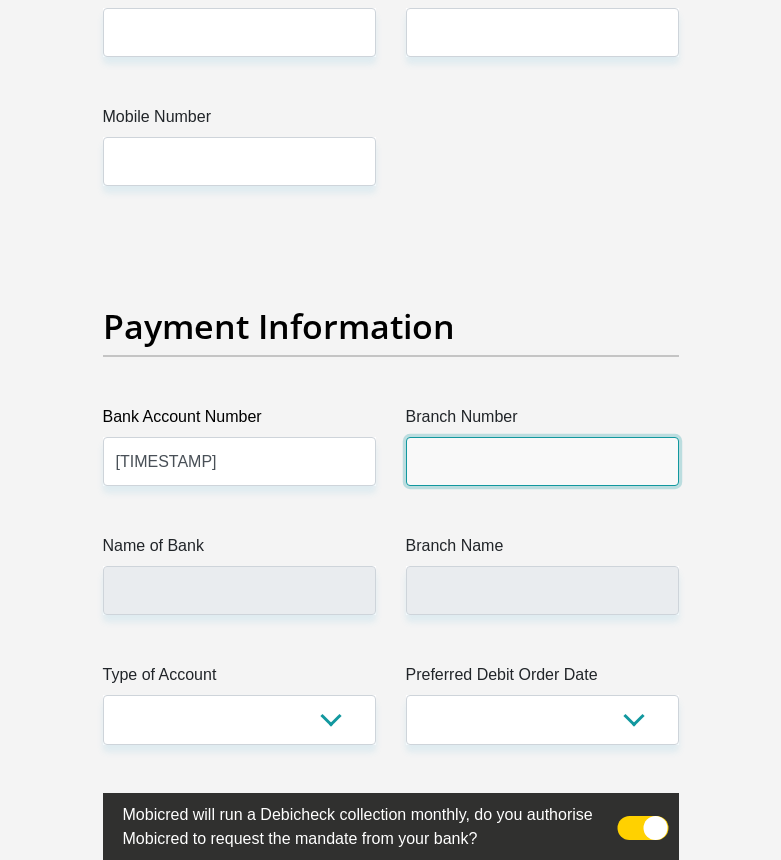 click on "Branch Number" at bounding box center [542, 461] 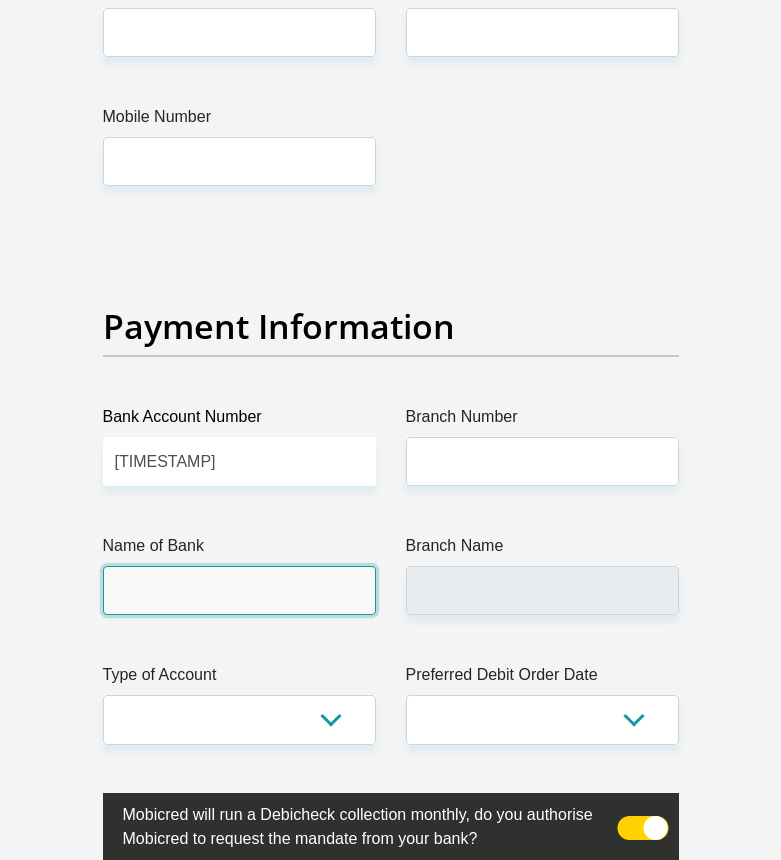 click on "Name of Bank" at bounding box center (239, 590) 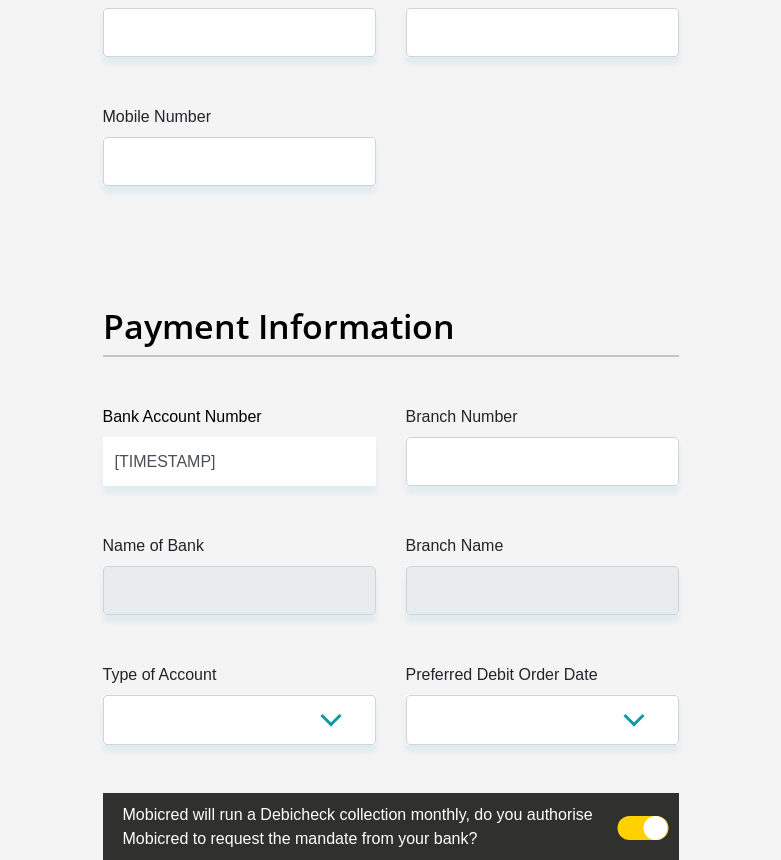 click on "Type of Account" at bounding box center [239, 679] 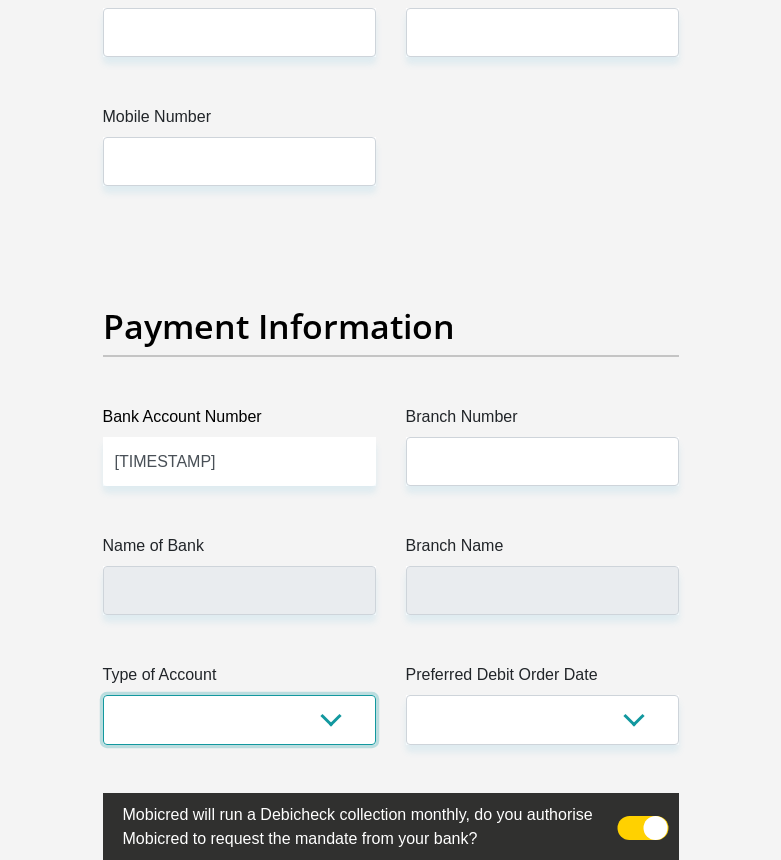 click on "Cheque
Savings" at bounding box center (239, 719) 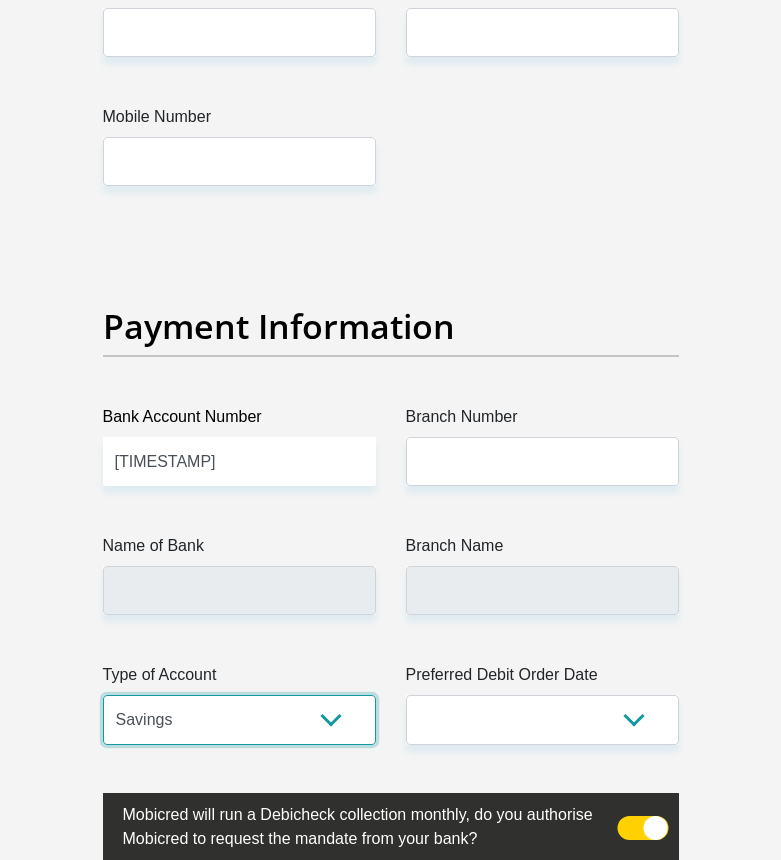 click on "Cheque
Savings" at bounding box center (239, 719) 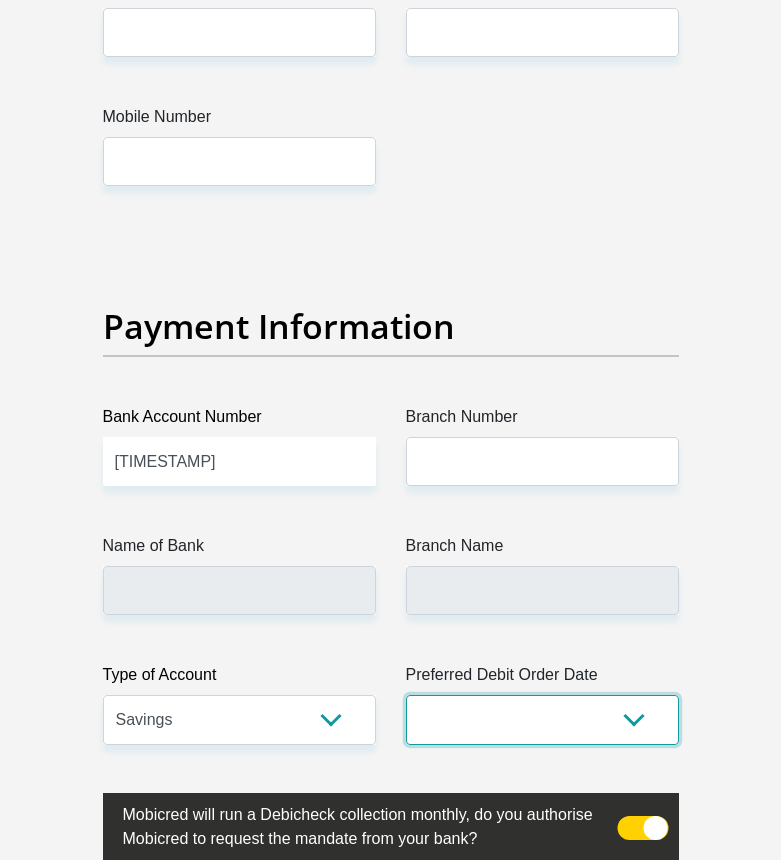 click on "1st
2nd
3rd
4th
5th
7th
18th
19th
20th
21st
22nd
23rd
24th
25th
26th
27th
28th
29th
30th" at bounding box center [542, 719] 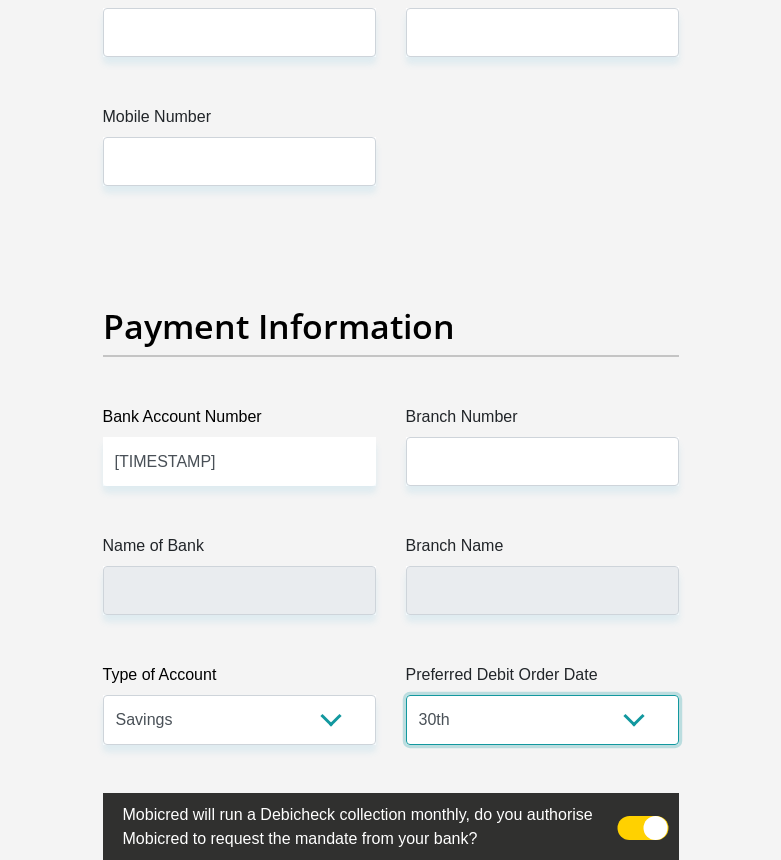 click on "1st
2nd
3rd
4th
5th
7th
18th
19th
20th
21st
22nd
23rd
24th
25th
26th
27th
28th
29th
30th" at bounding box center [542, 719] 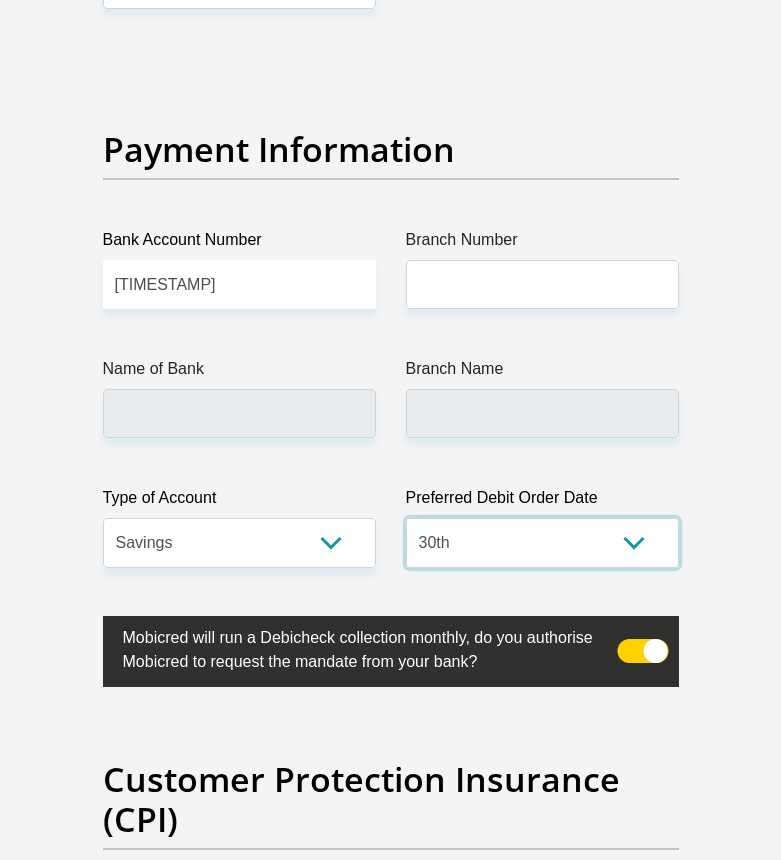 scroll, scrollTop: 5100, scrollLeft: 0, axis: vertical 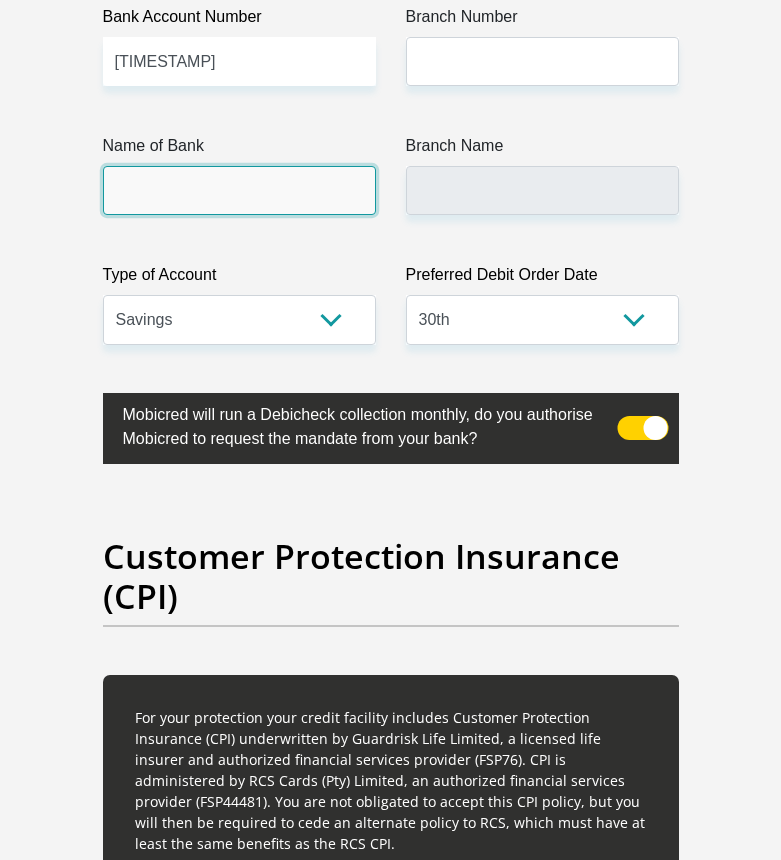 click on "Name of Bank" at bounding box center [239, 190] 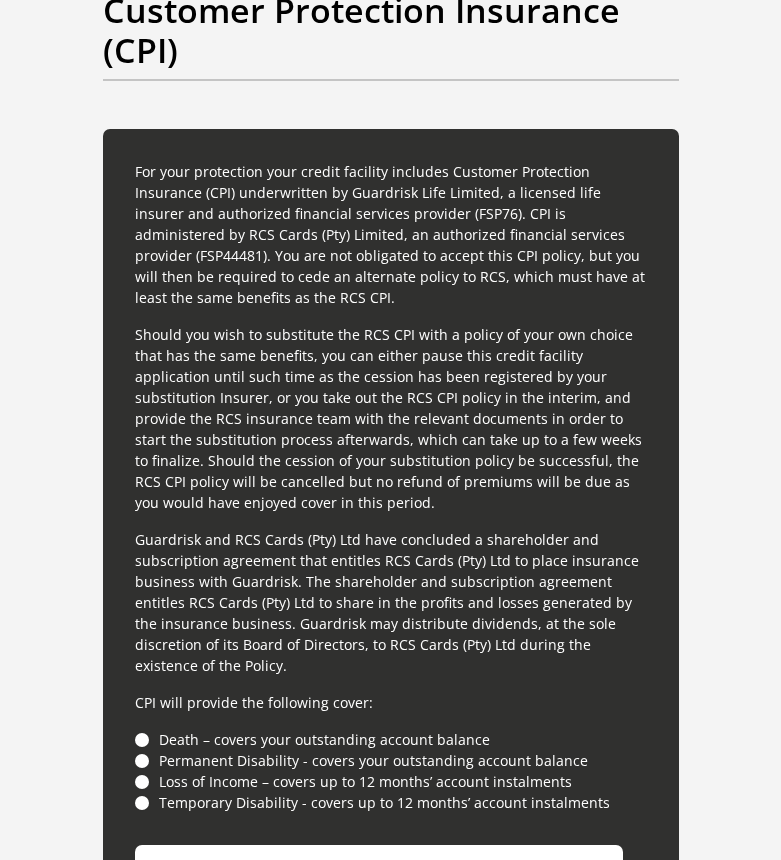 scroll, scrollTop: 5900, scrollLeft: 0, axis: vertical 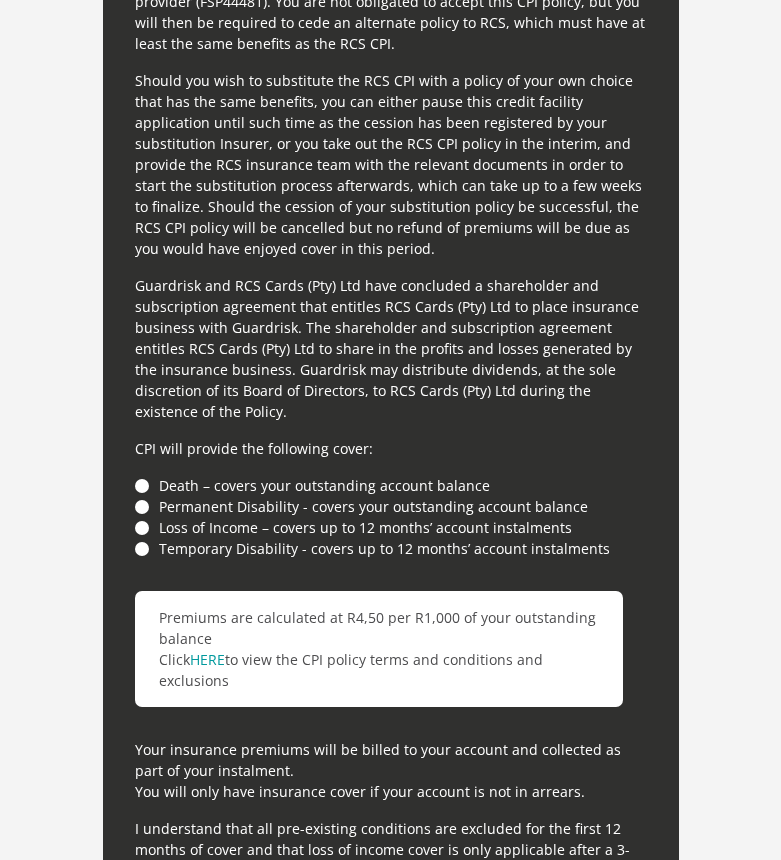 click on "For your protection your credit facility includes Customer Protection Insurance (CPI) underwritten by Guardrisk Life Limited,
a licensed life insurer and authorized financial services provider (FSP76). CPI is administered by RCS Cards (Pty) Limited,
an authorized financial services provider (FSP44481). You are not obligated to accept this CPI policy,
but you will then be required to cede an alternate policy to RCS, which must have at least the same benefits as the RCS CPI.
CPI will provide the following cover:
Death – covers your outstanding account balance
Permanent Disability - covers your outstanding account balance
Loss of Income – covers up to 12 months’ account instalments
Temporary Disability - covers up to 12 months’ account instalments
Premiums are calculated at R4,50 per R1,000 of your outstanding balance HERE" at bounding box center [391, 452] 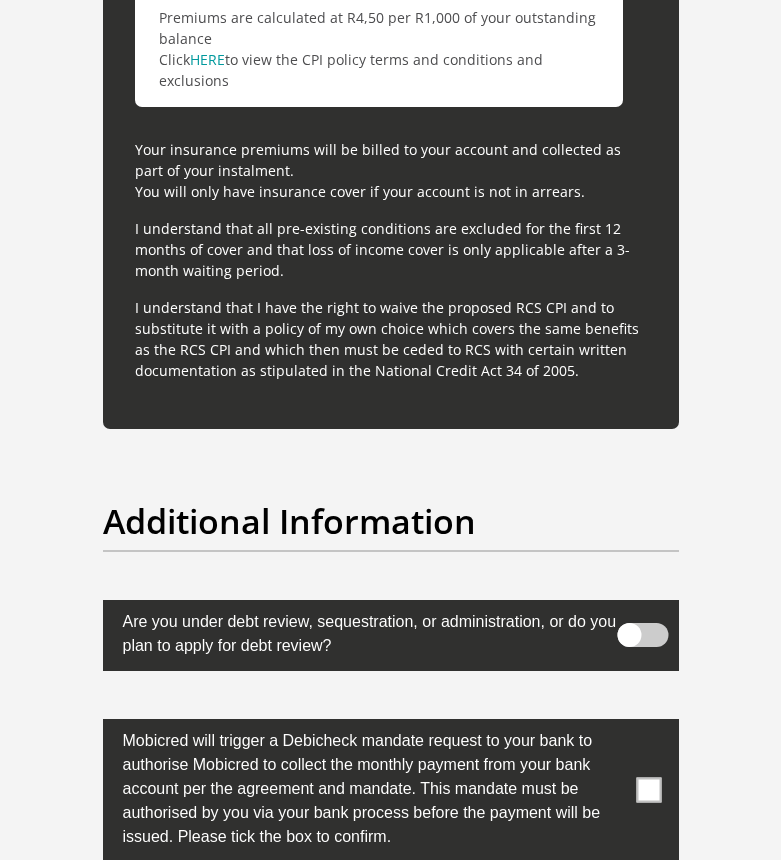 scroll, scrollTop: 6600, scrollLeft: 0, axis: vertical 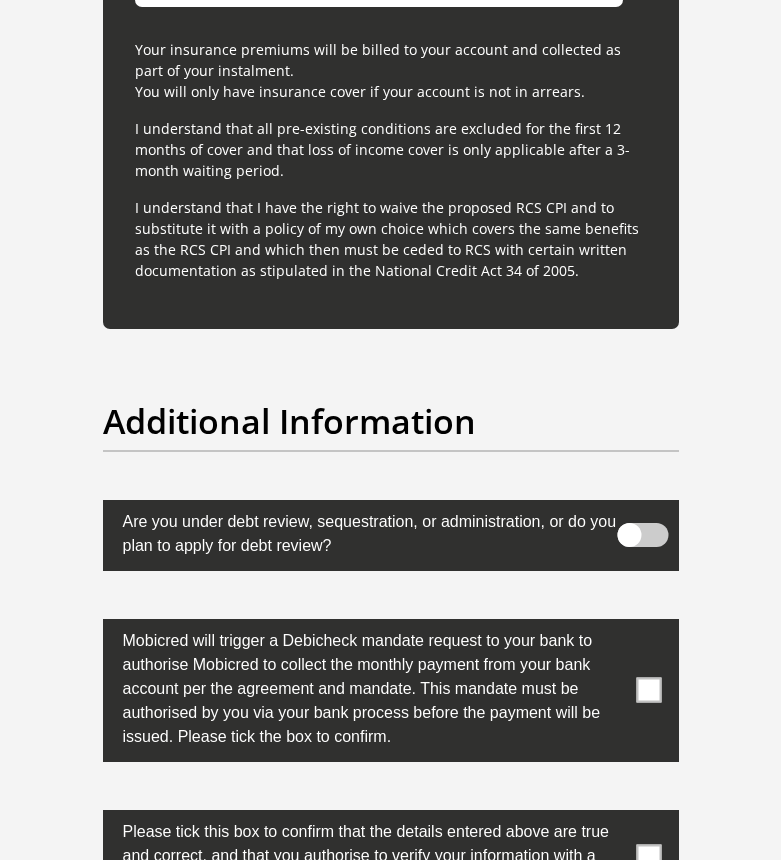 click at bounding box center (391, 535) 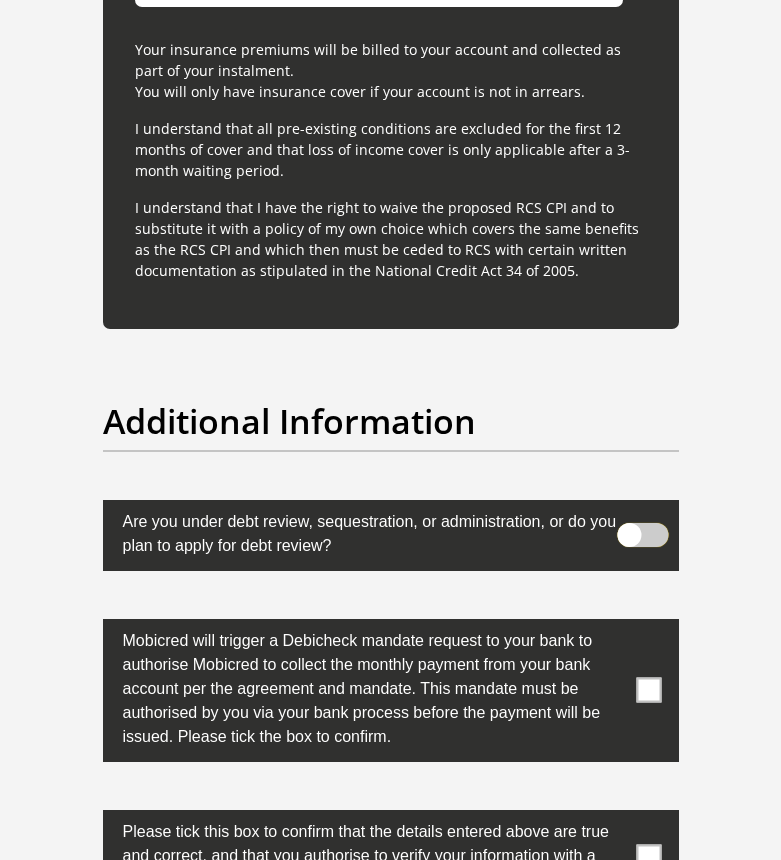 click at bounding box center (650, 517) 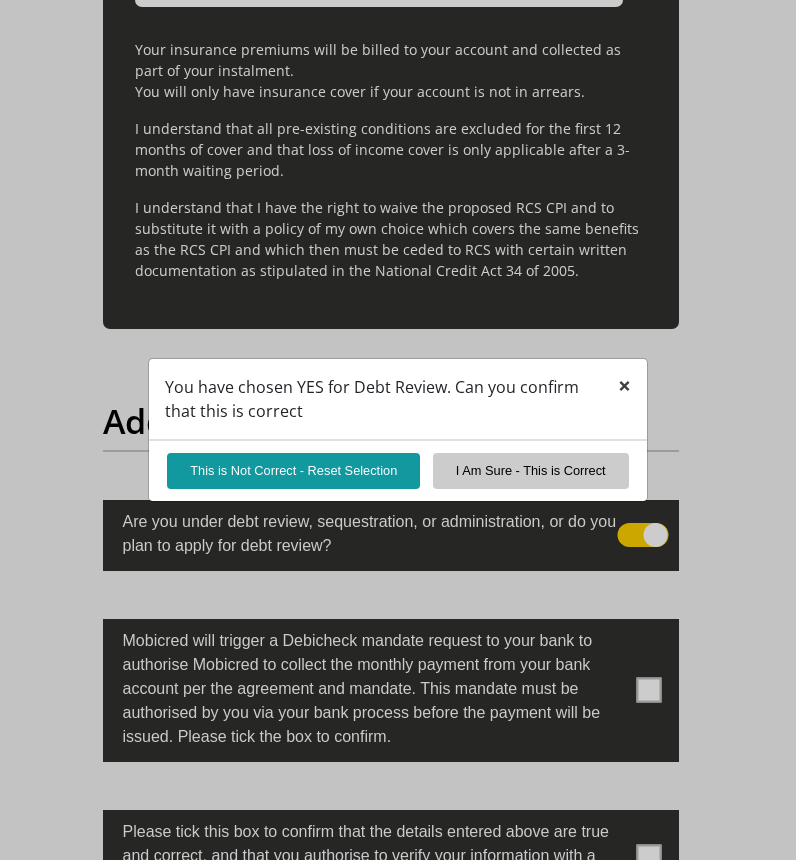 click on "×" at bounding box center [624, 385] 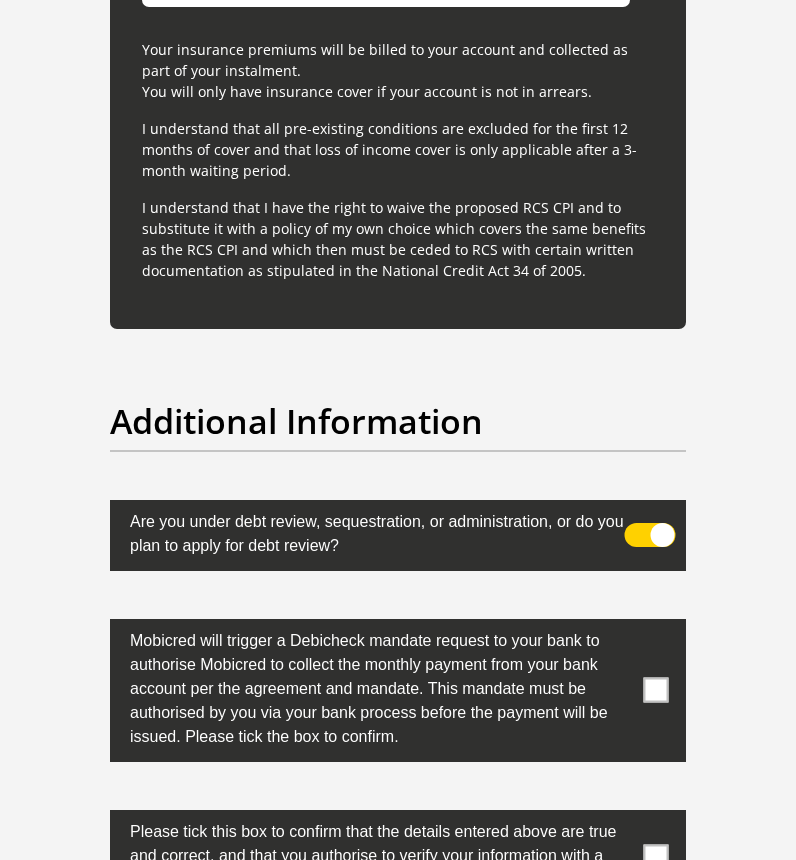 click on "Are you under debt review, sequestration, or administration,
or do you plan to apply for debt review?" at bounding box center [369, 531] 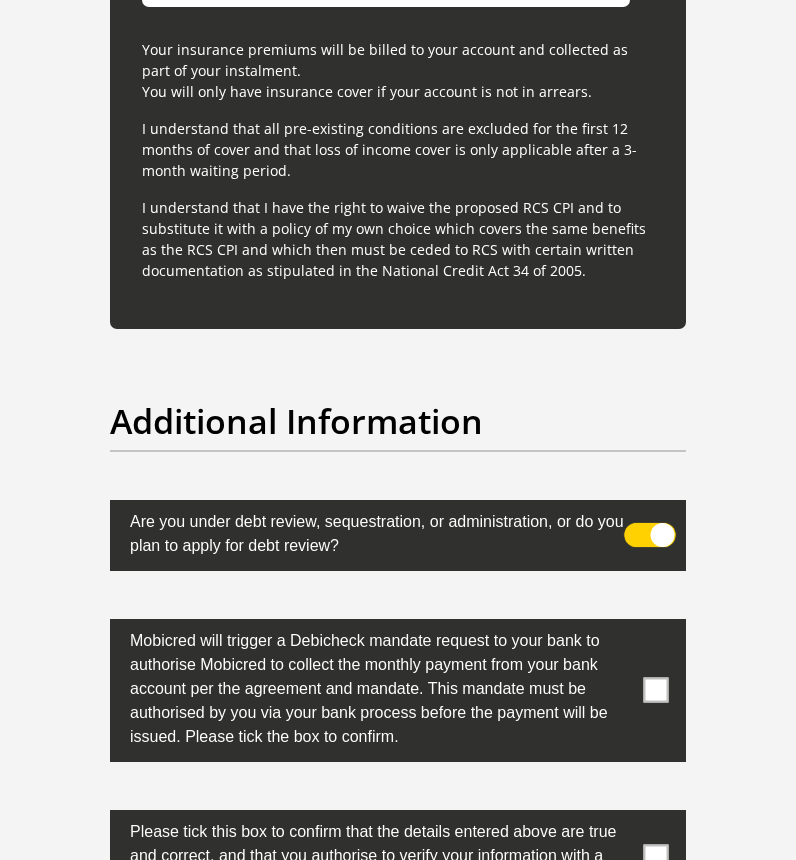 click at bounding box center (657, 517) 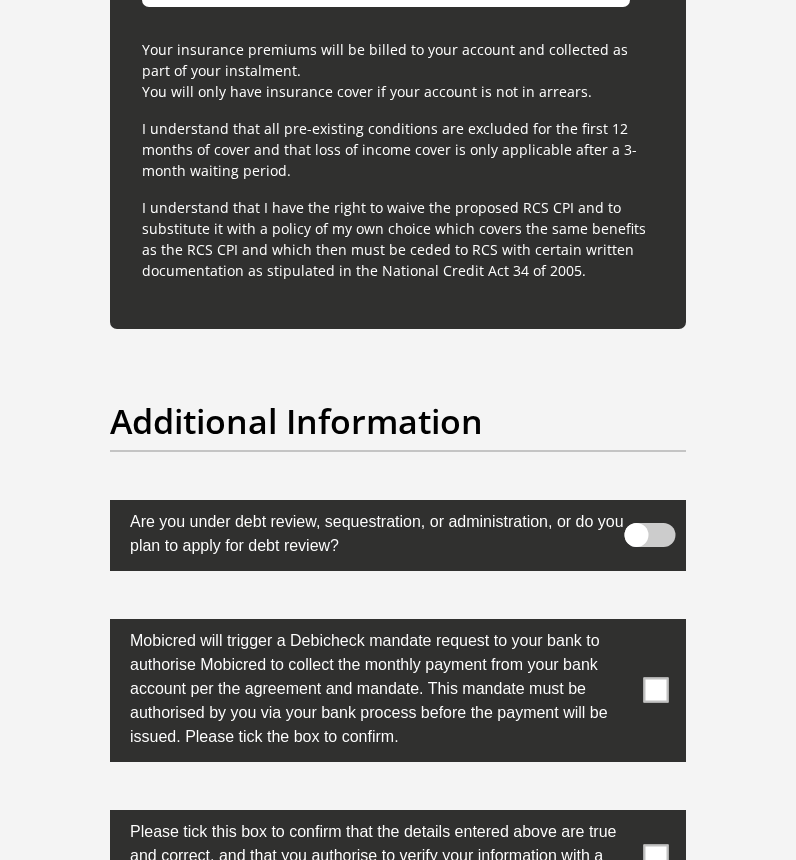 click on "Are you under debt review, sequestration, or administration,
or do you plan to apply for debt review?" at bounding box center [369, 531] 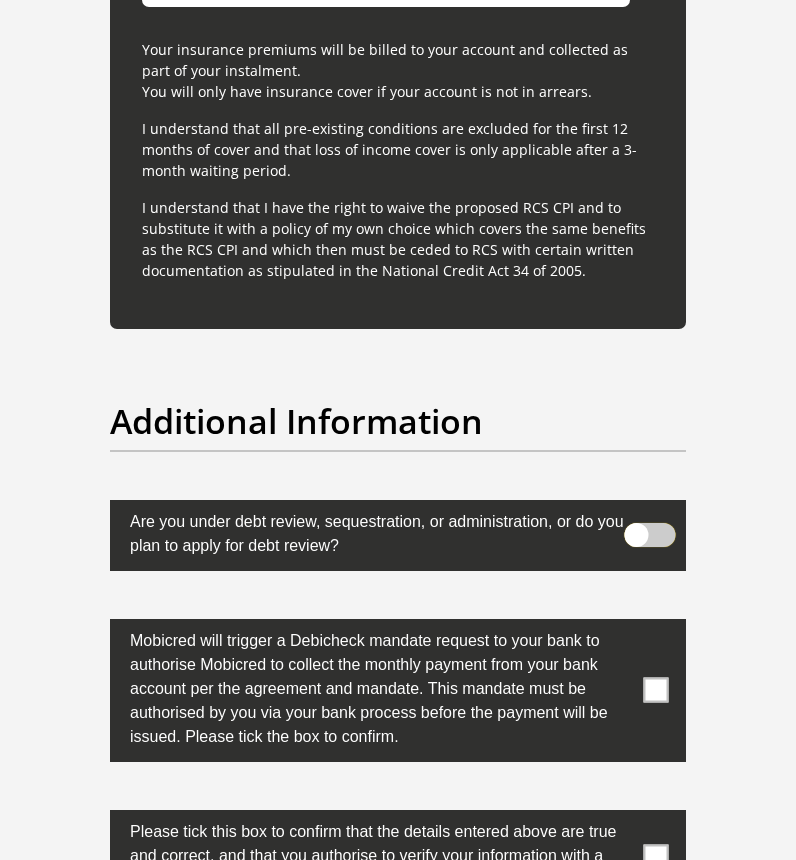 click at bounding box center [657, 517] 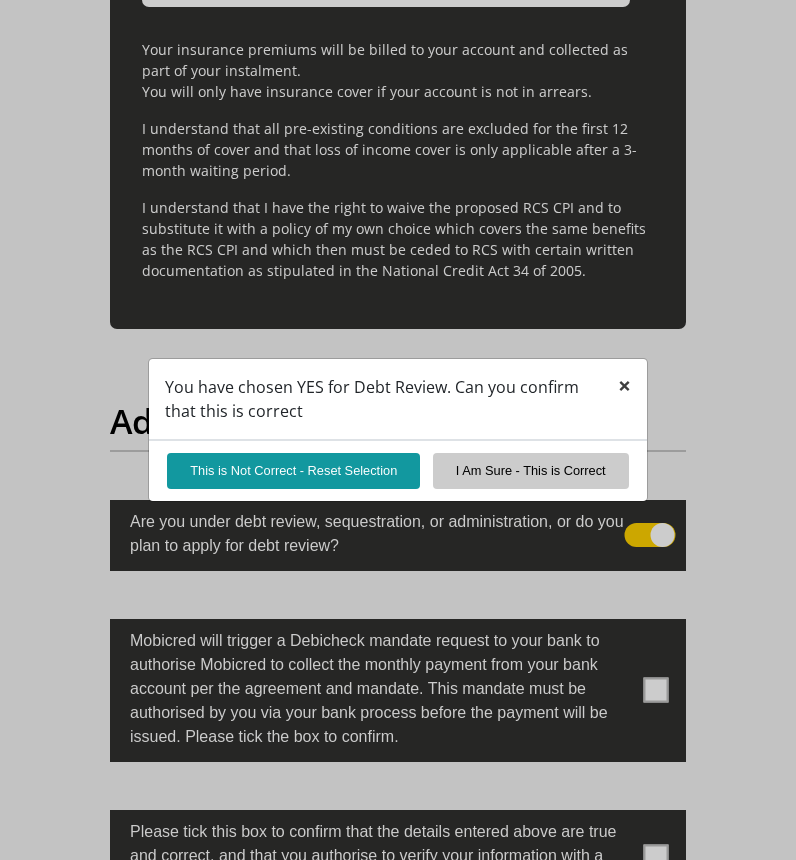 click on "×" at bounding box center [624, 385] 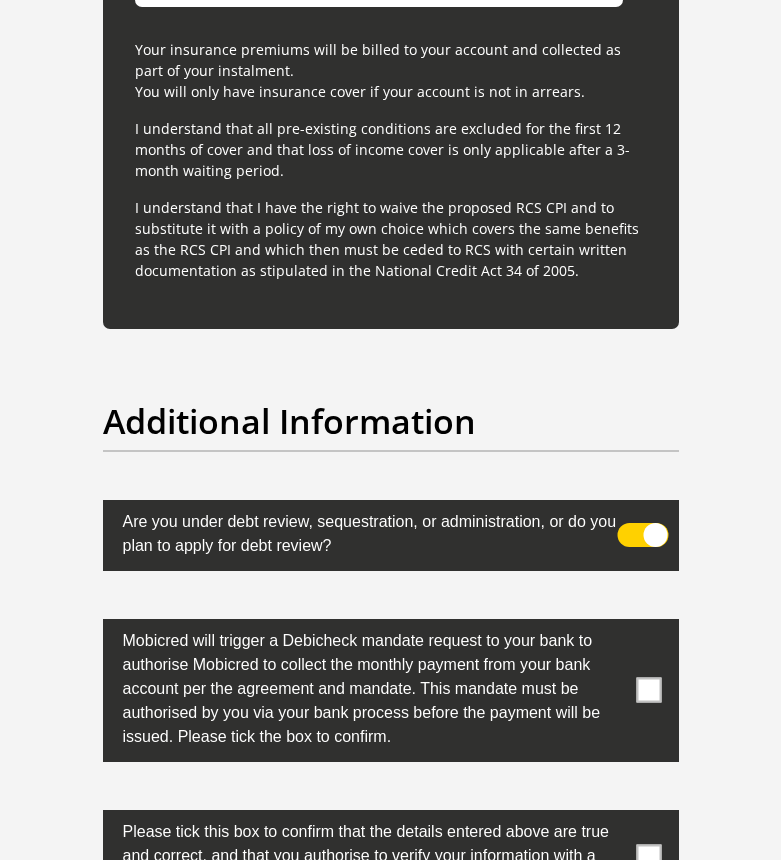 click at bounding box center (642, 535) 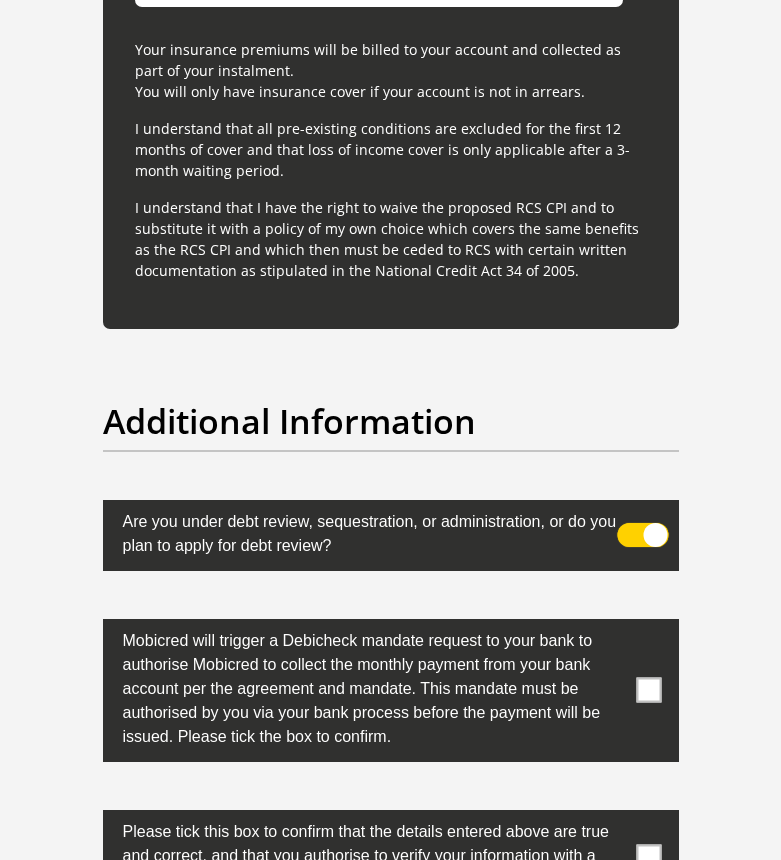 click at bounding box center (650, 517) 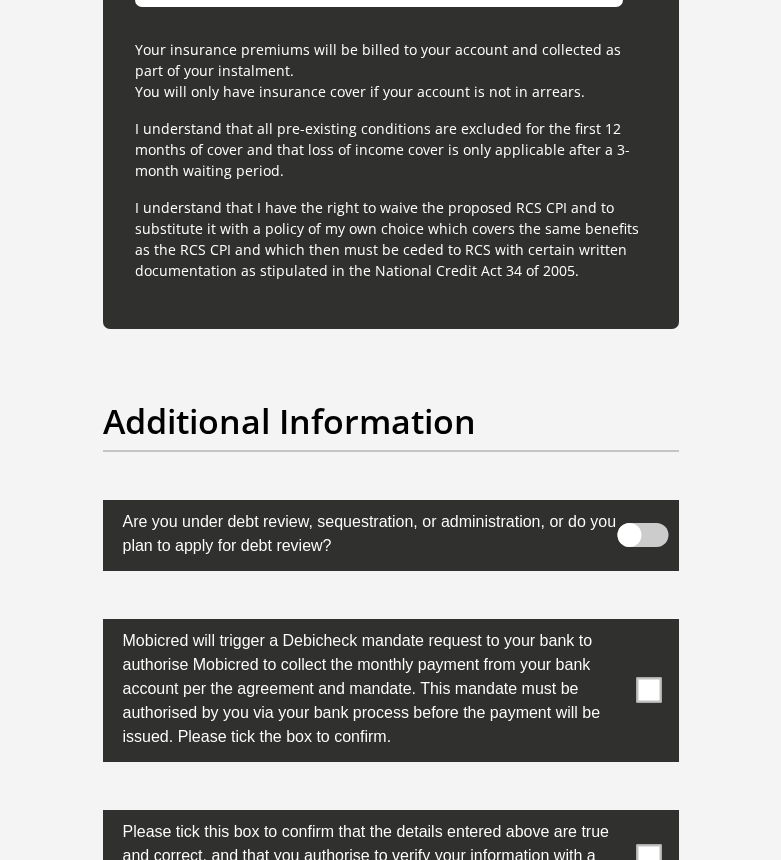 click at bounding box center (391, 690) 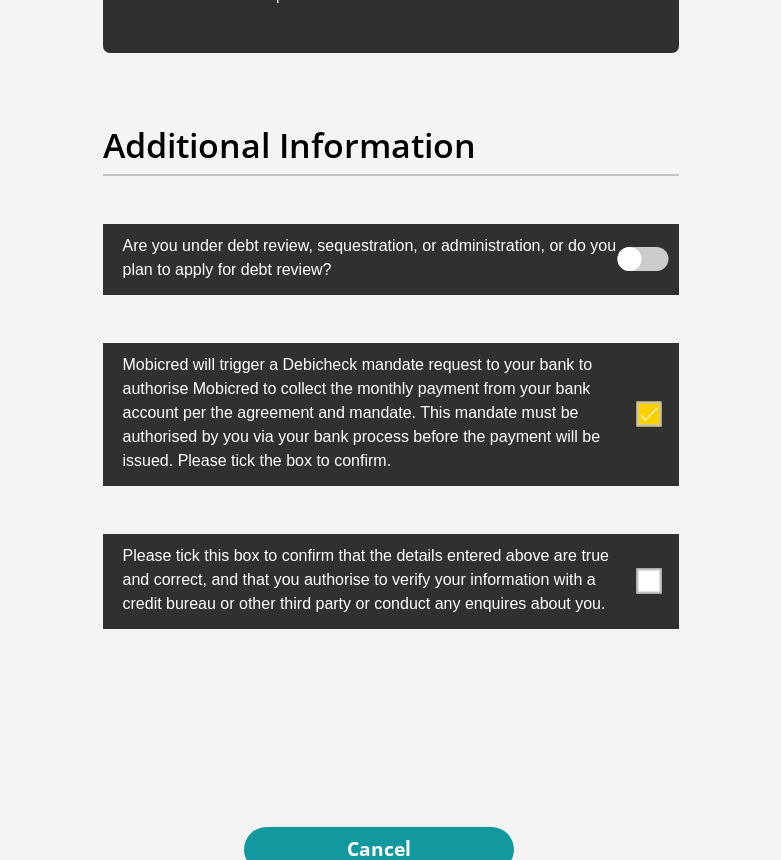 scroll, scrollTop: 7000, scrollLeft: 0, axis: vertical 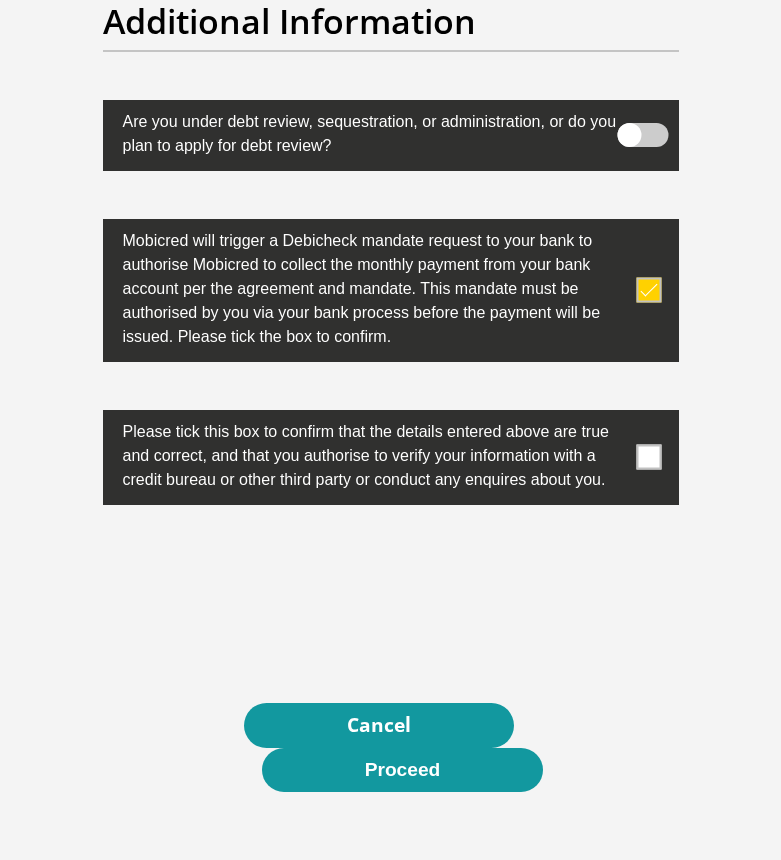 click at bounding box center (648, 457) 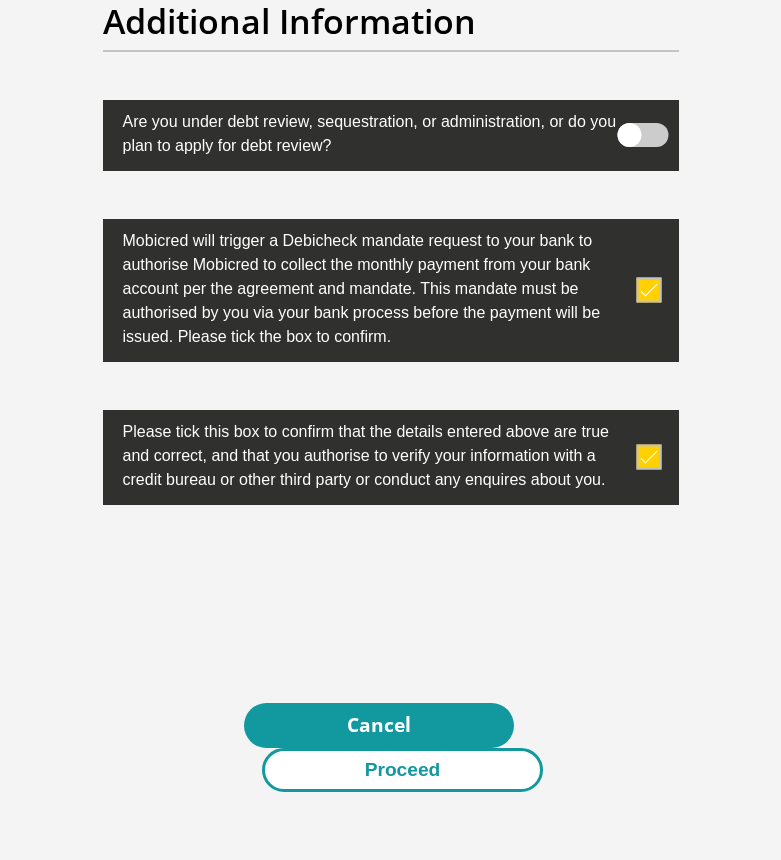 click on "Proceed" at bounding box center [403, 770] 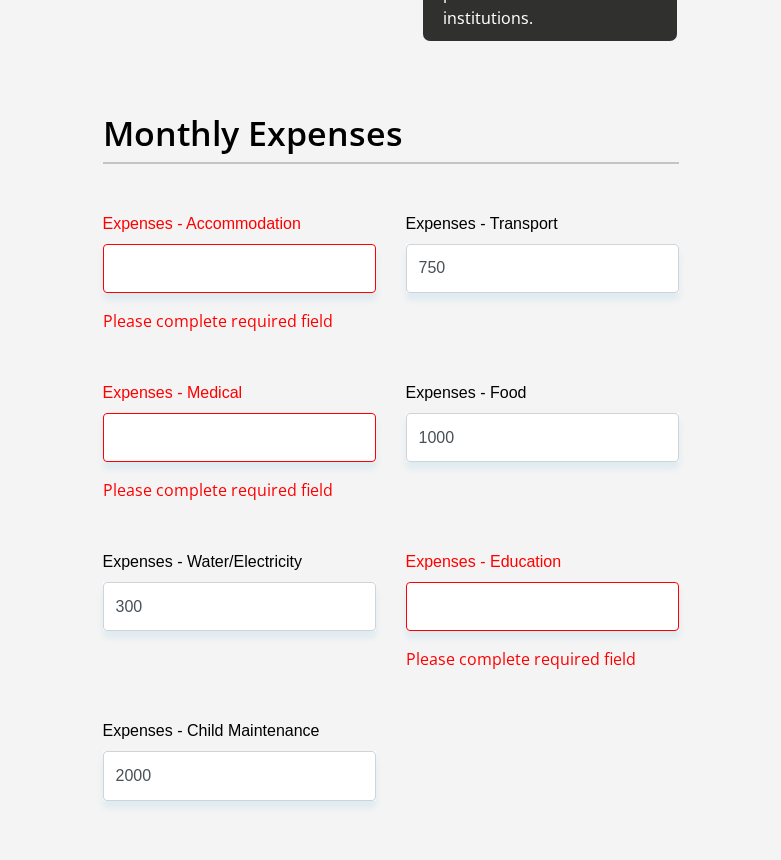 scroll, scrollTop: 3113, scrollLeft: 0, axis: vertical 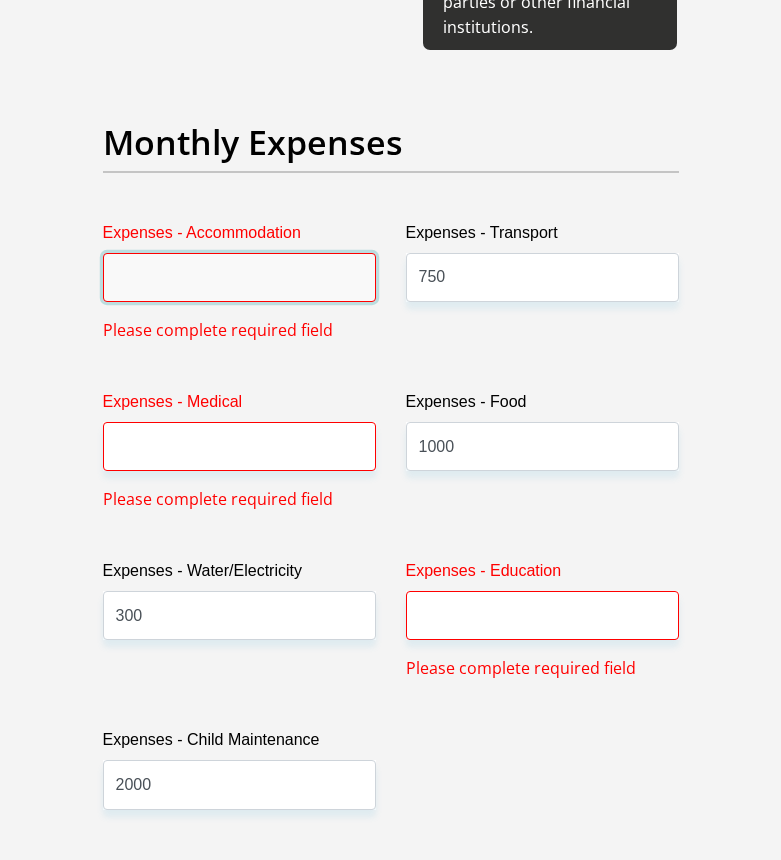 click on "Expenses - Accommodation" at bounding box center (239, 277) 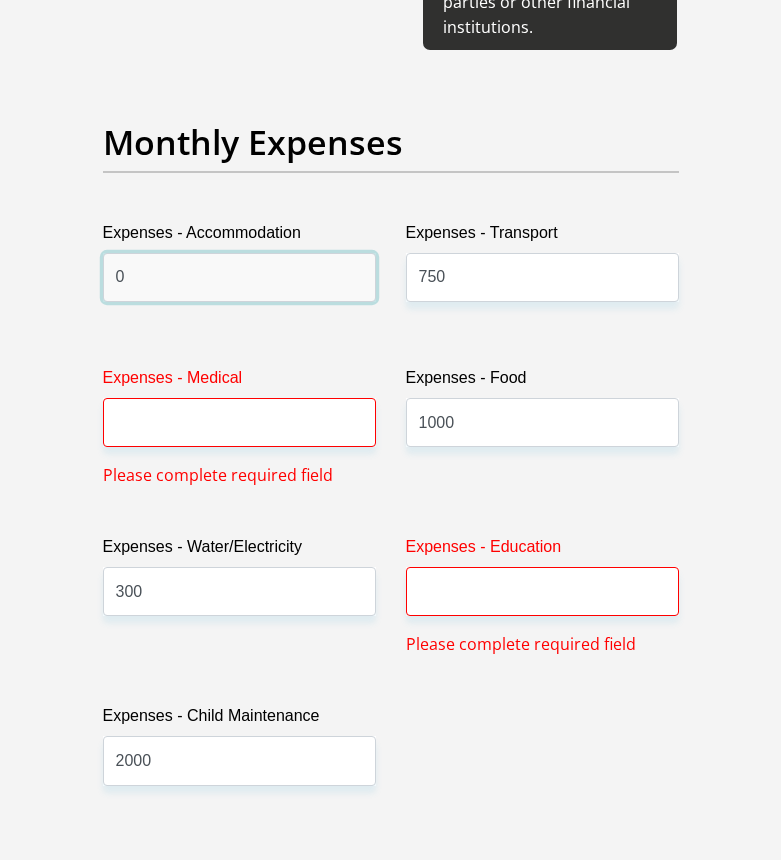 type on "0" 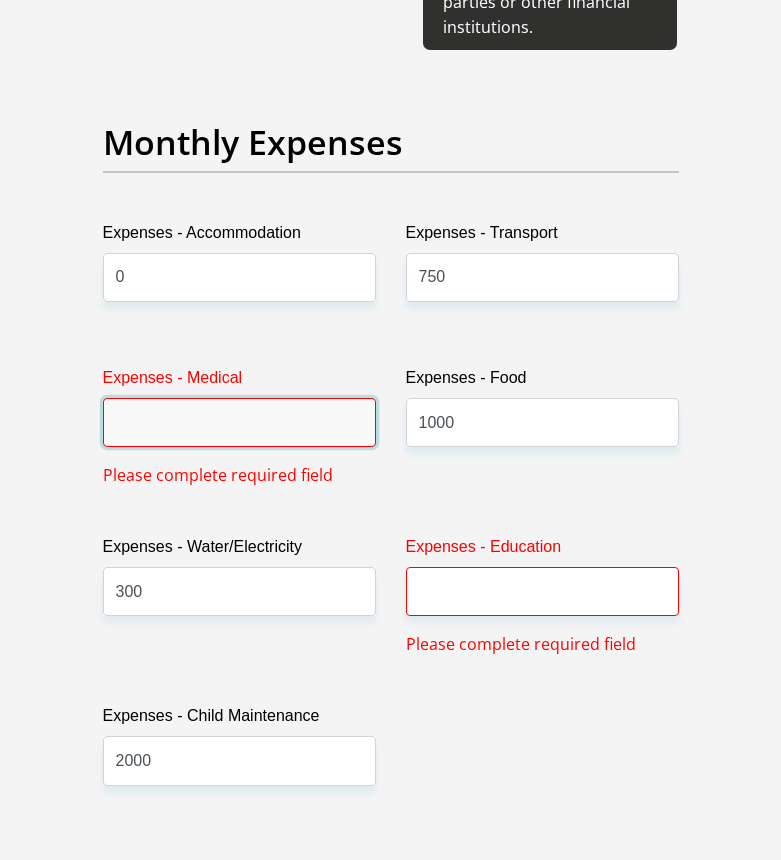 click on "Expenses - Medical" at bounding box center [239, 422] 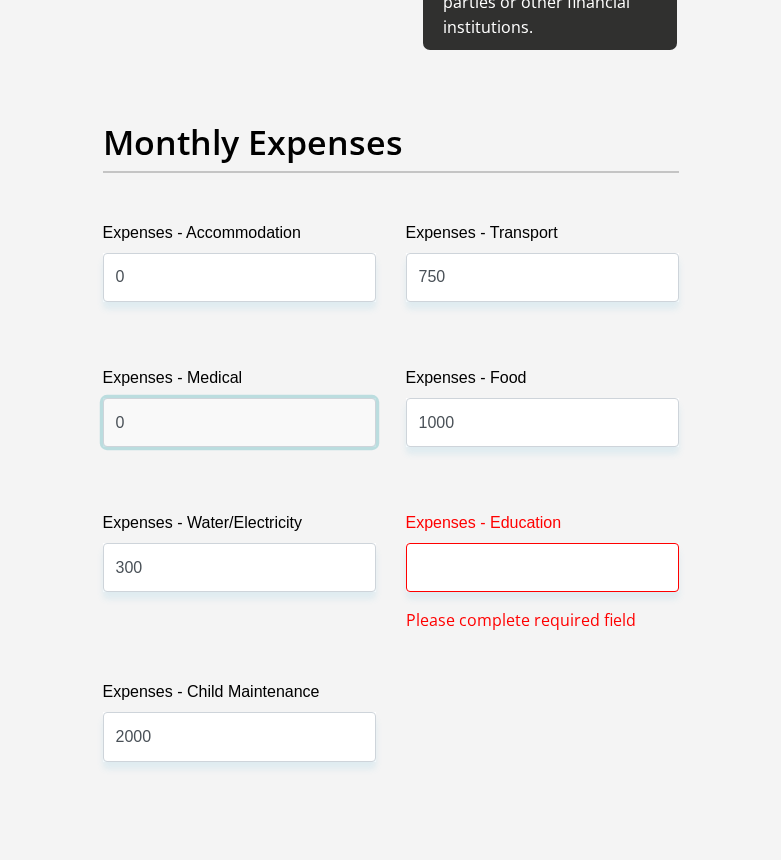 type on "0" 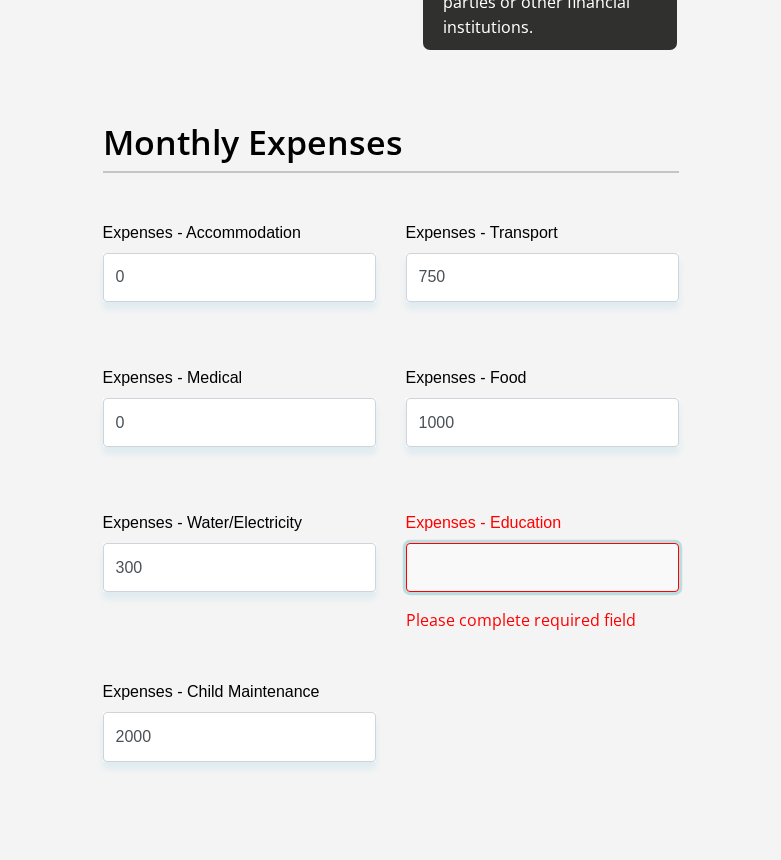 click on "Expenses - Education" at bounding box center (542, 567) 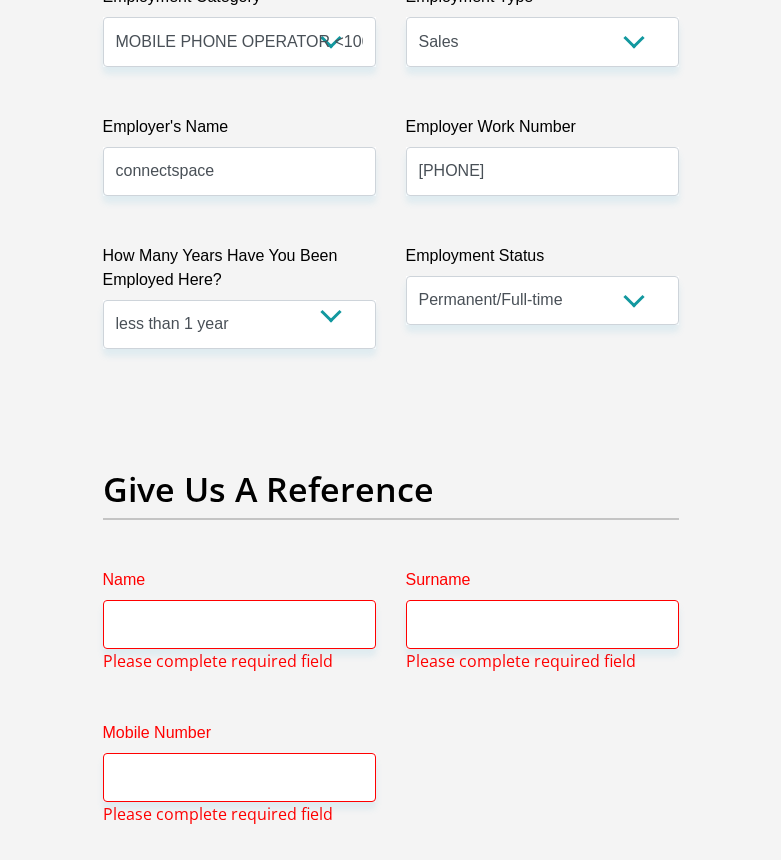 scroll, scrollTop: 4113, scrollLeft: 0, axis: vertical 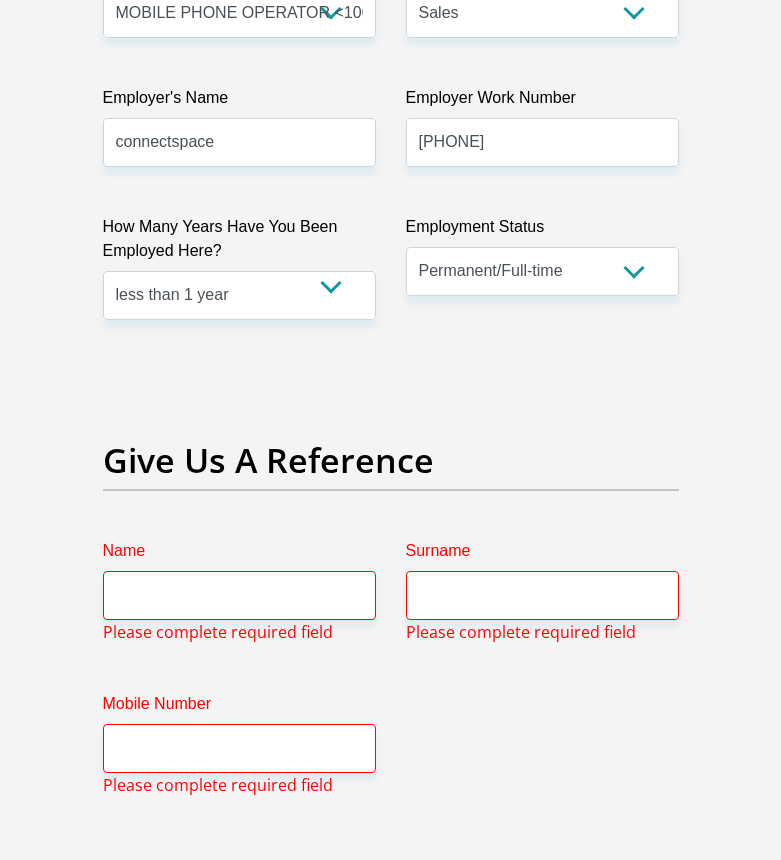 type on "0" 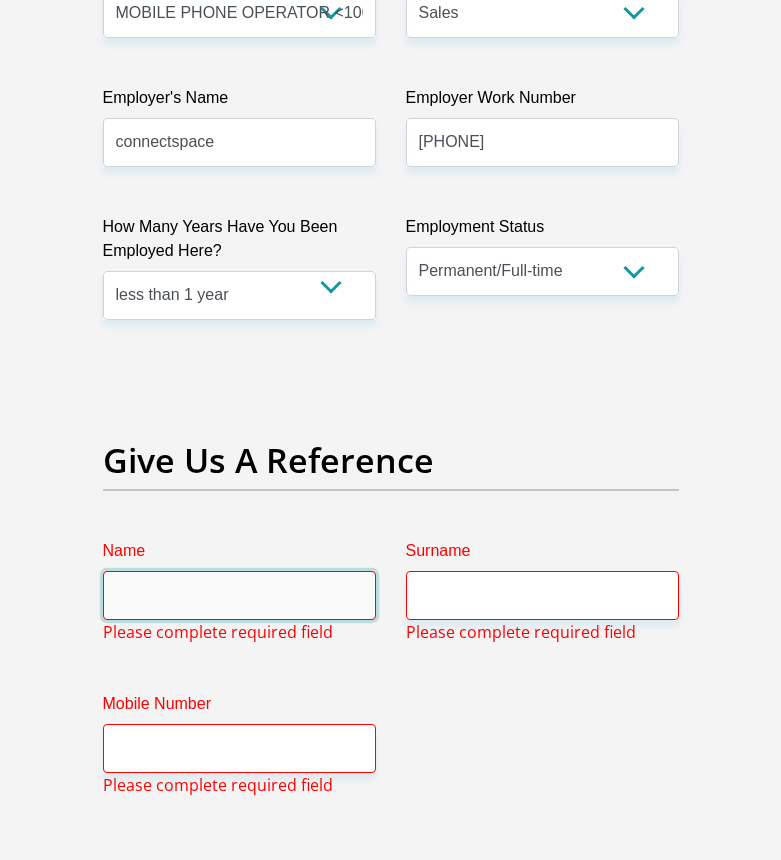 click on "Name" at bounding box center (239, 595) 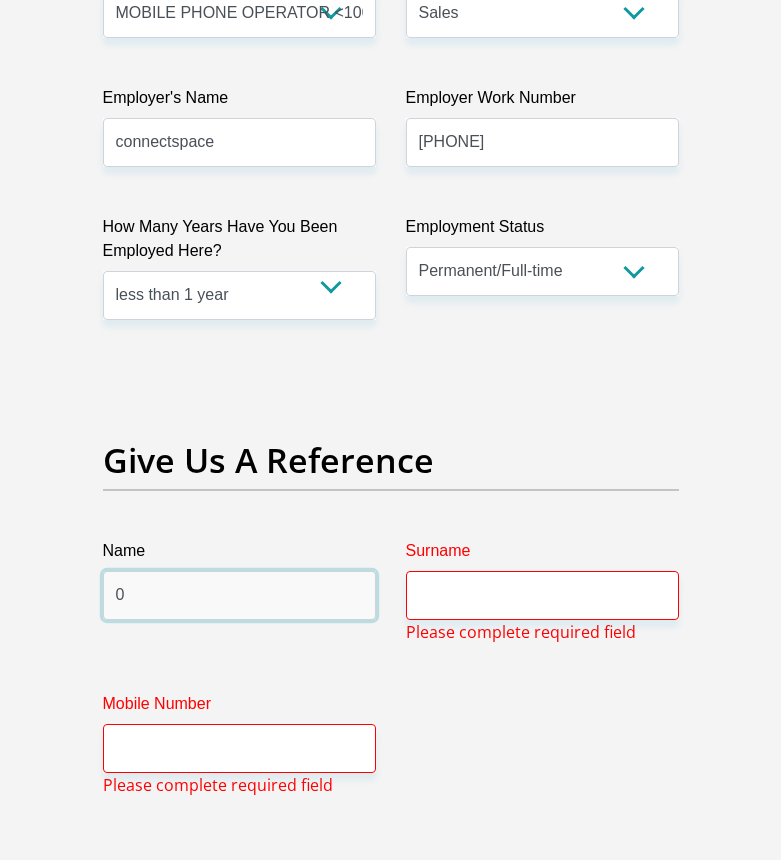 type on "0" 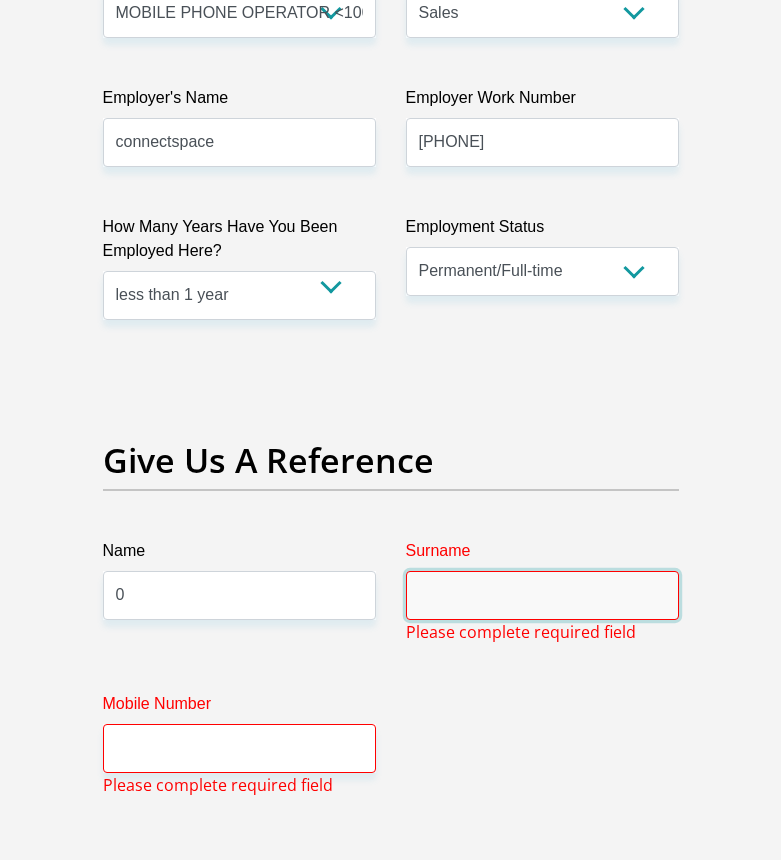 click on "Surname" at bounding box center (542, 595) 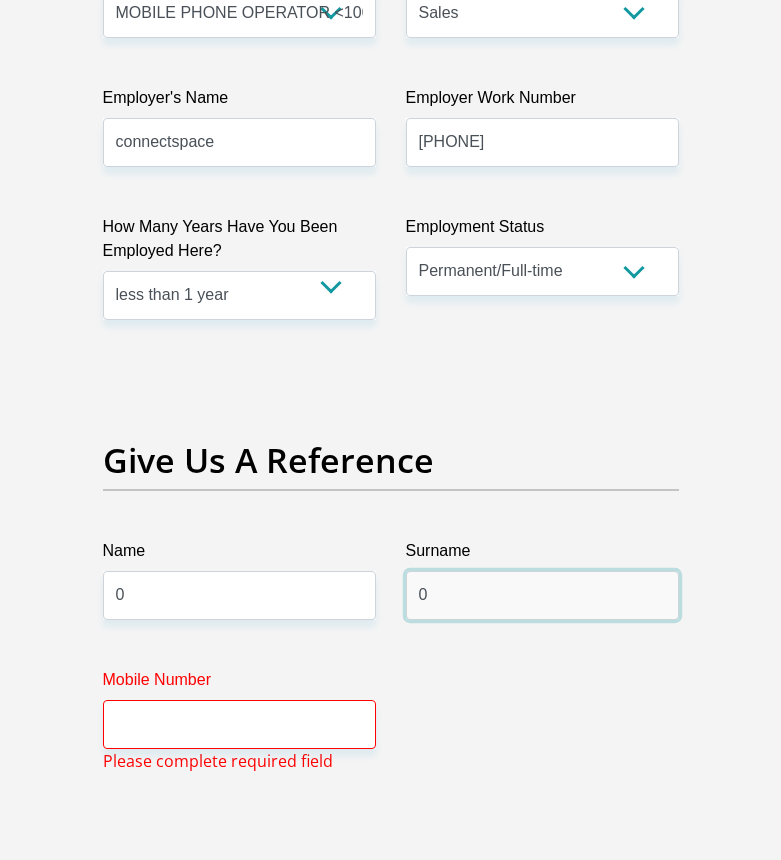 type on "0" 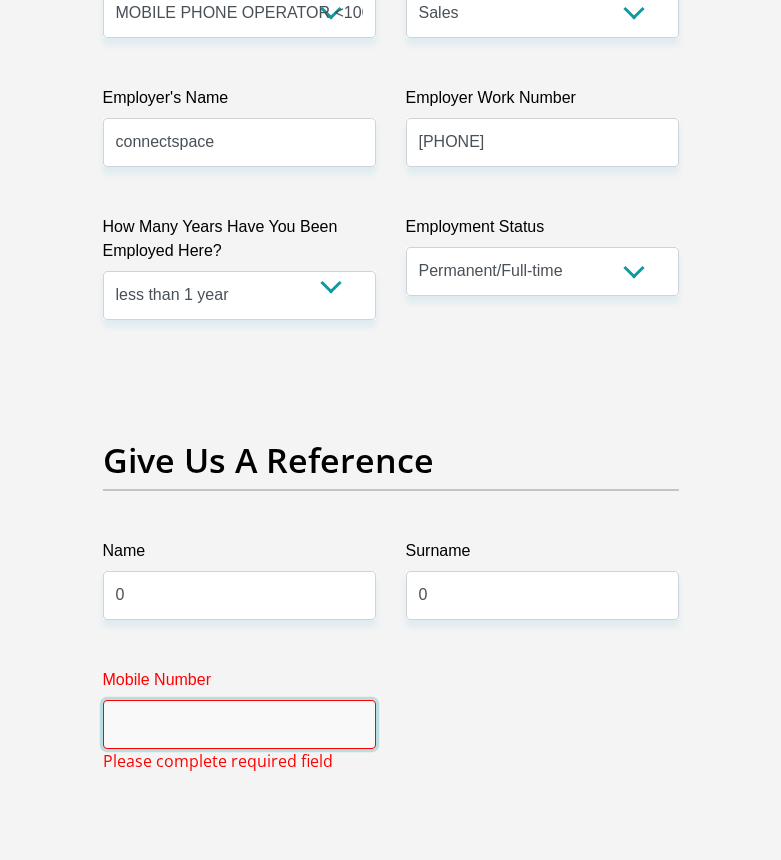 click on "Mobile Number" at bounding box center (239, 724) 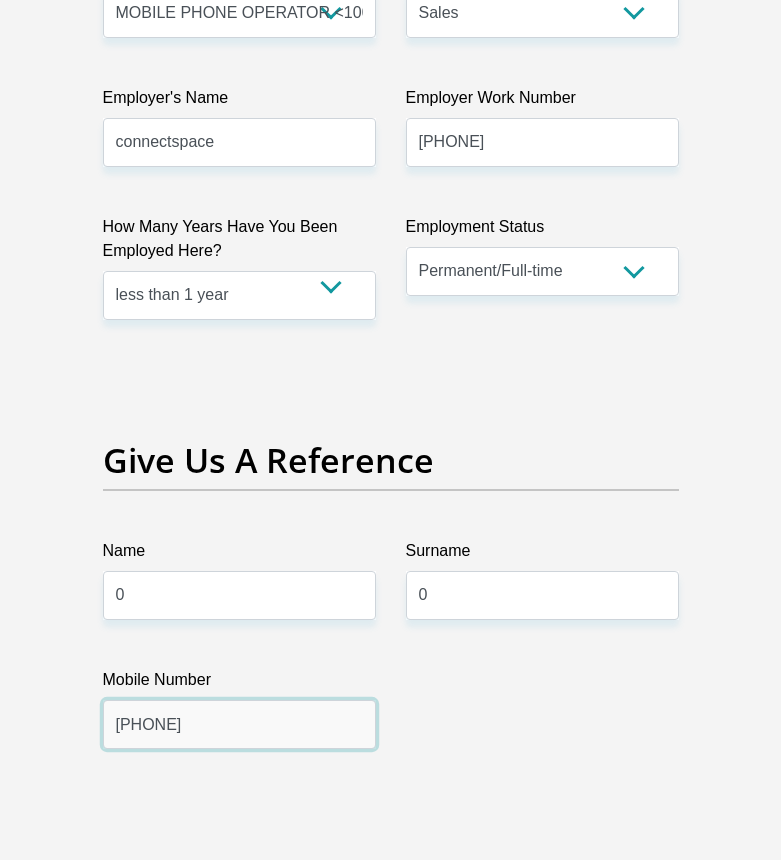 type on "[PHONE]" 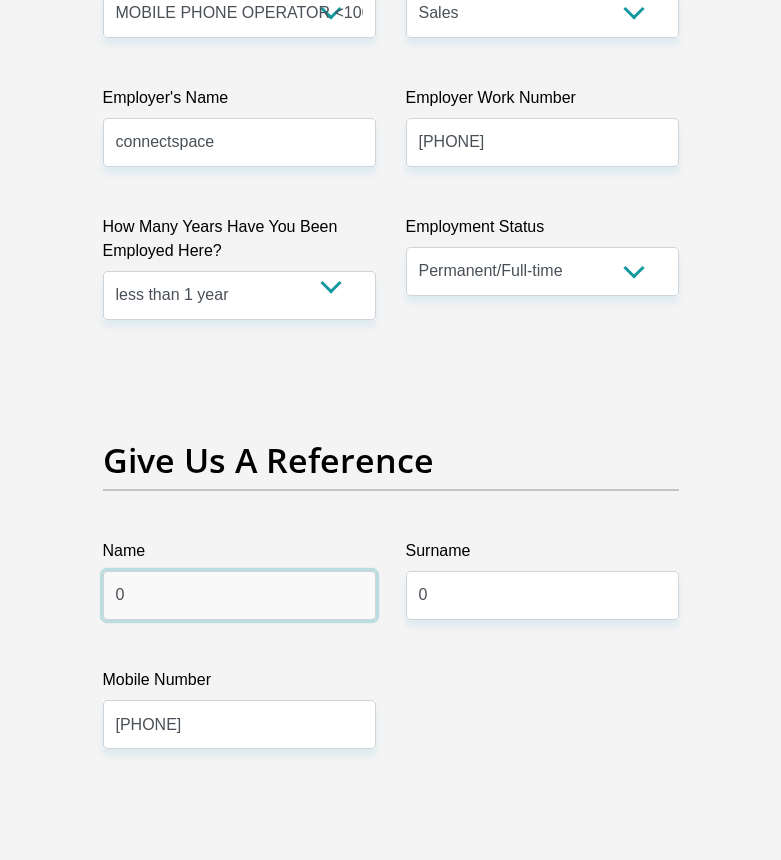 click on "0" at bounding box center (239, 595) 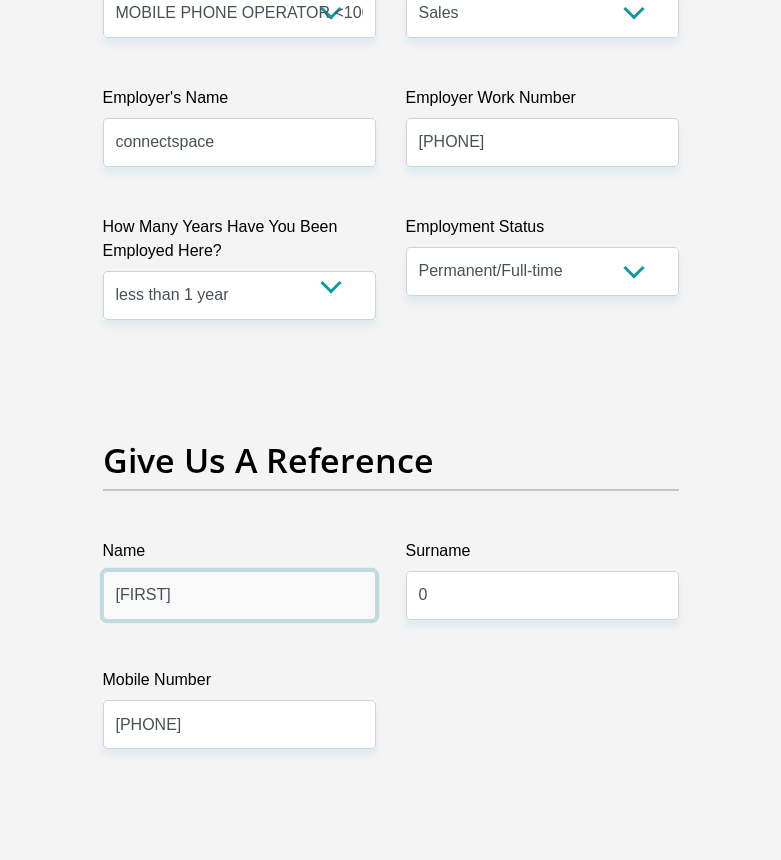 type on "[FIRST]" 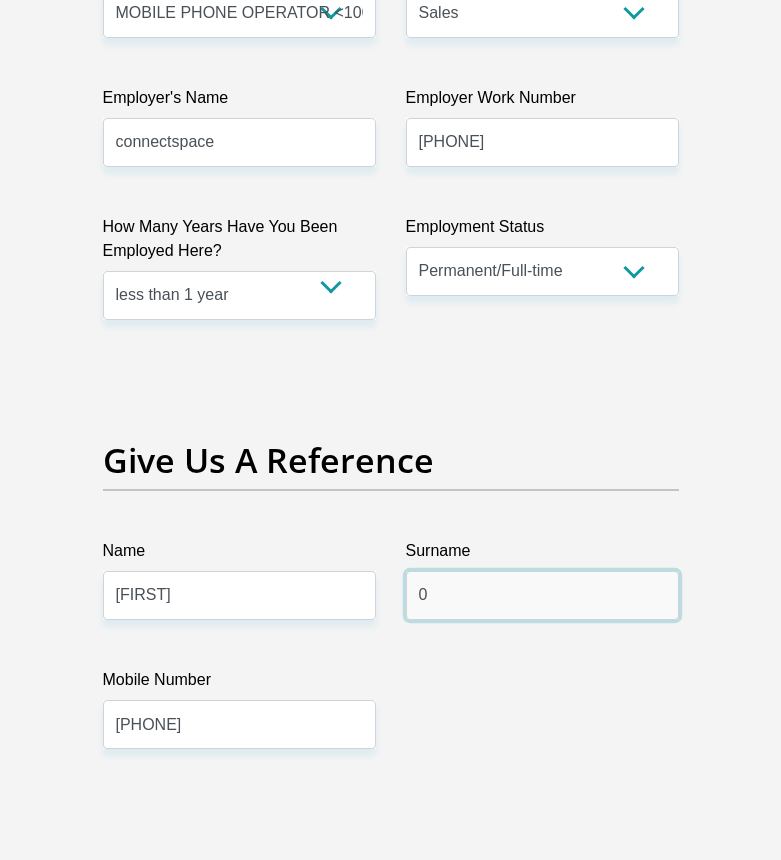 click on "0" at bounding box center (542, 595) 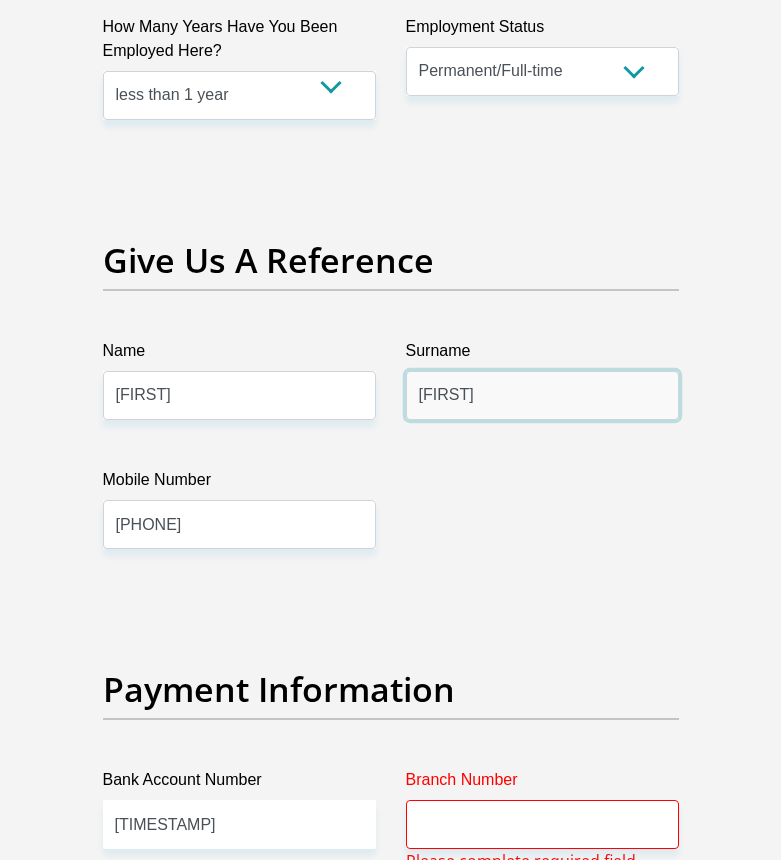 scroll, scrollTop: 4513, scrollLeft: 0, axis: vertical 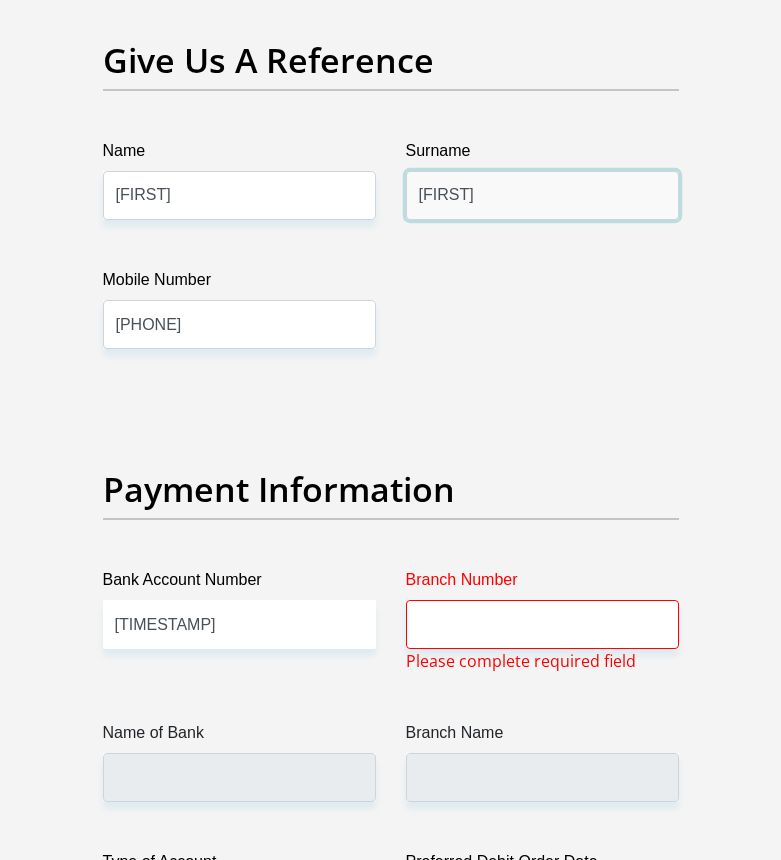 type on "[FIRST]" 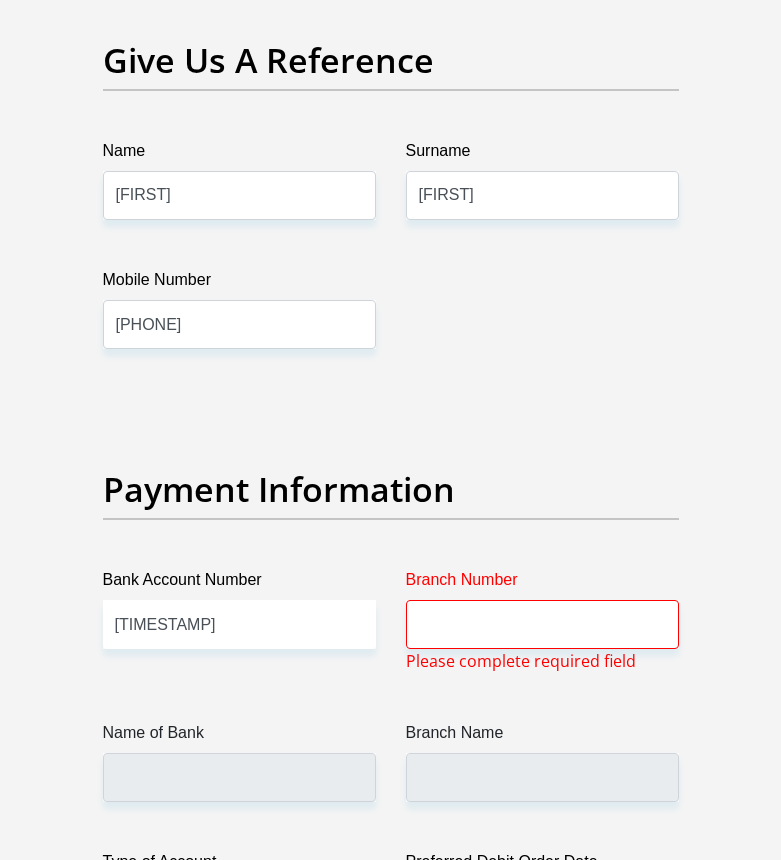 scroll, scrollTop: 7148, scrollLeft: 0, axis: vertical 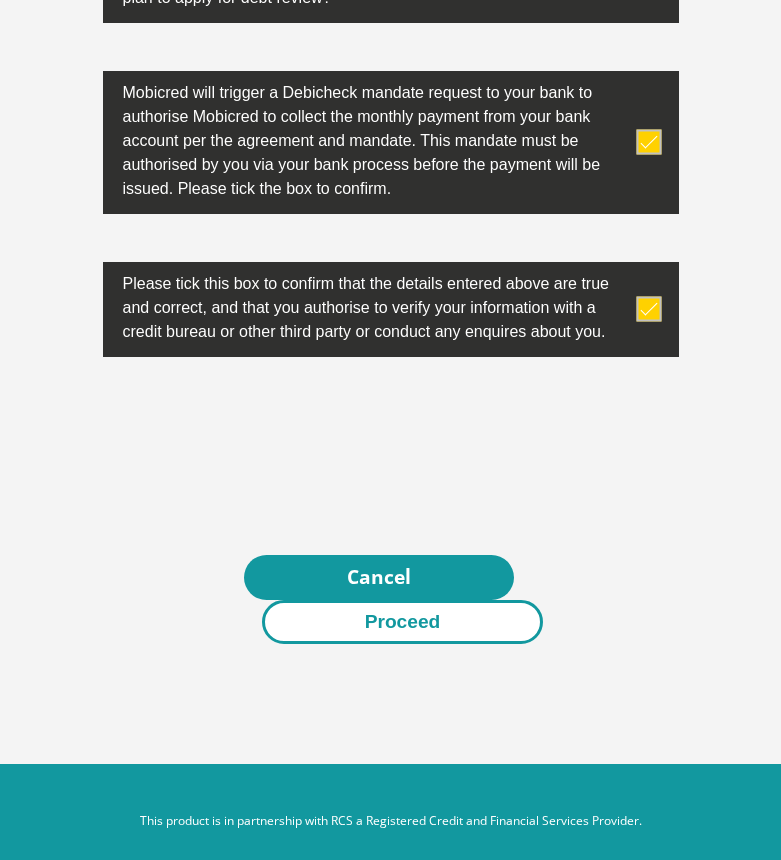 click on "Proceed" at bounding box center (403, 622) 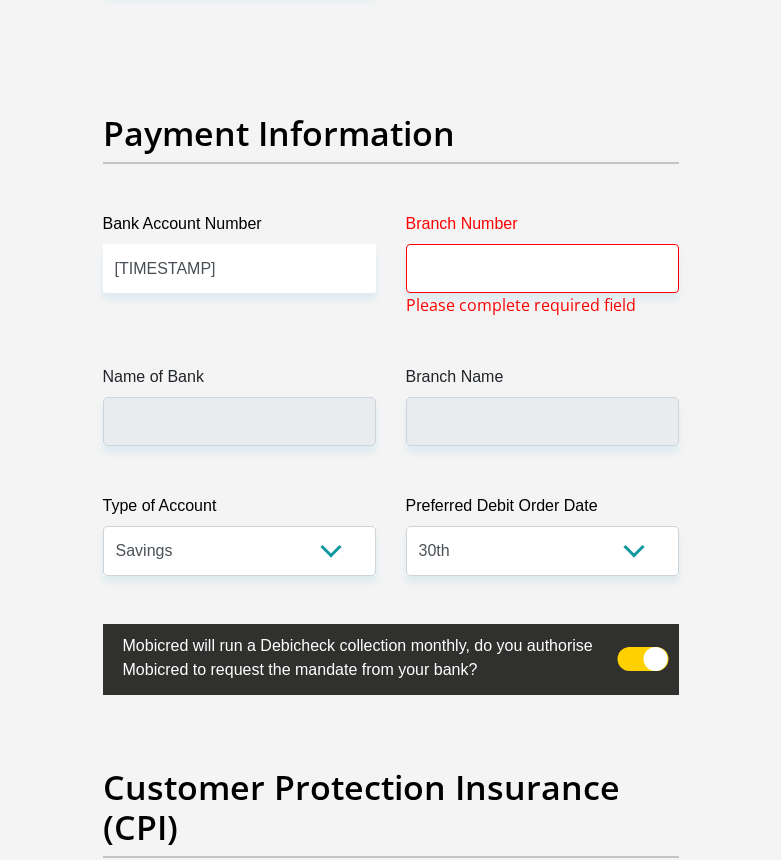 scroll, scrollTop: 4844, scrollLeft: 0, axis: vertical 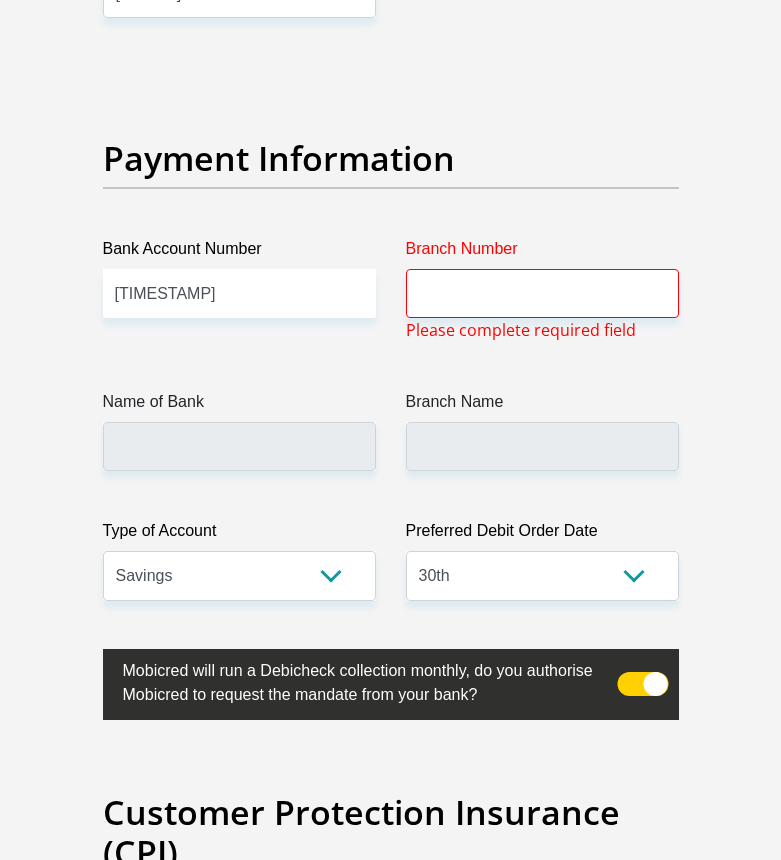 type 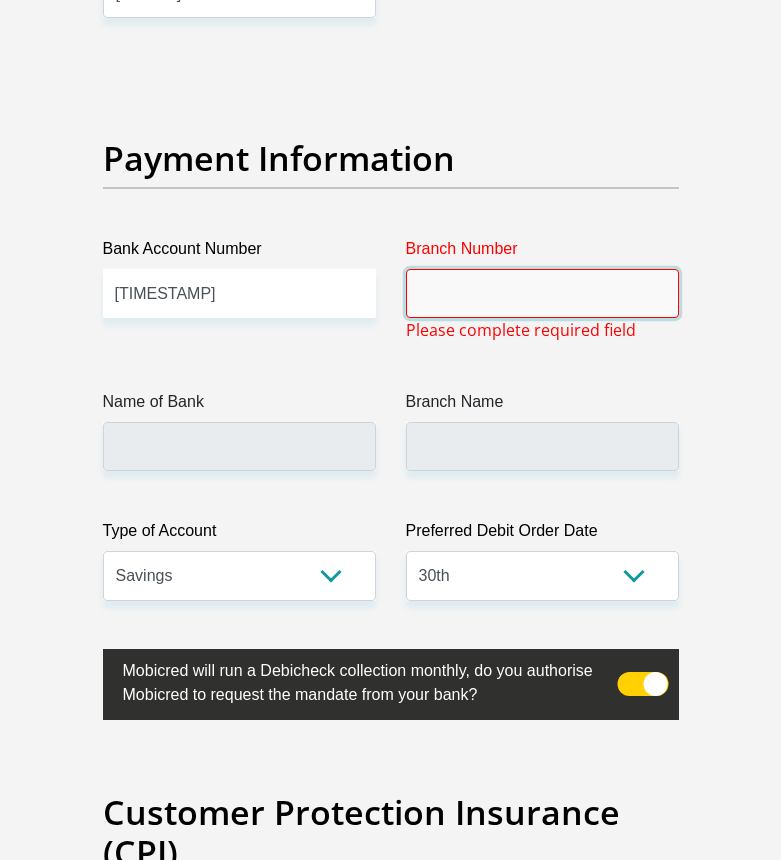click on "Branch Number" at bounding box center (542, 293) 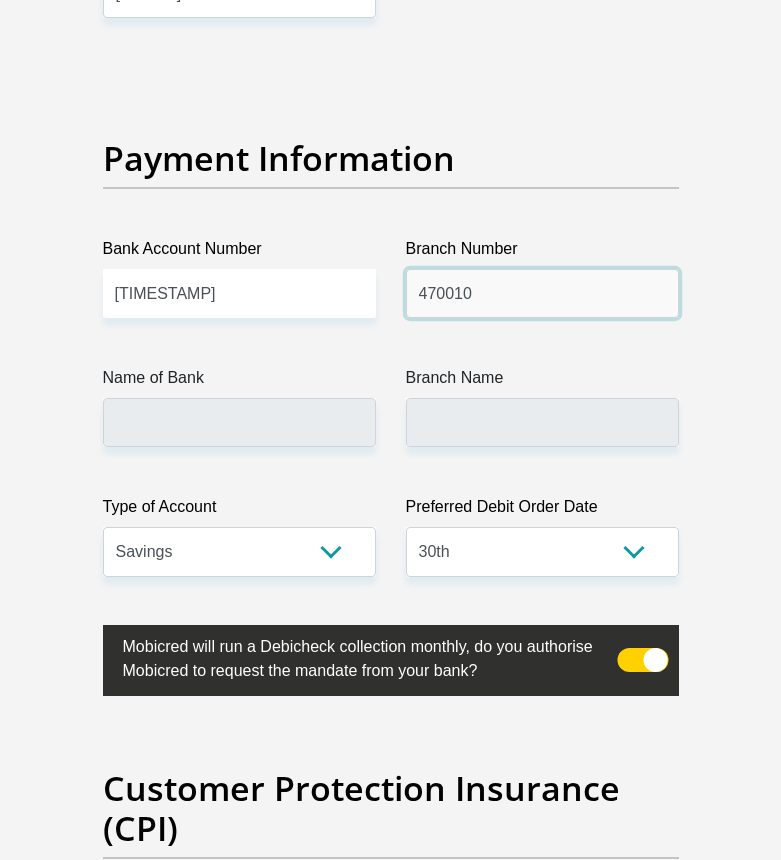 scroll, scrollTop: 4944, scrollLeft: 0, axis: vertical 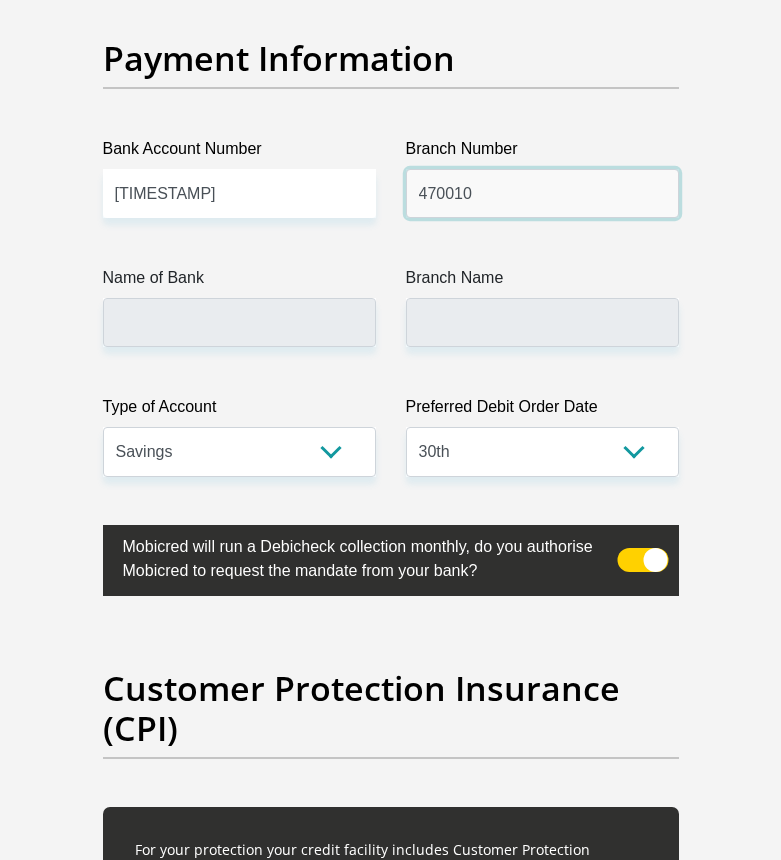 type on "470010" 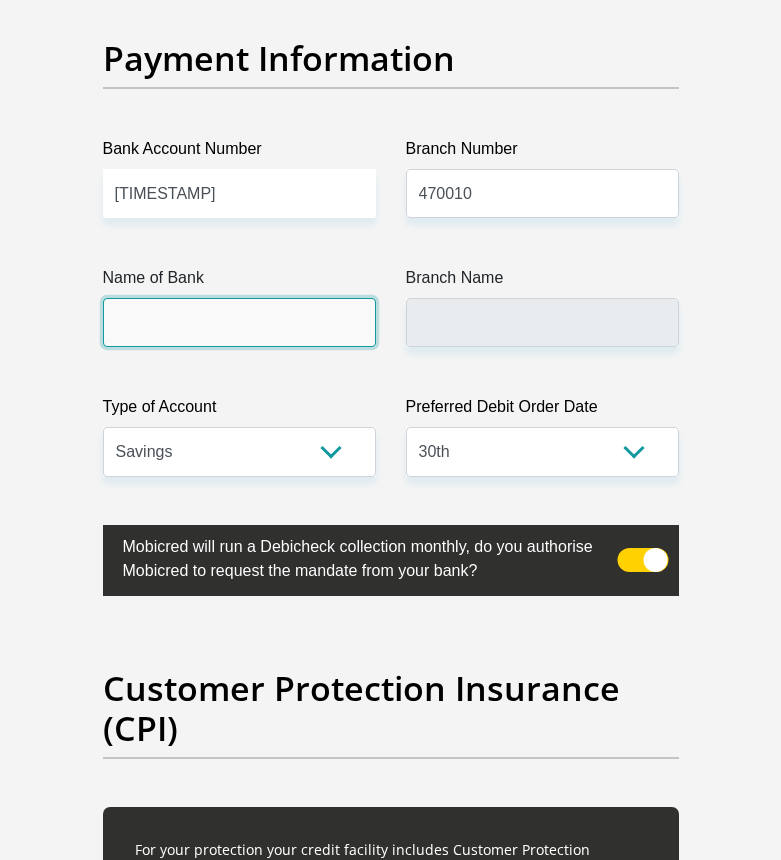 click on "Name of Bank" at bounding box center [239, 322] 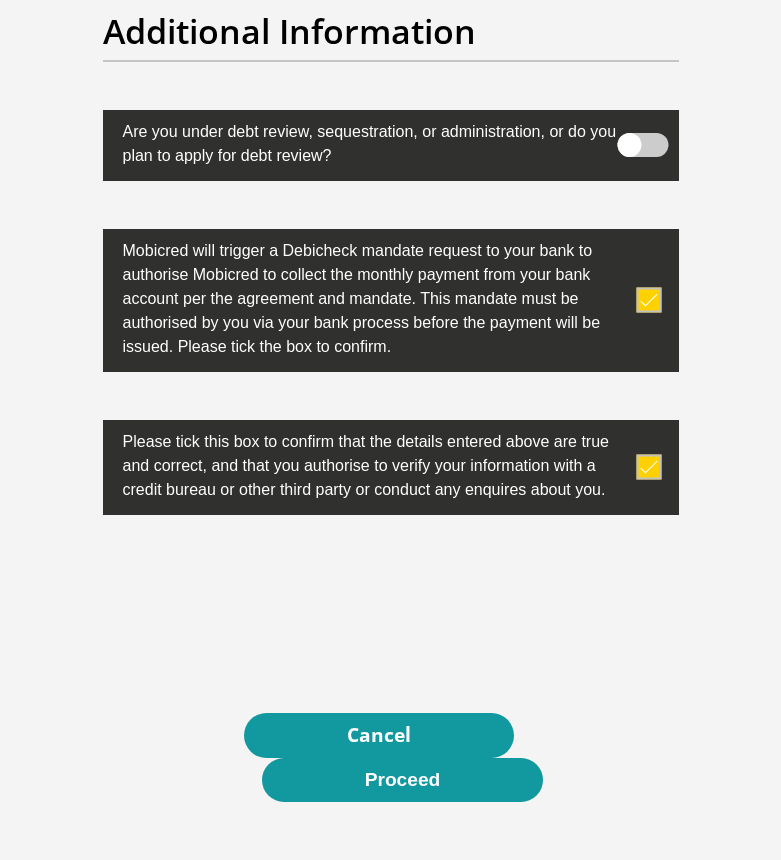scroll, scrollTop: 7124, scrollLeft: 0, axis: vertical 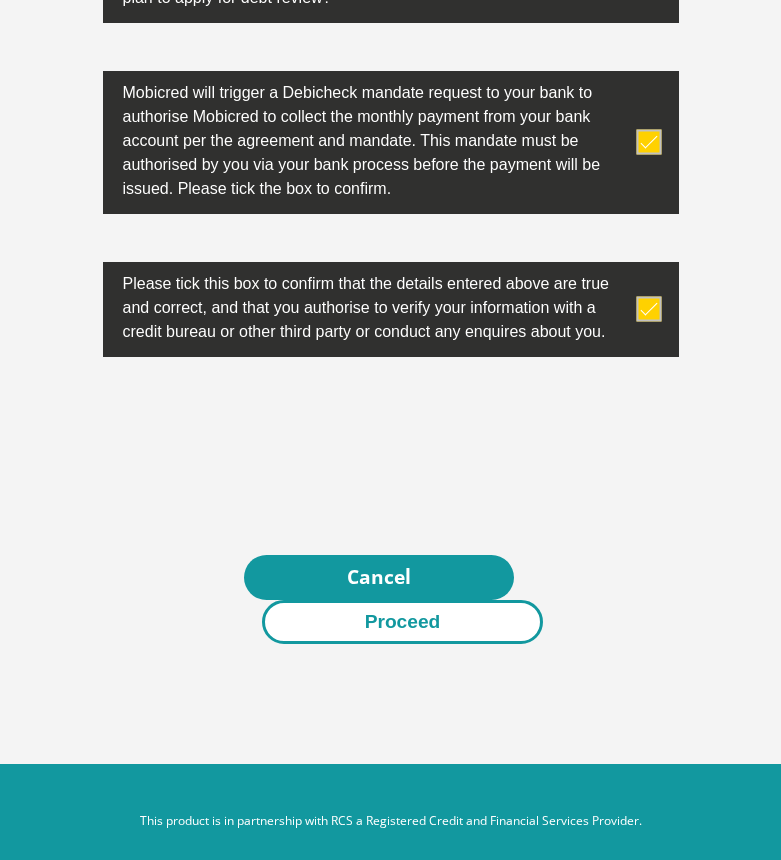 click on "Proceed" at bounding box center [403, 622] 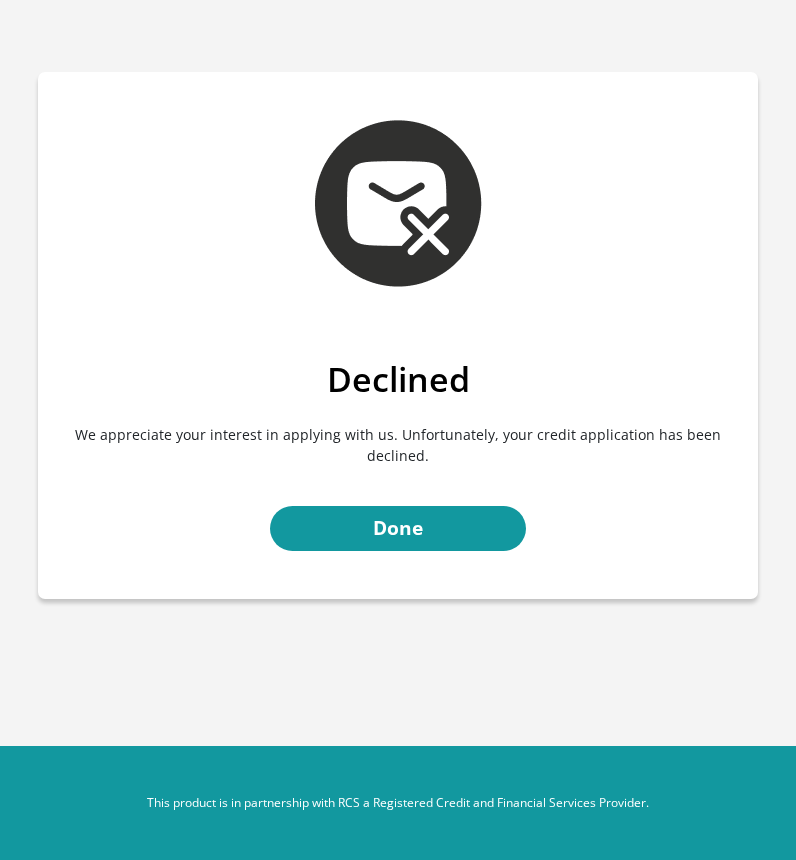 scroll, scrollTop: 0, scrollLeft: 0, axis: both 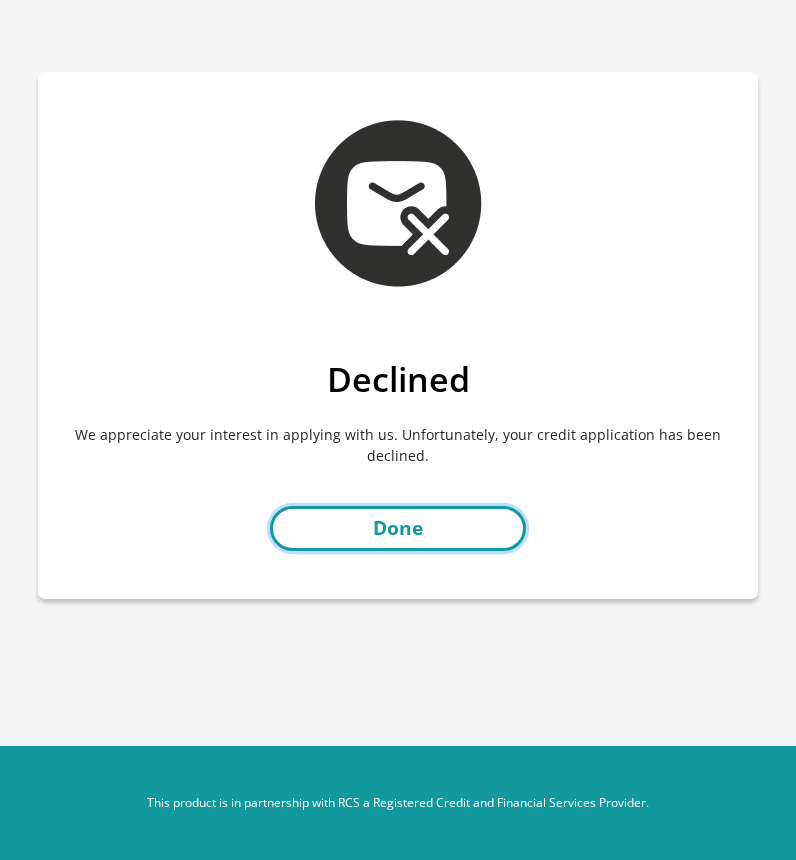 click on "Done" at bounding box center [398, 528] 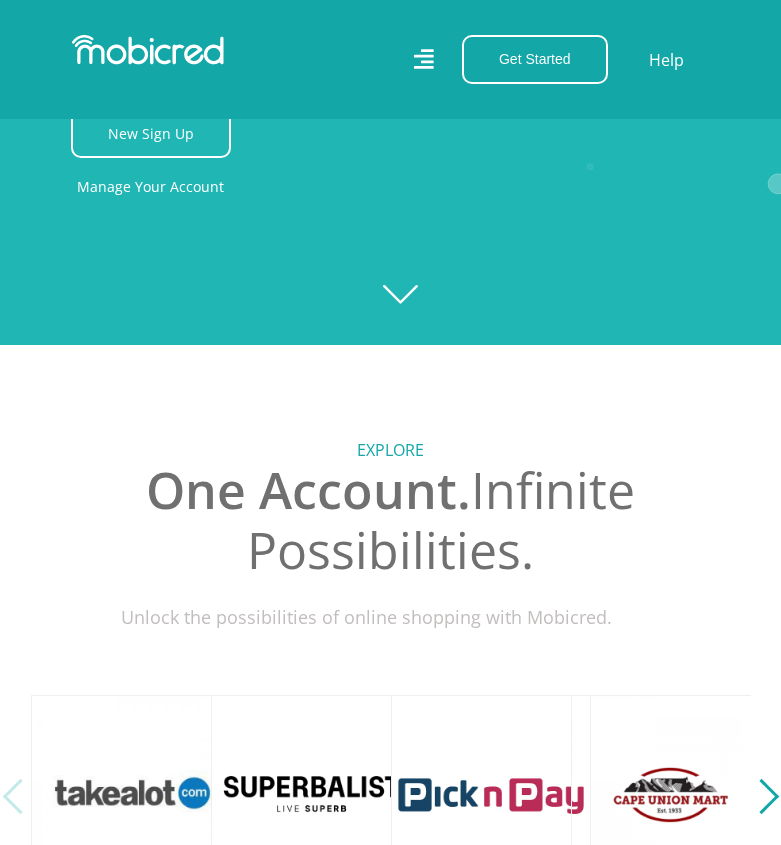 scroll, scrollTop: 800, scrollLeft: 0, axis: vertical 